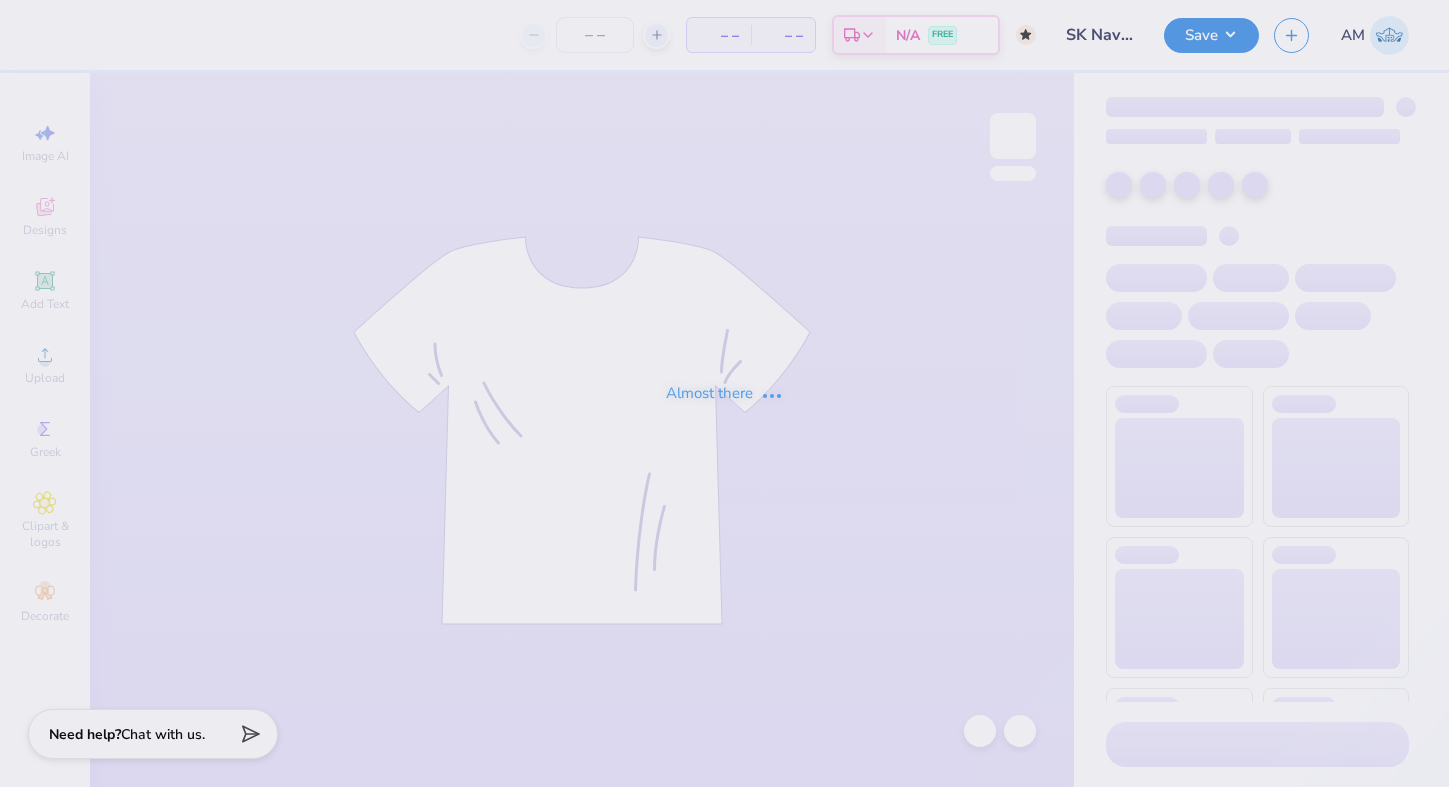 type on "50" 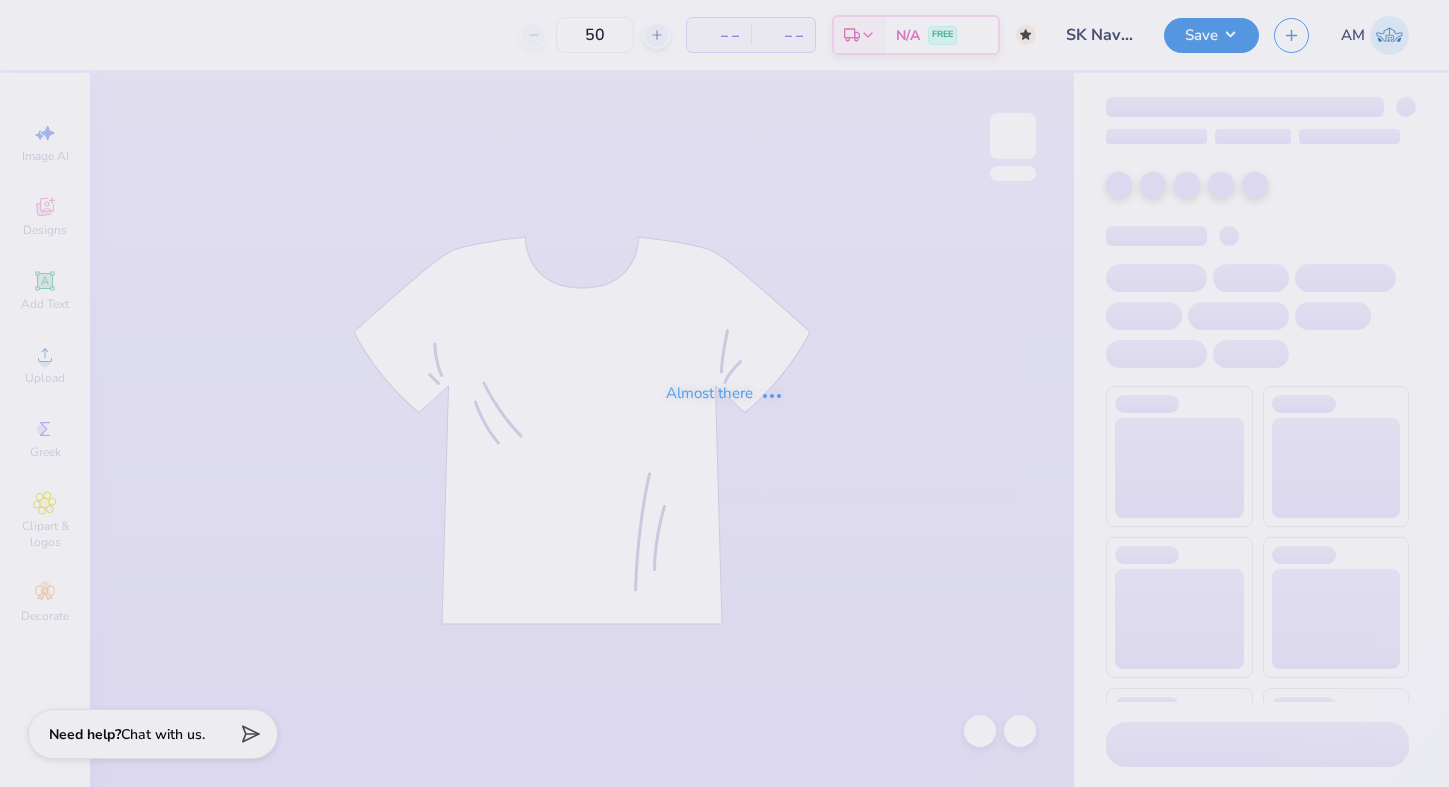 scroll, scrollTop: 0, scrollLeft: 0, axis: both 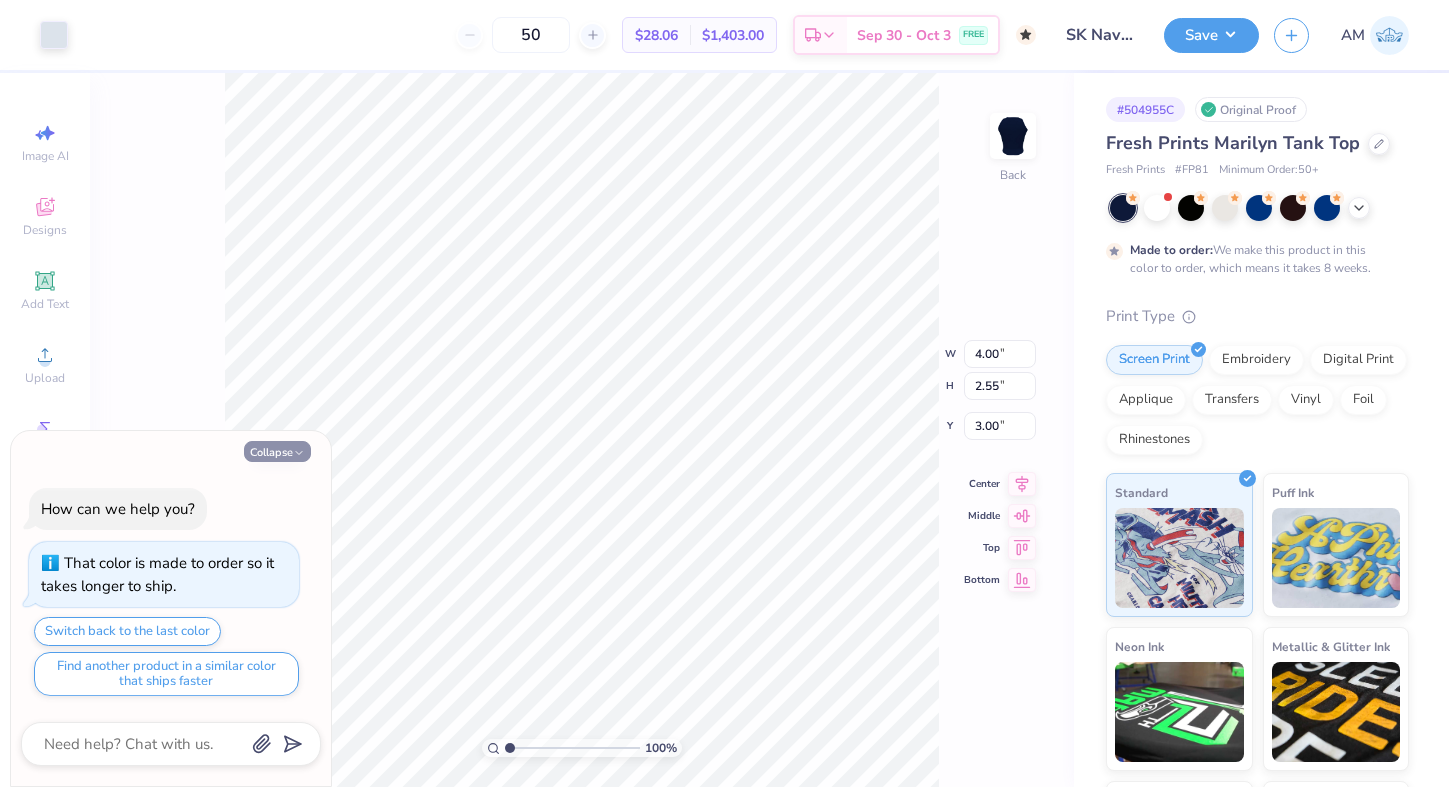 click 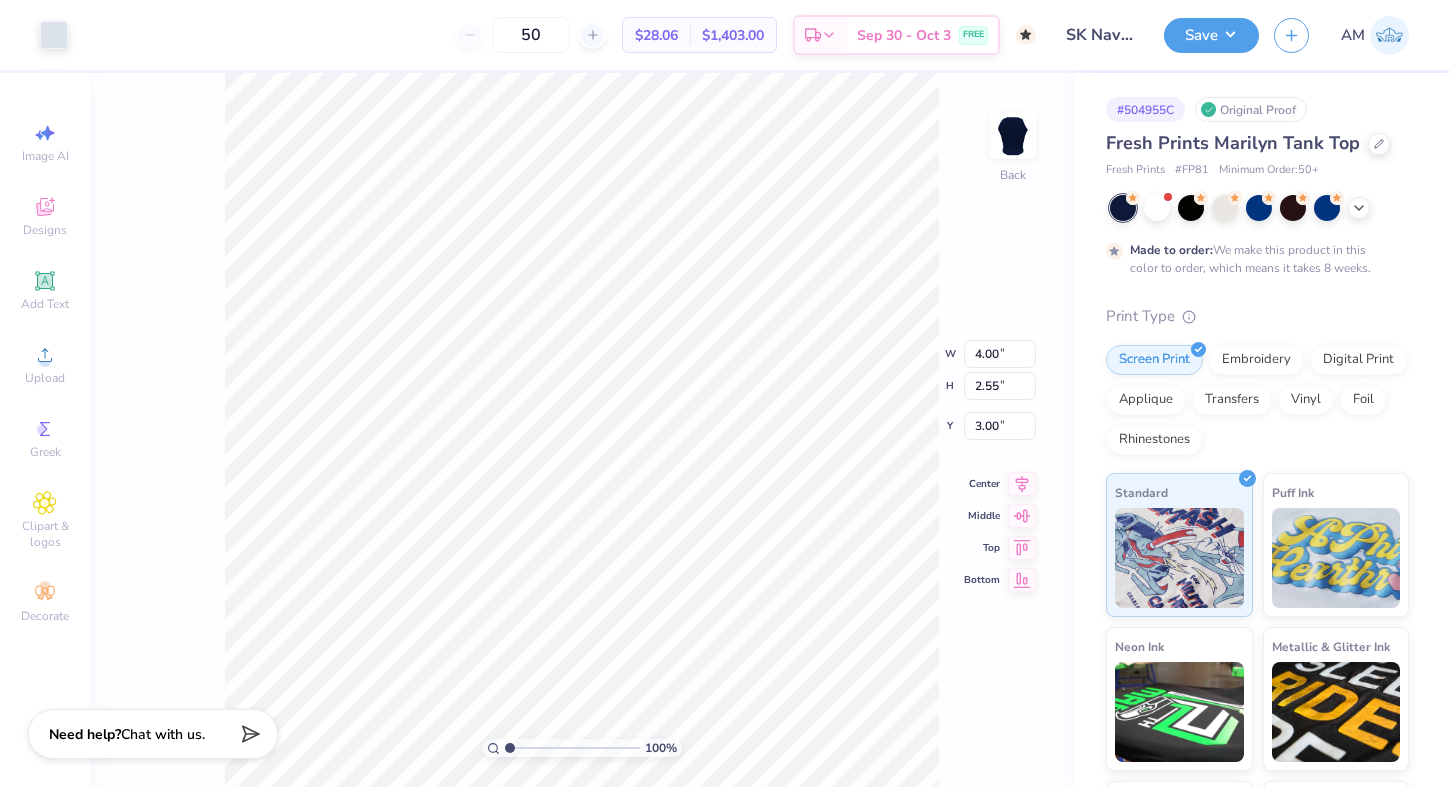 scroll, scrollTop: 0, scrollLeft: 0, axis: both 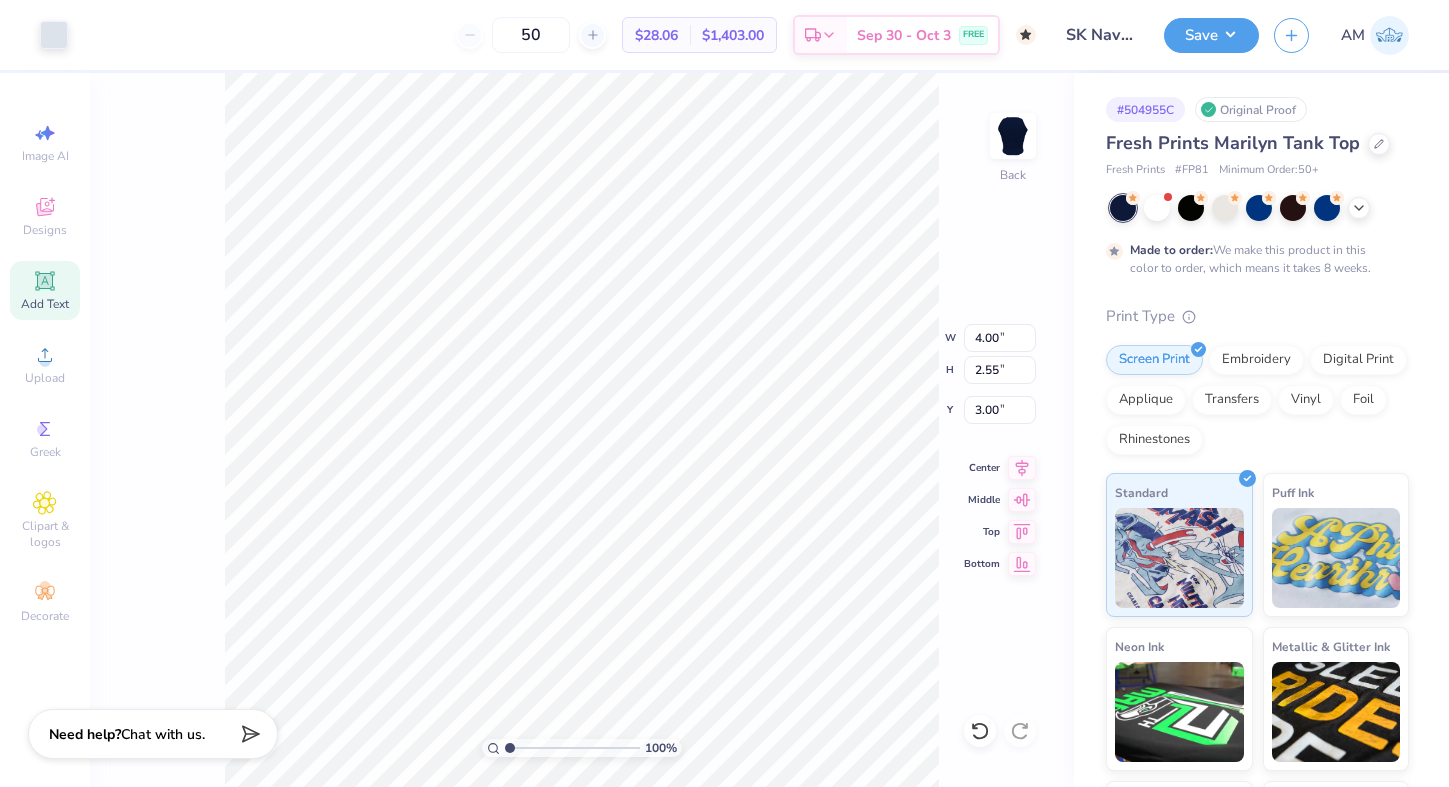 click on "Add Text" at bounding box center [45, 290] 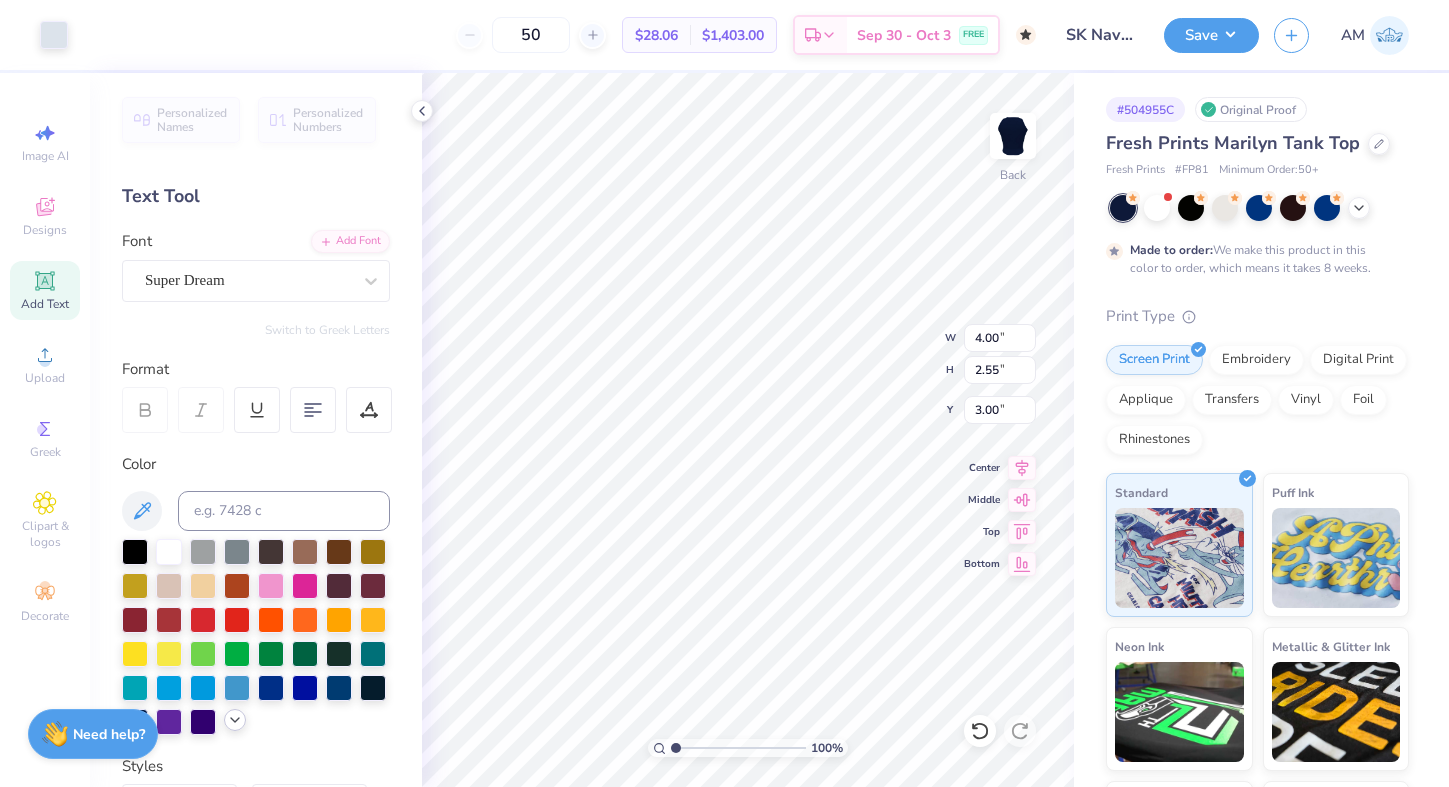 click 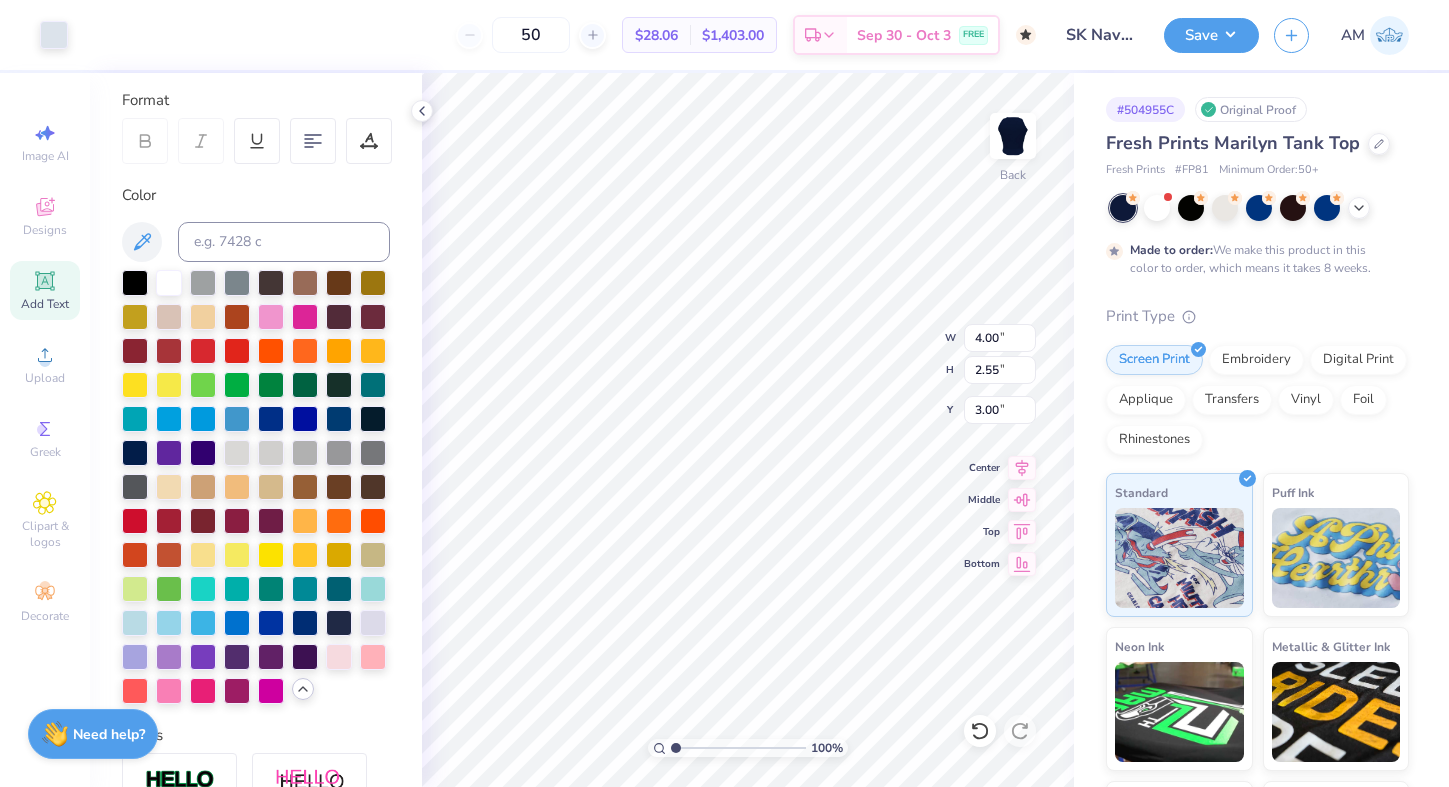 scroll, scrollTop: 271, scrollLeft: 0, axis: vertical 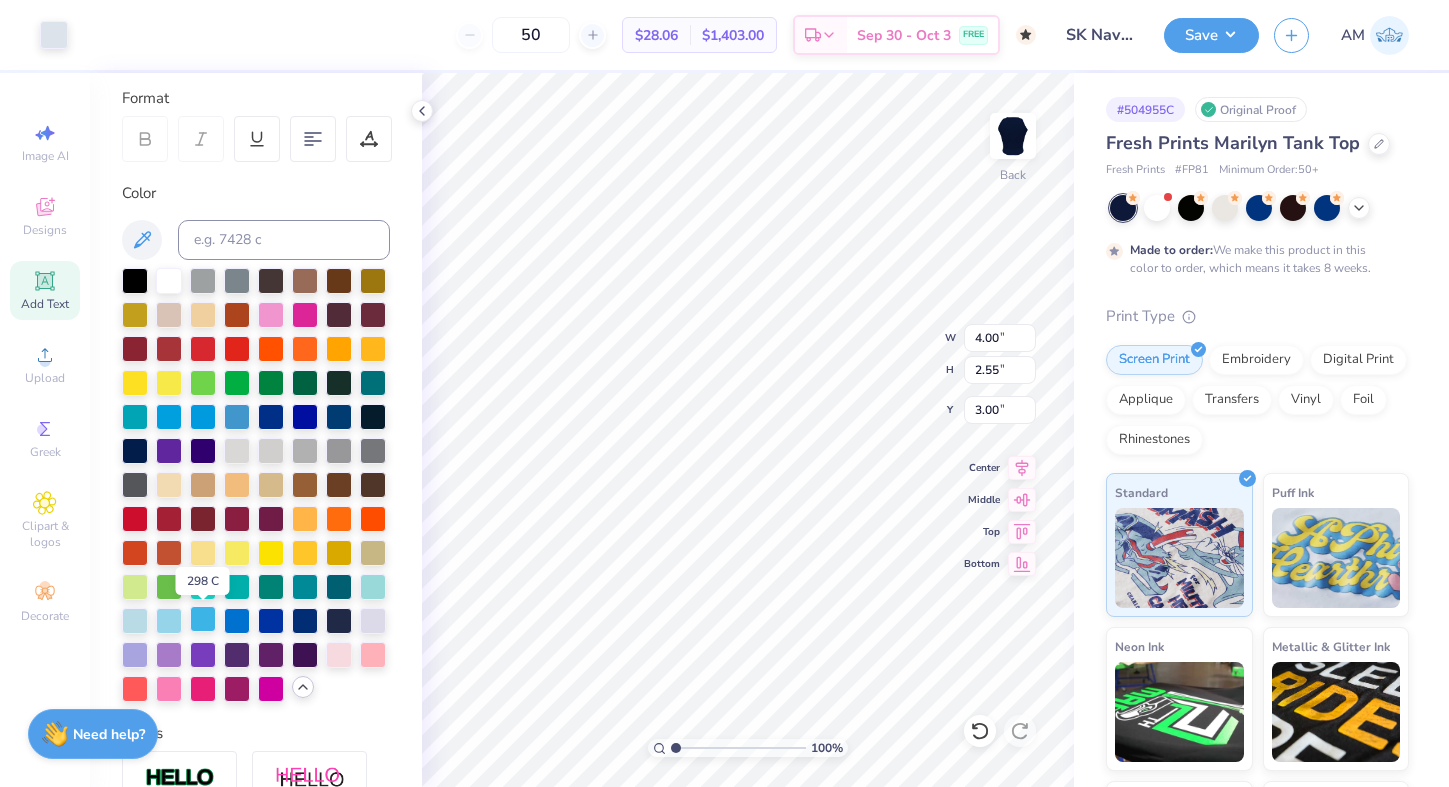 click at bounding box center [203, 619] 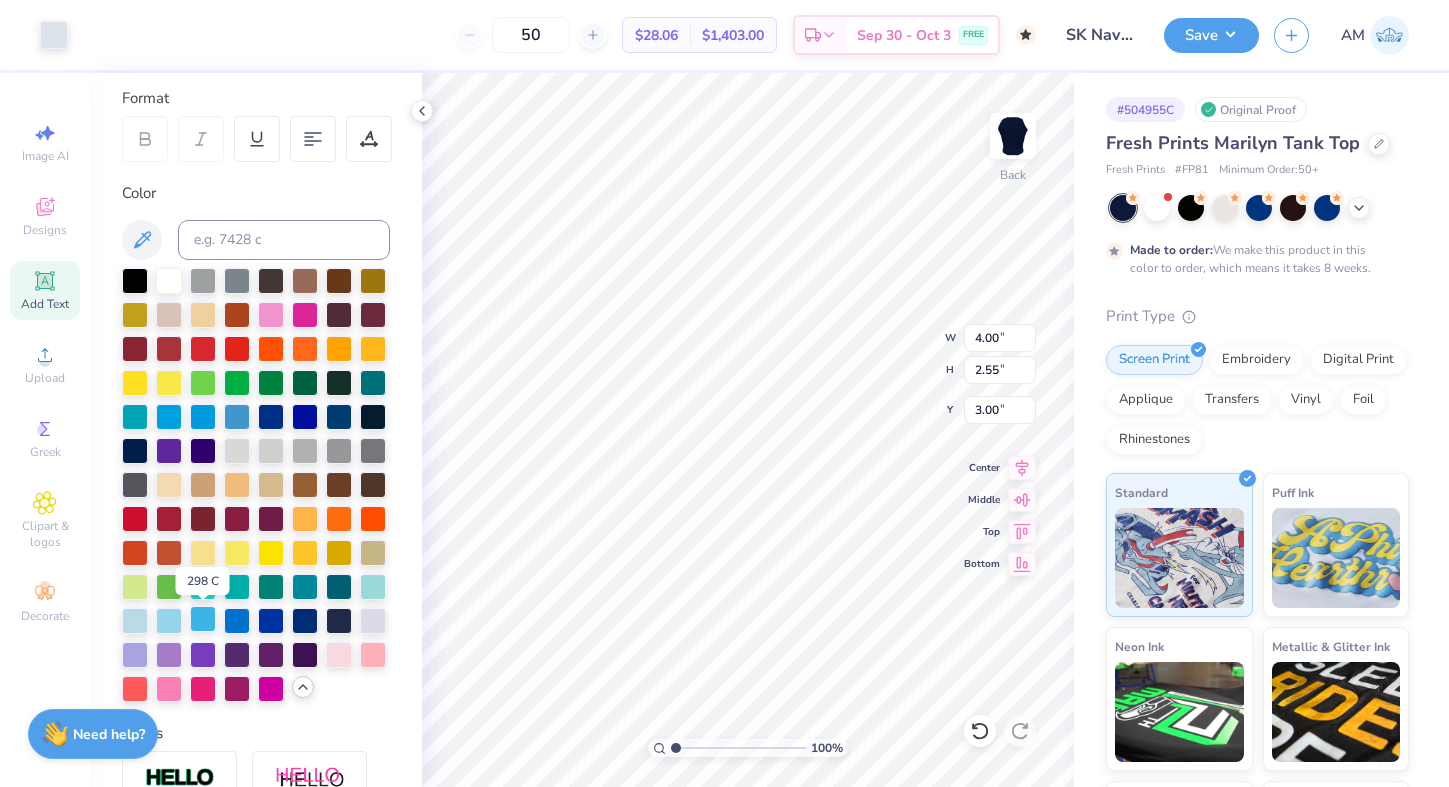 click at bounding box center [203, 619] 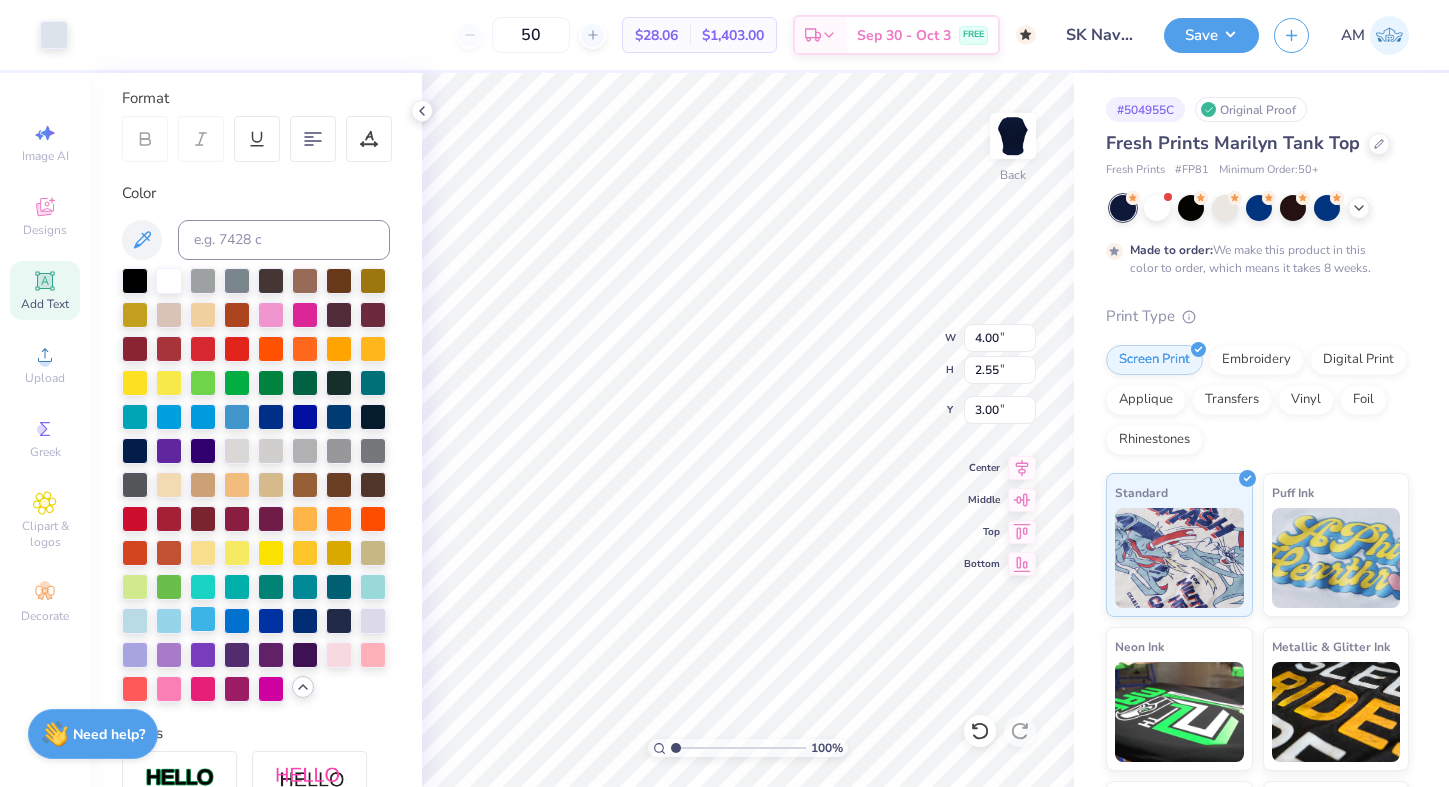 click at bounding box center (203, 619) 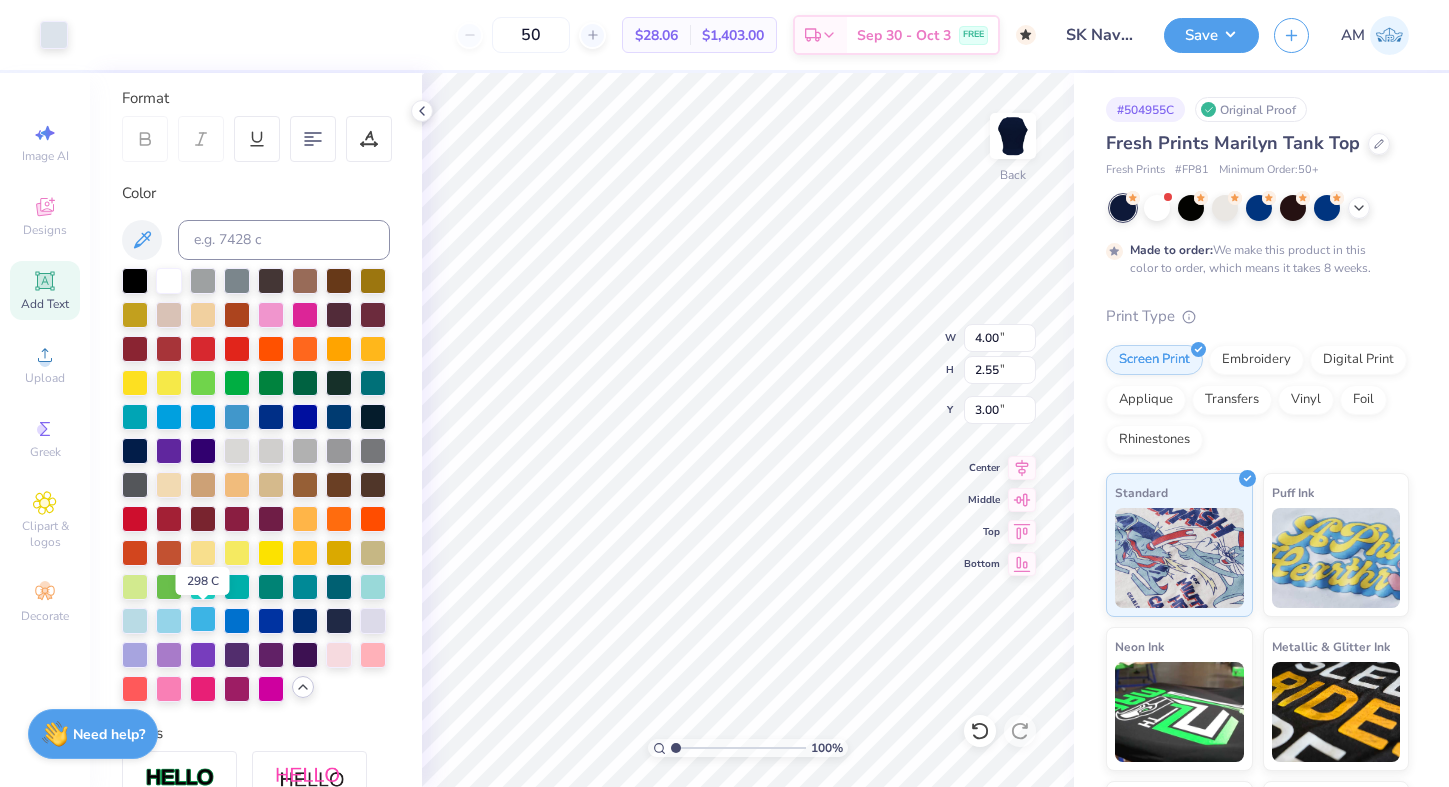 click at bounding box center (203, 619) 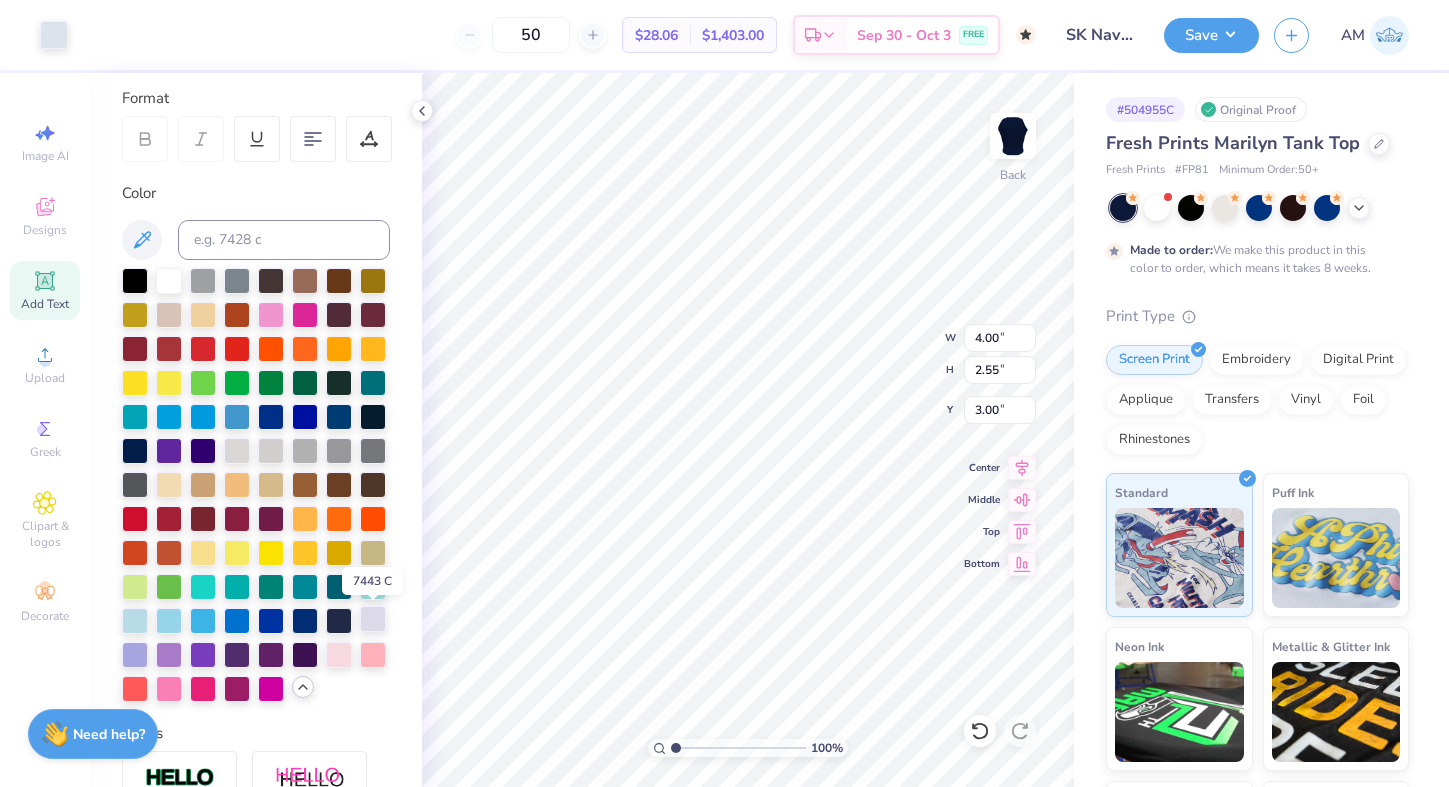 click at bounding box center [373, 619] 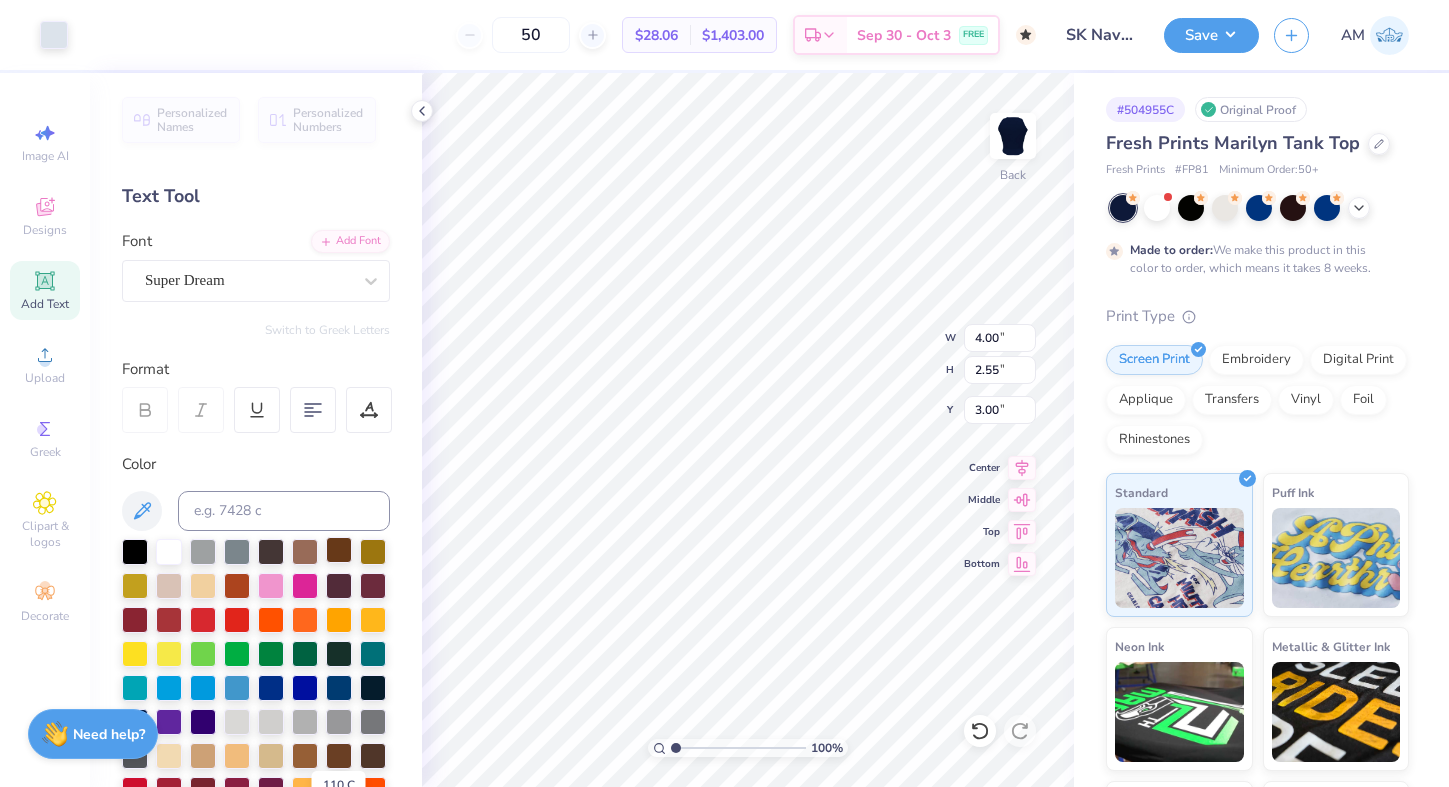 scroll, scrollTop: 0, scrollLeft: 0, axis: both 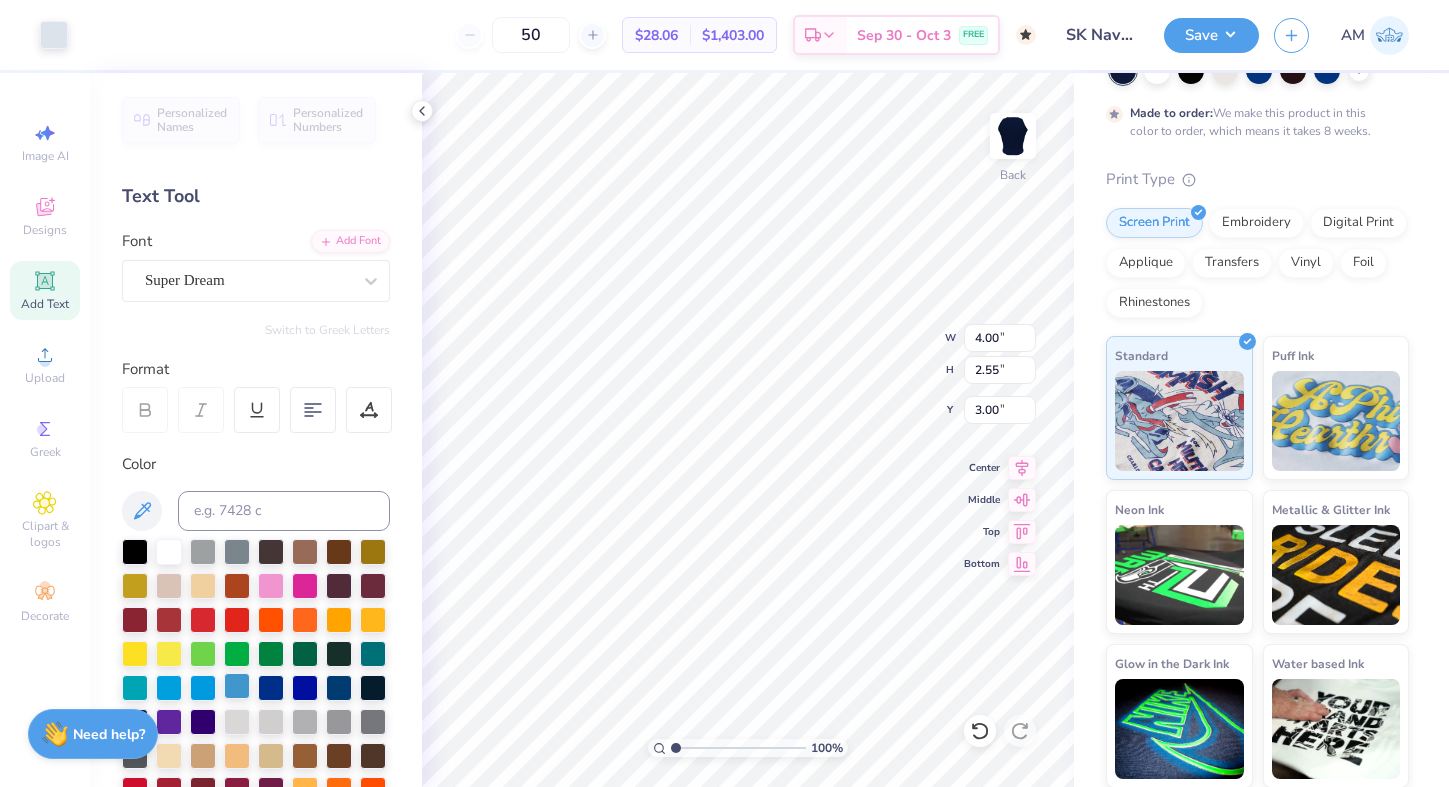 click at bounding box center (237, 686) 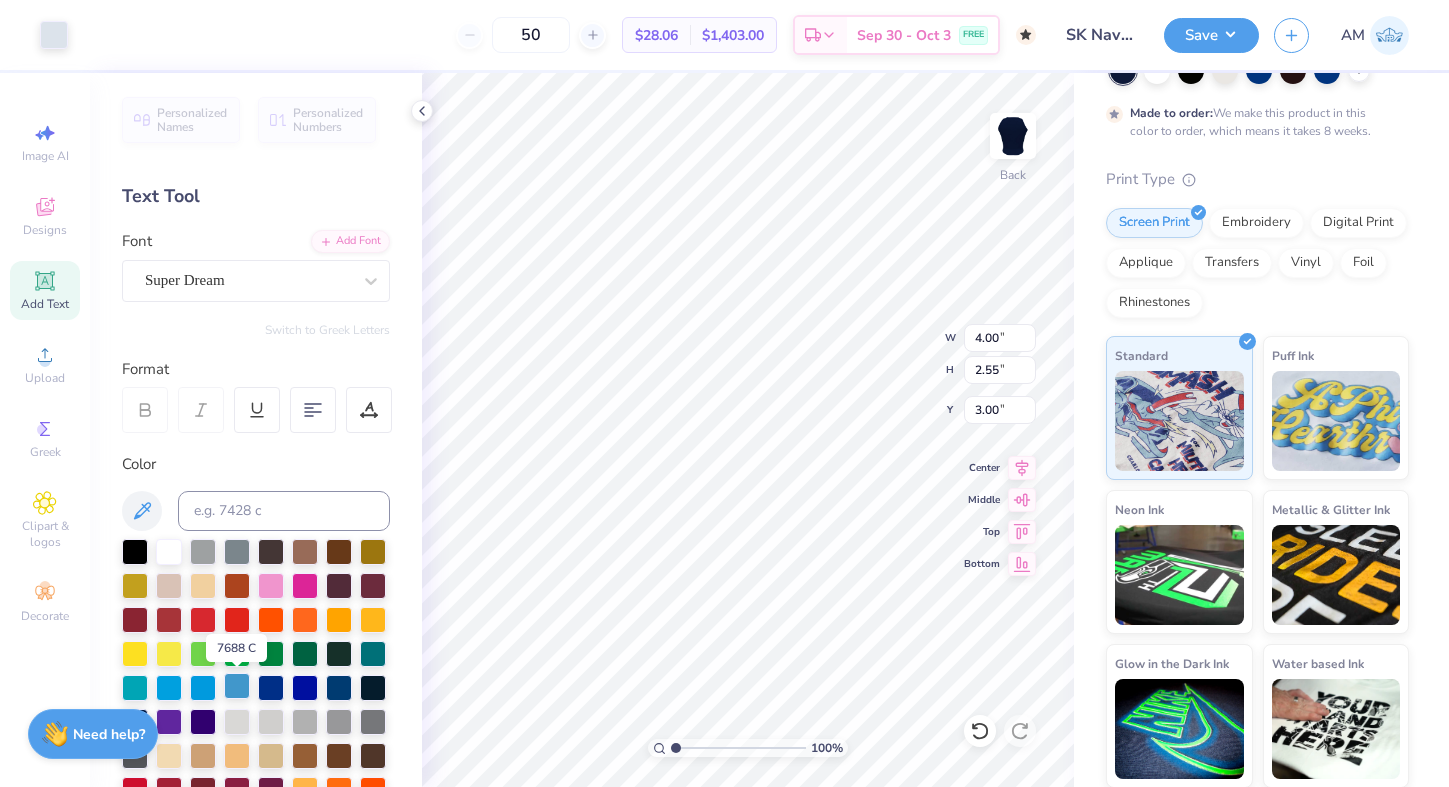 click at bounding box center [237, 686] 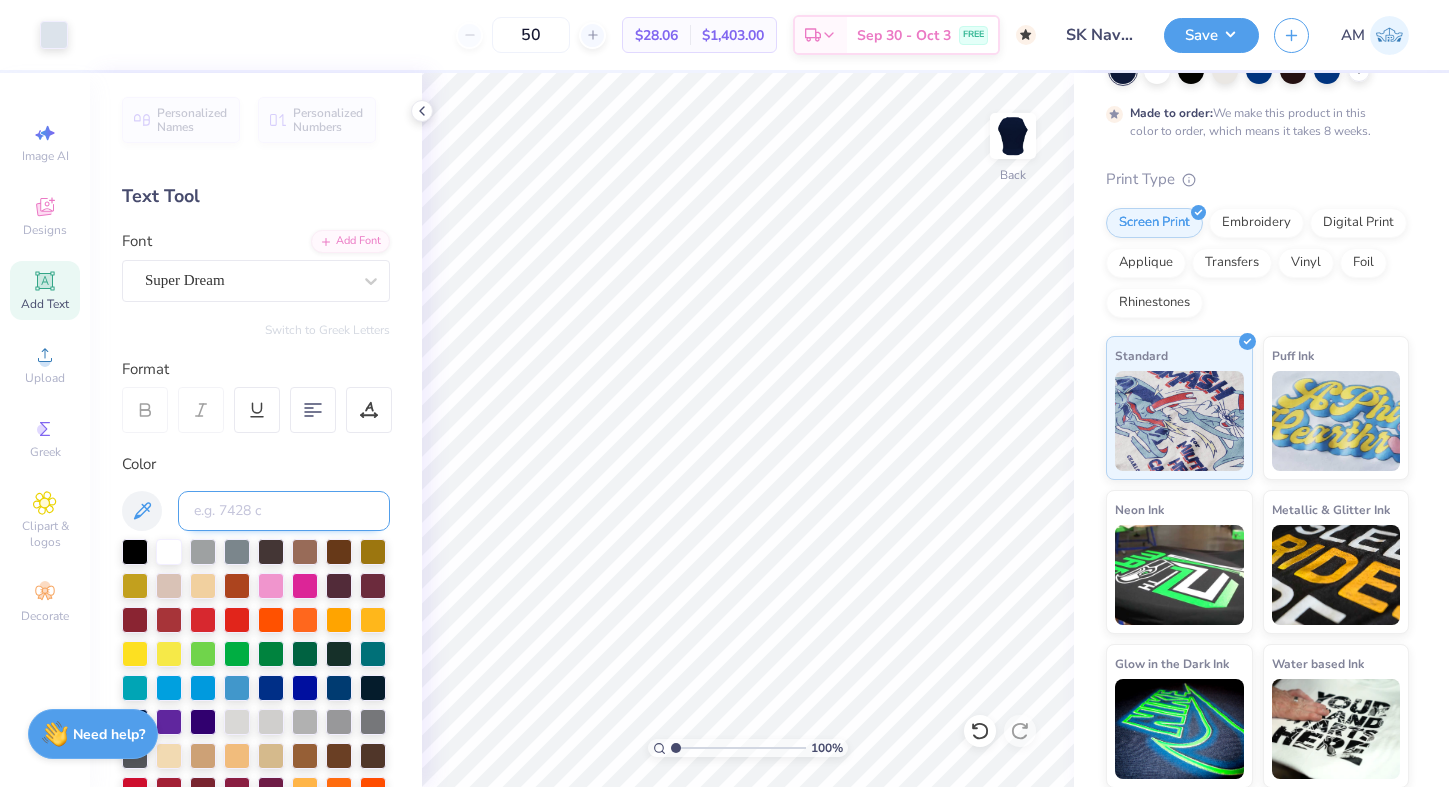 click at bounding box center (284, 511) 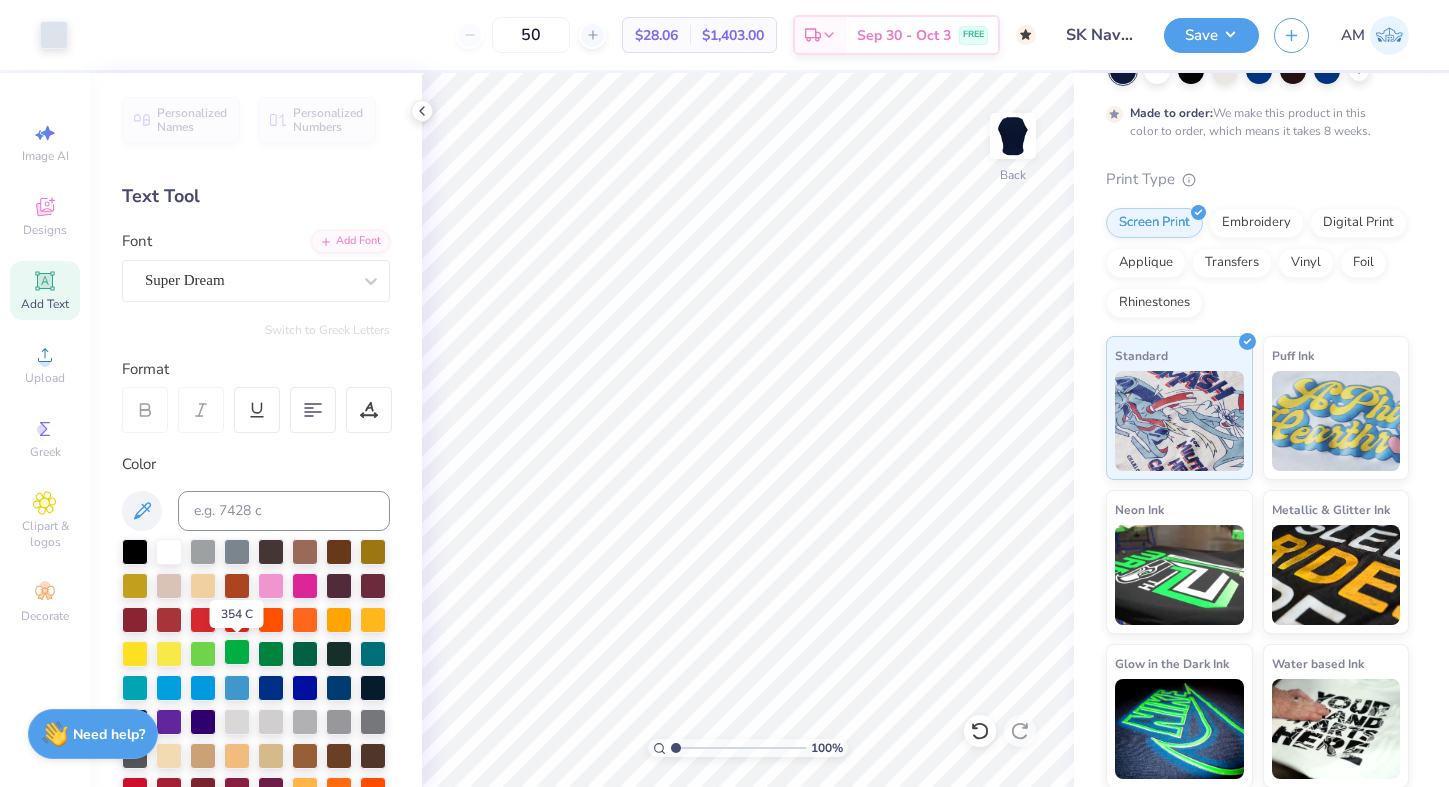 click at bounding box center [237, 652] 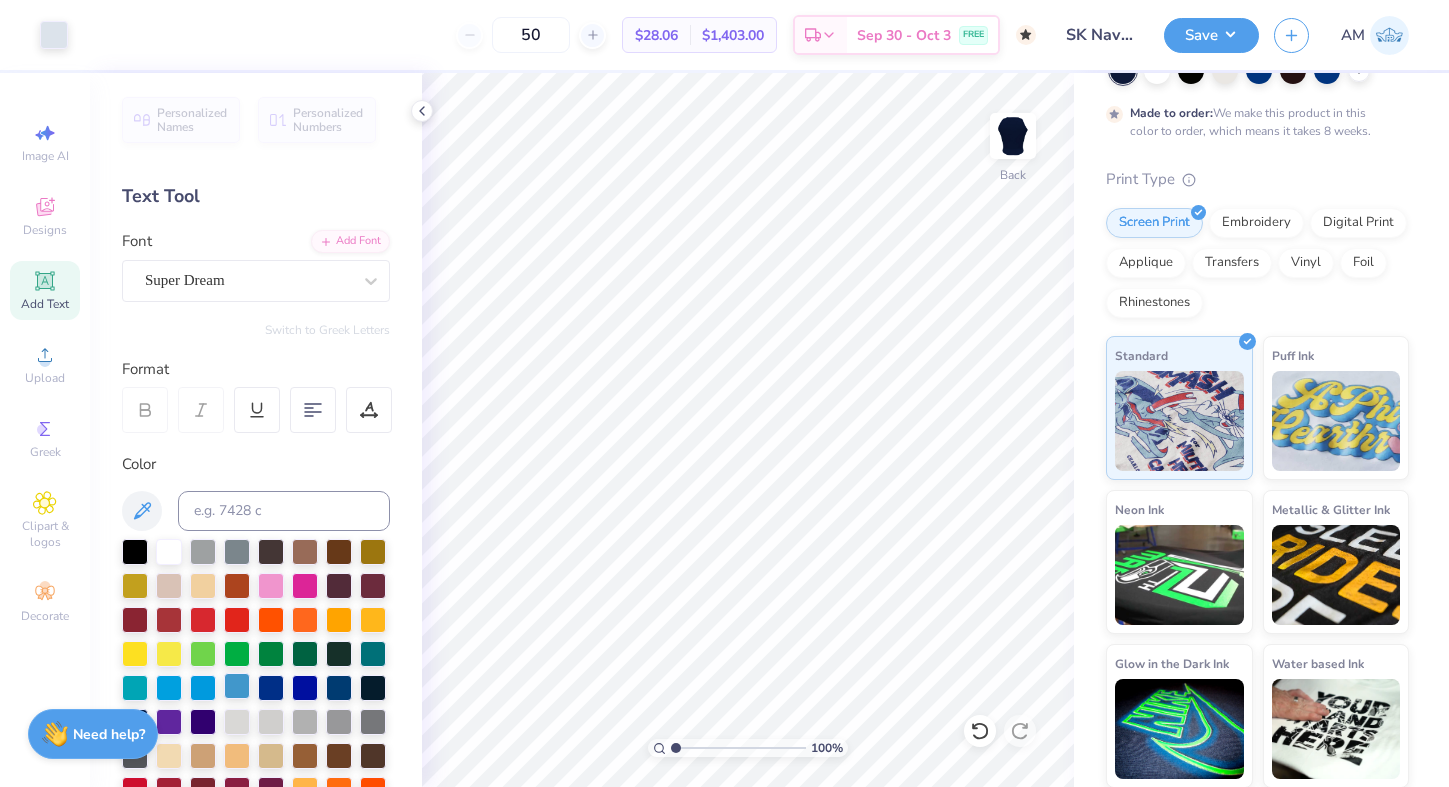 click at bounding box center (237, 686) 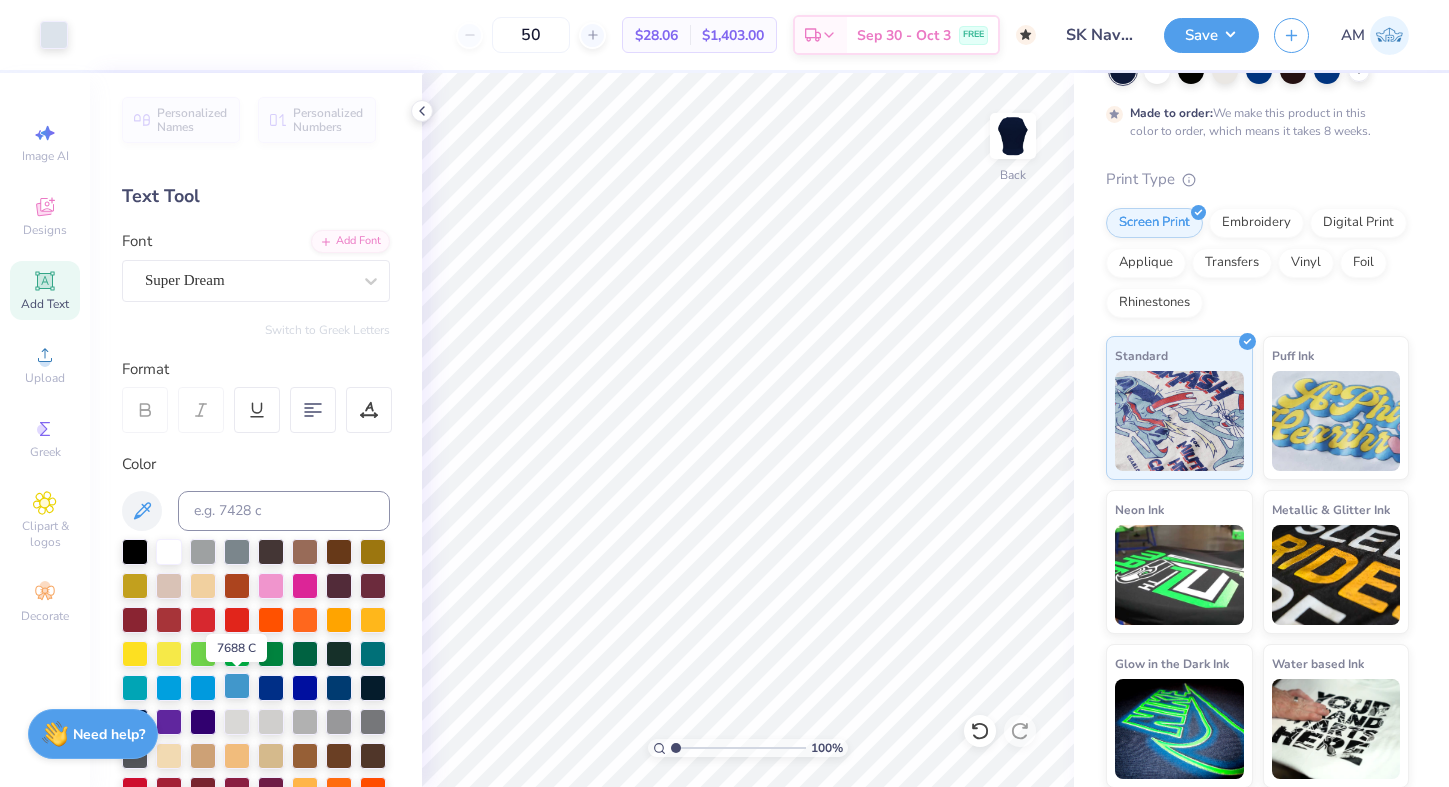 click at bounding box center [237, 686] 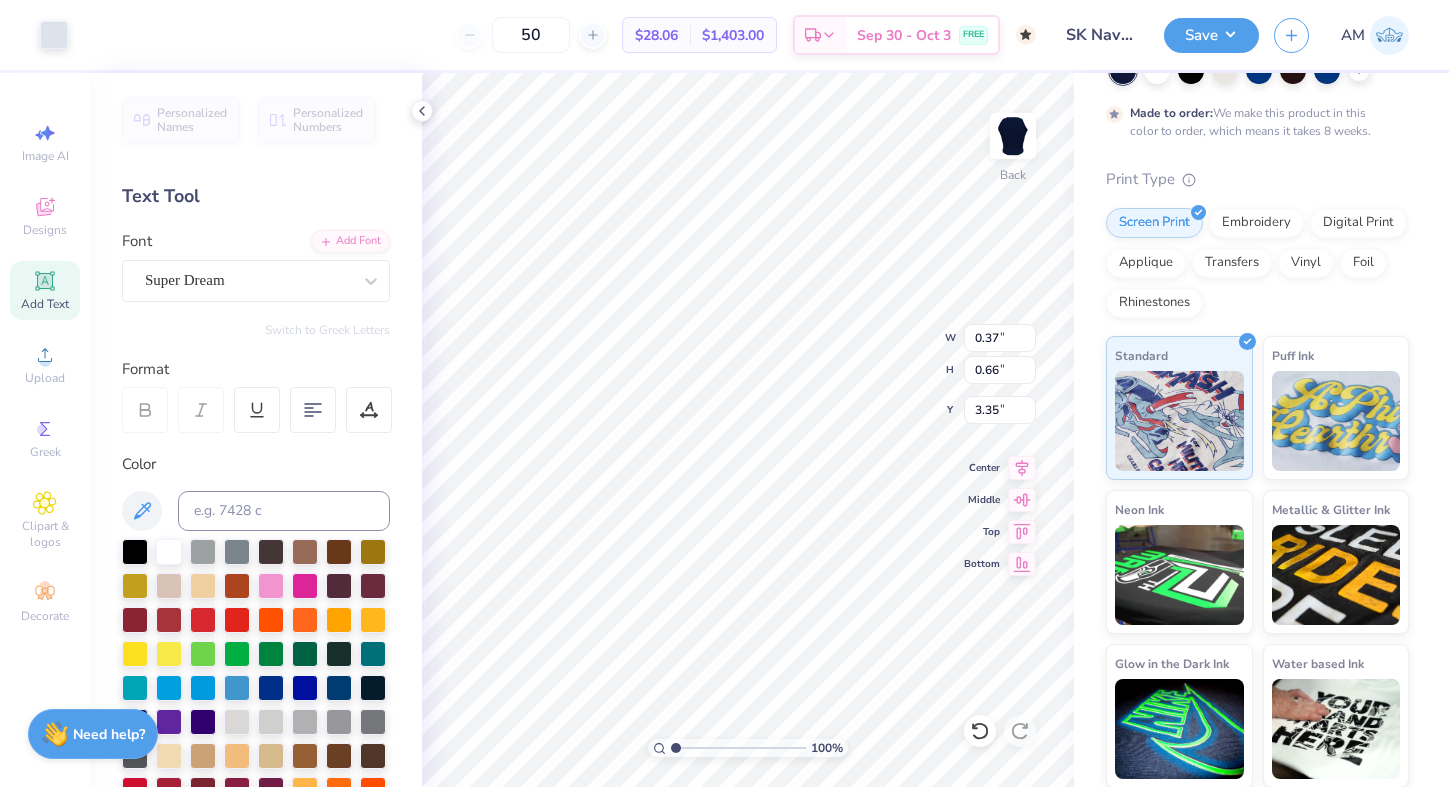 type on "0.66" 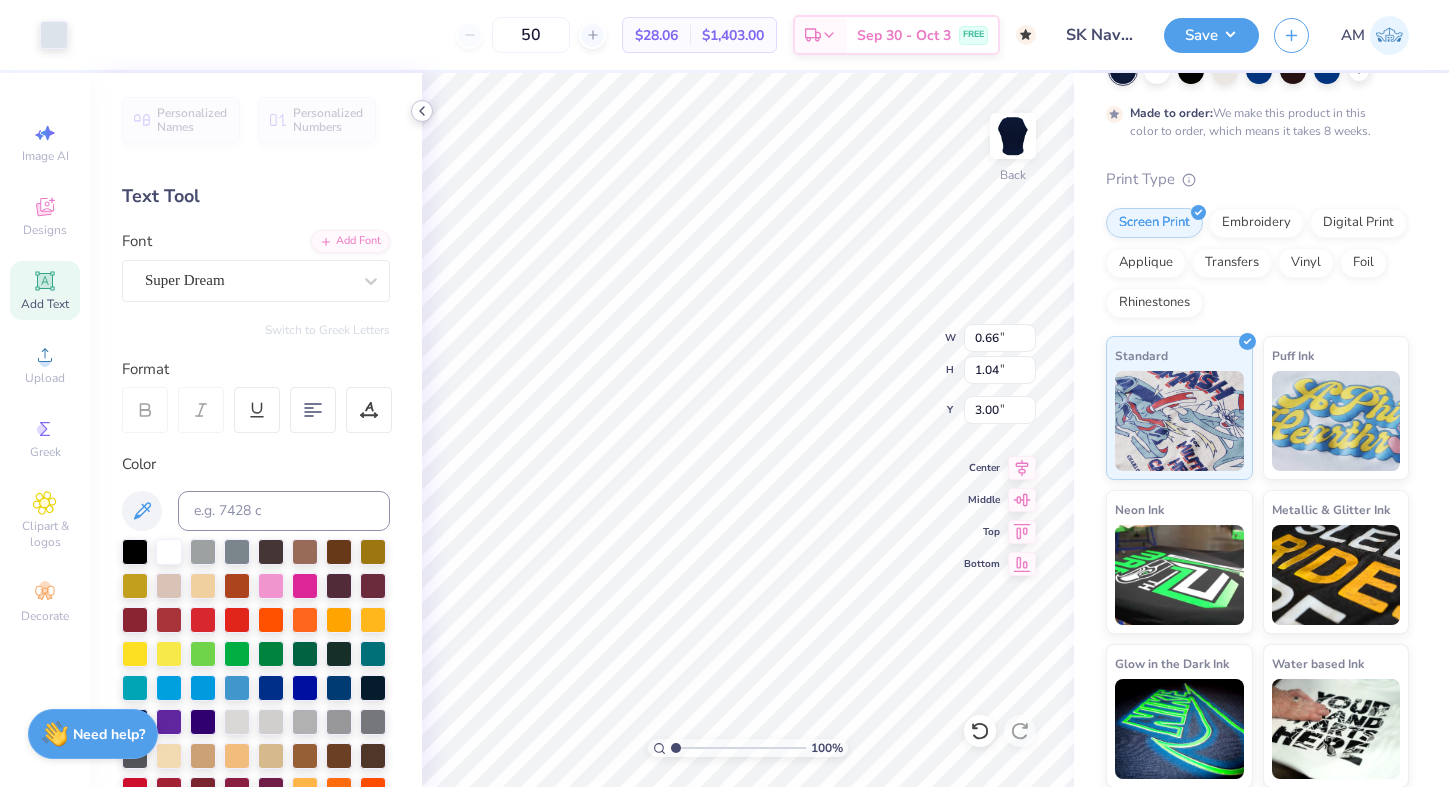 click at bounding box center (422, 111) 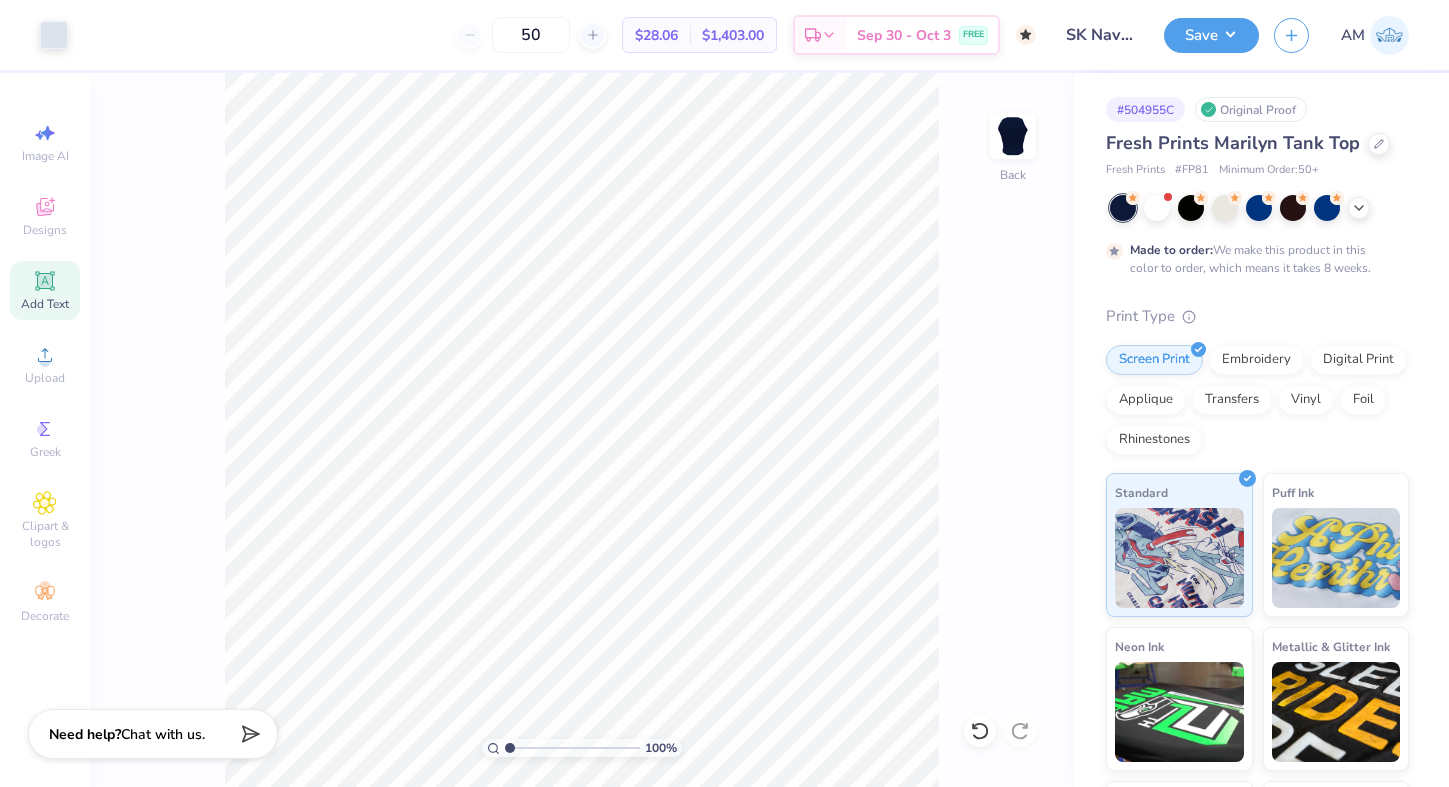 scroll, scrollTop: 0, scrollLeft: 0, axis: both 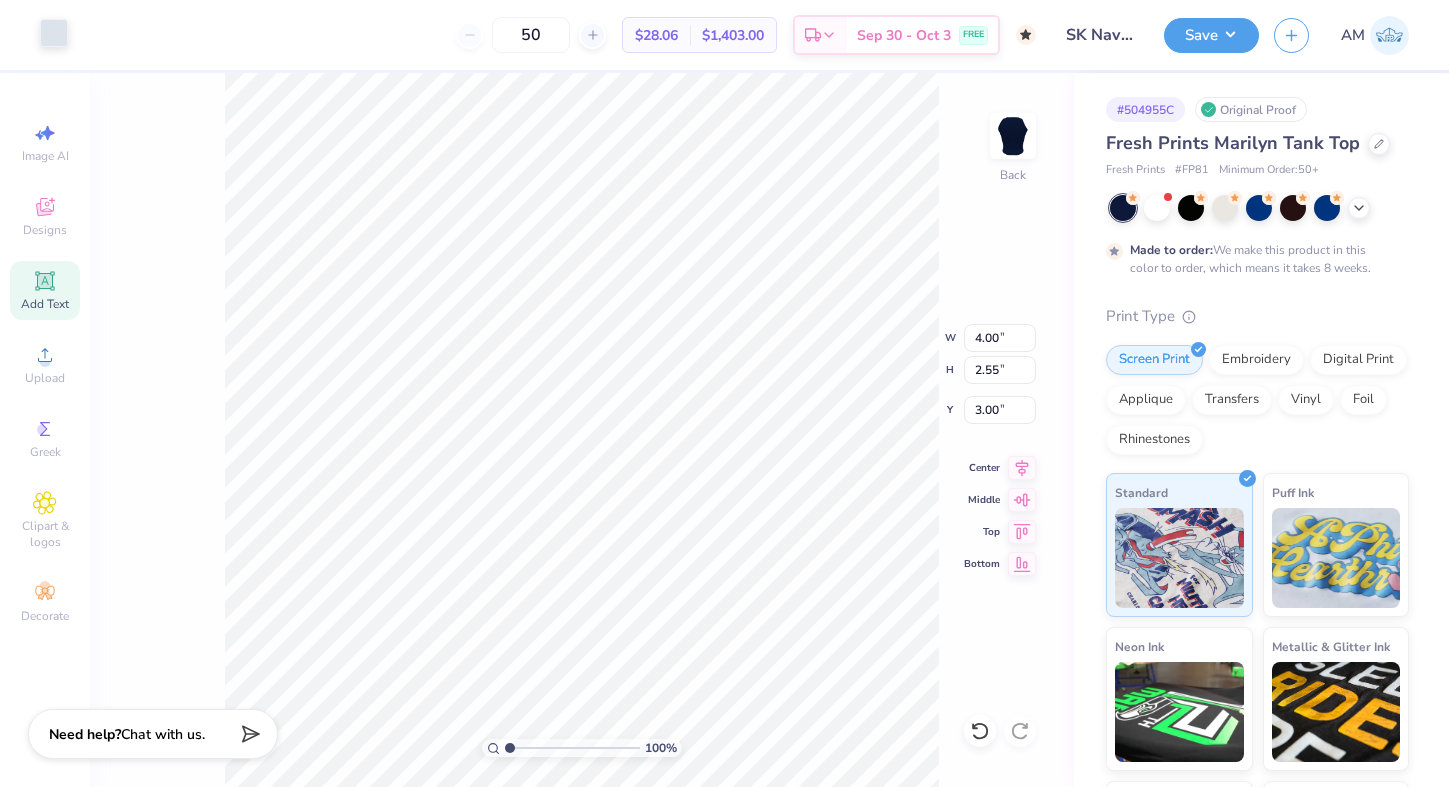 click at bounding box center [54, 33] 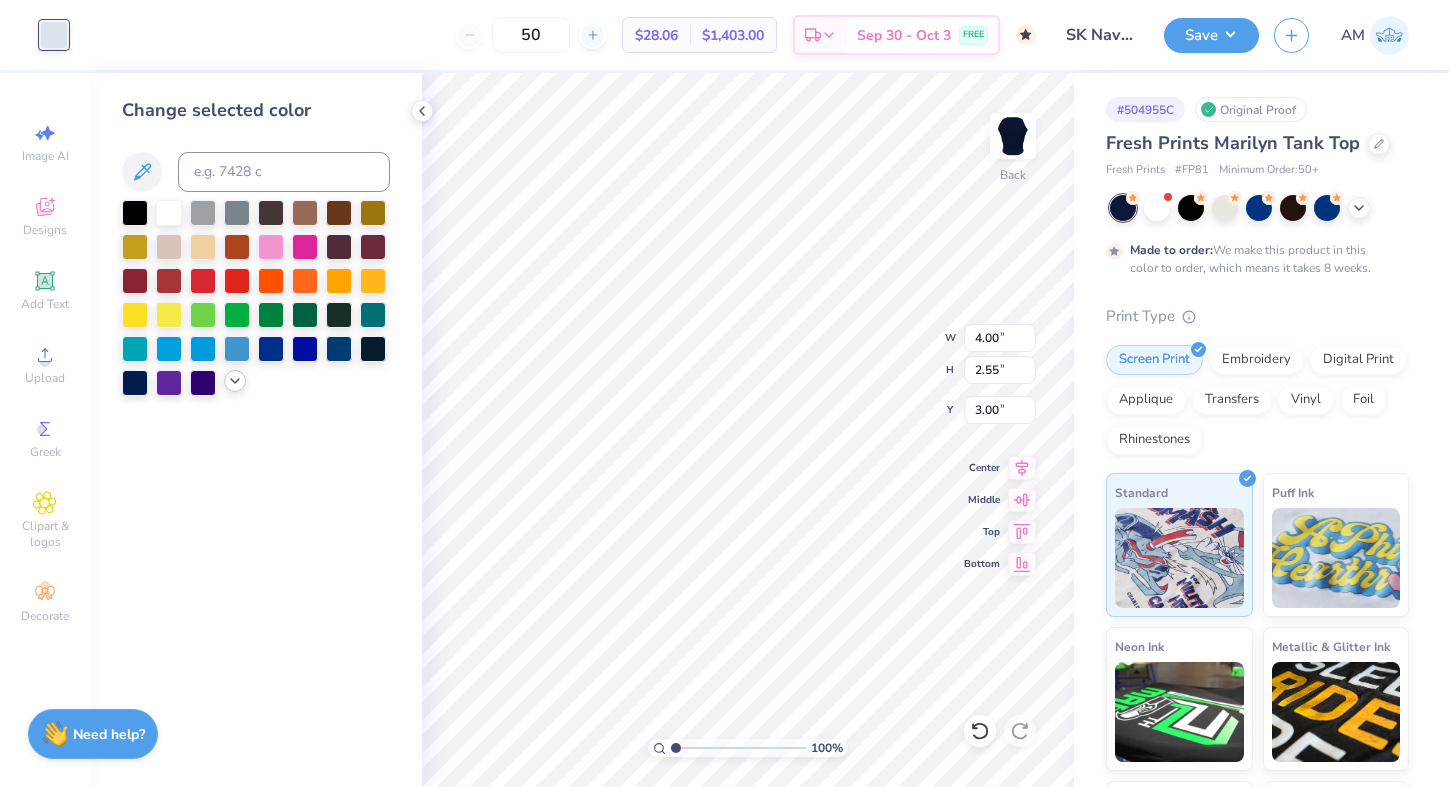 click 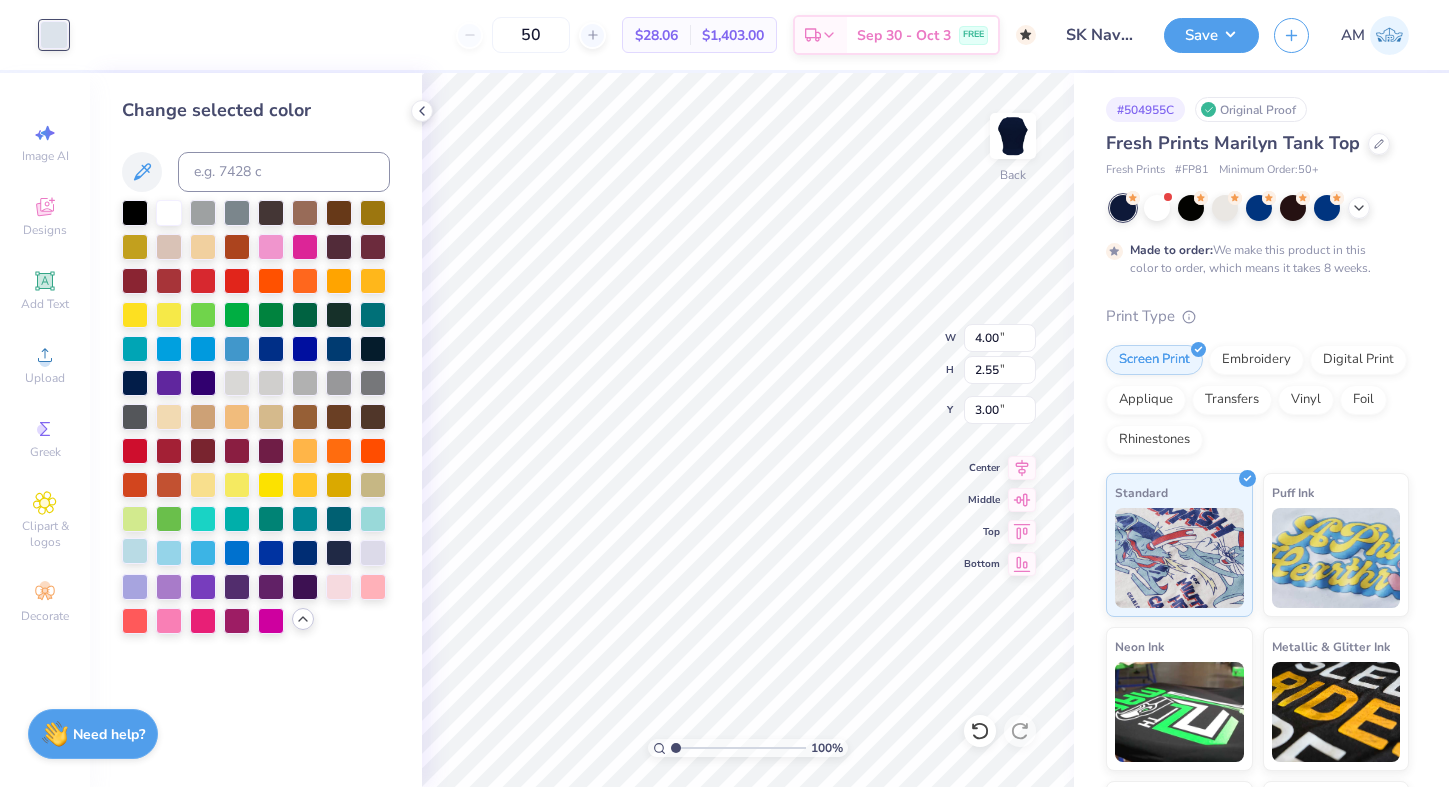 click at bounding box center [135, 551] 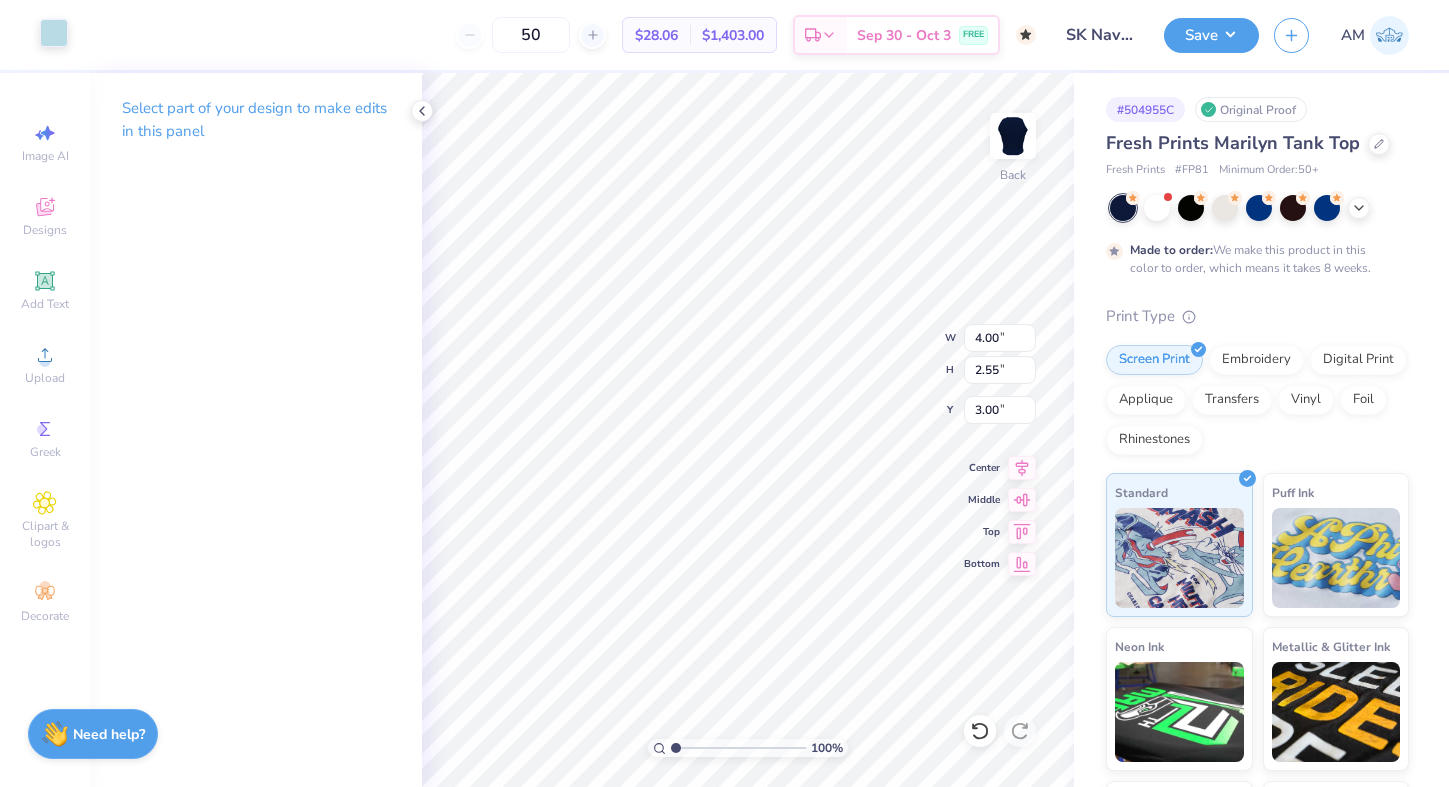 click at bounding box center [54, 33] 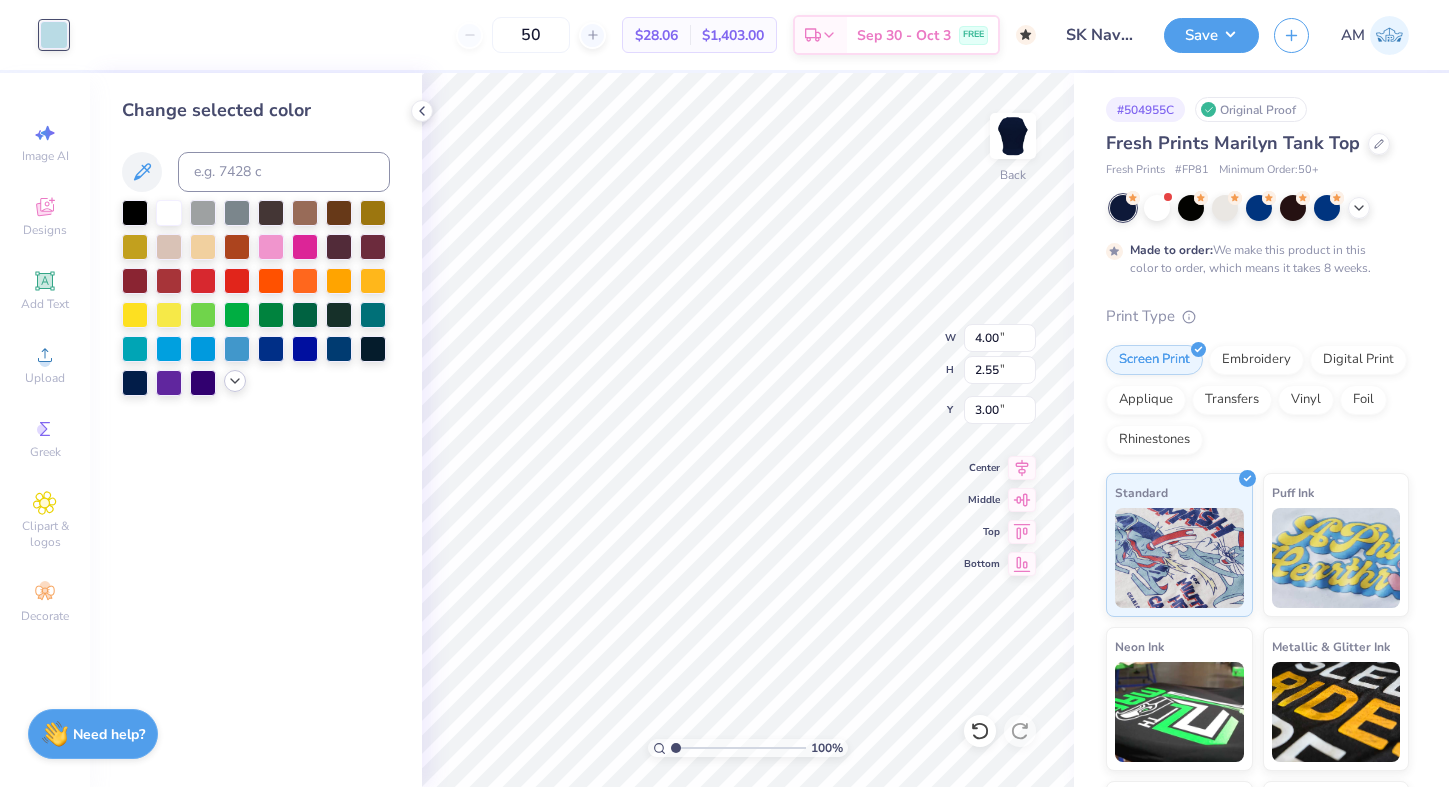 click 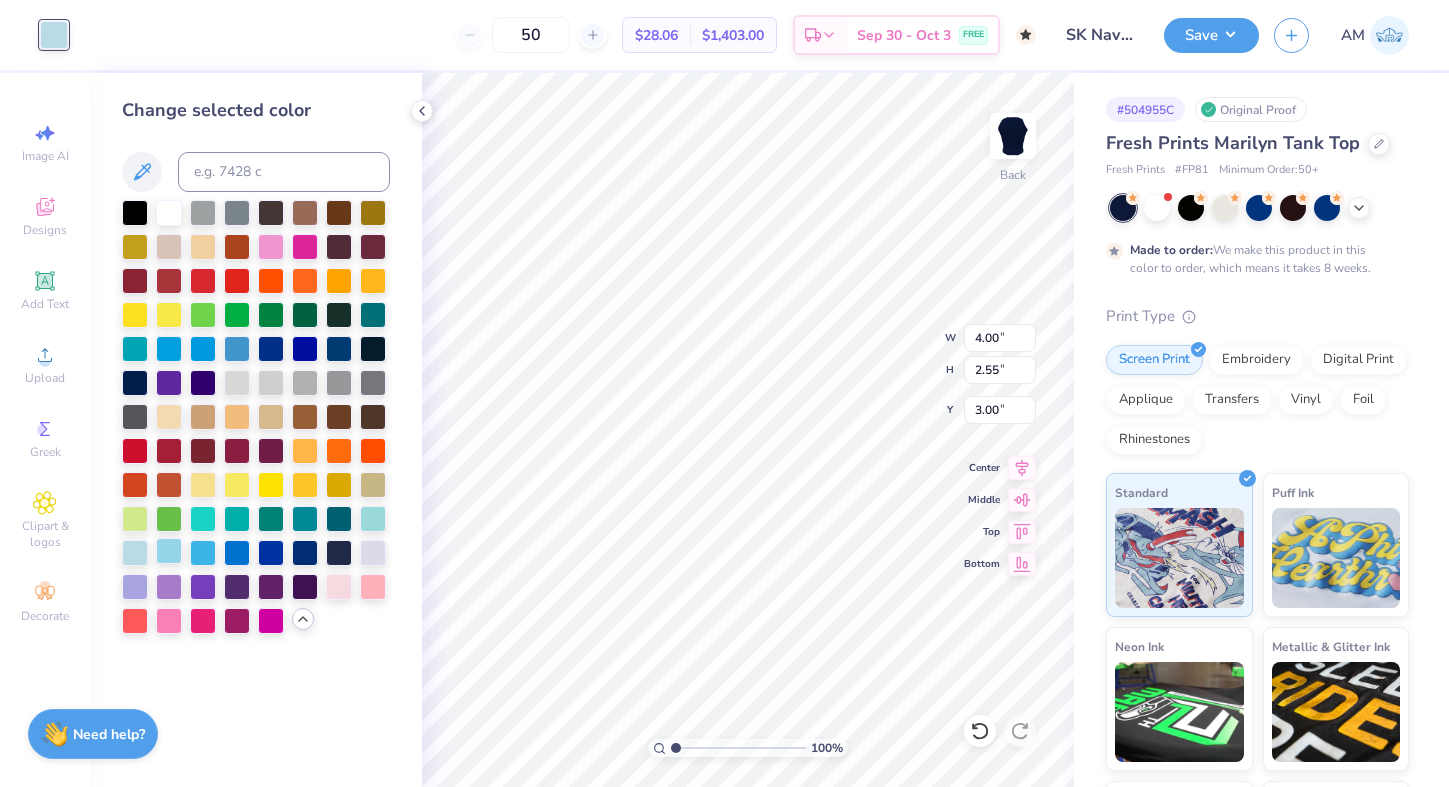 click at bounding box center [169, 551] 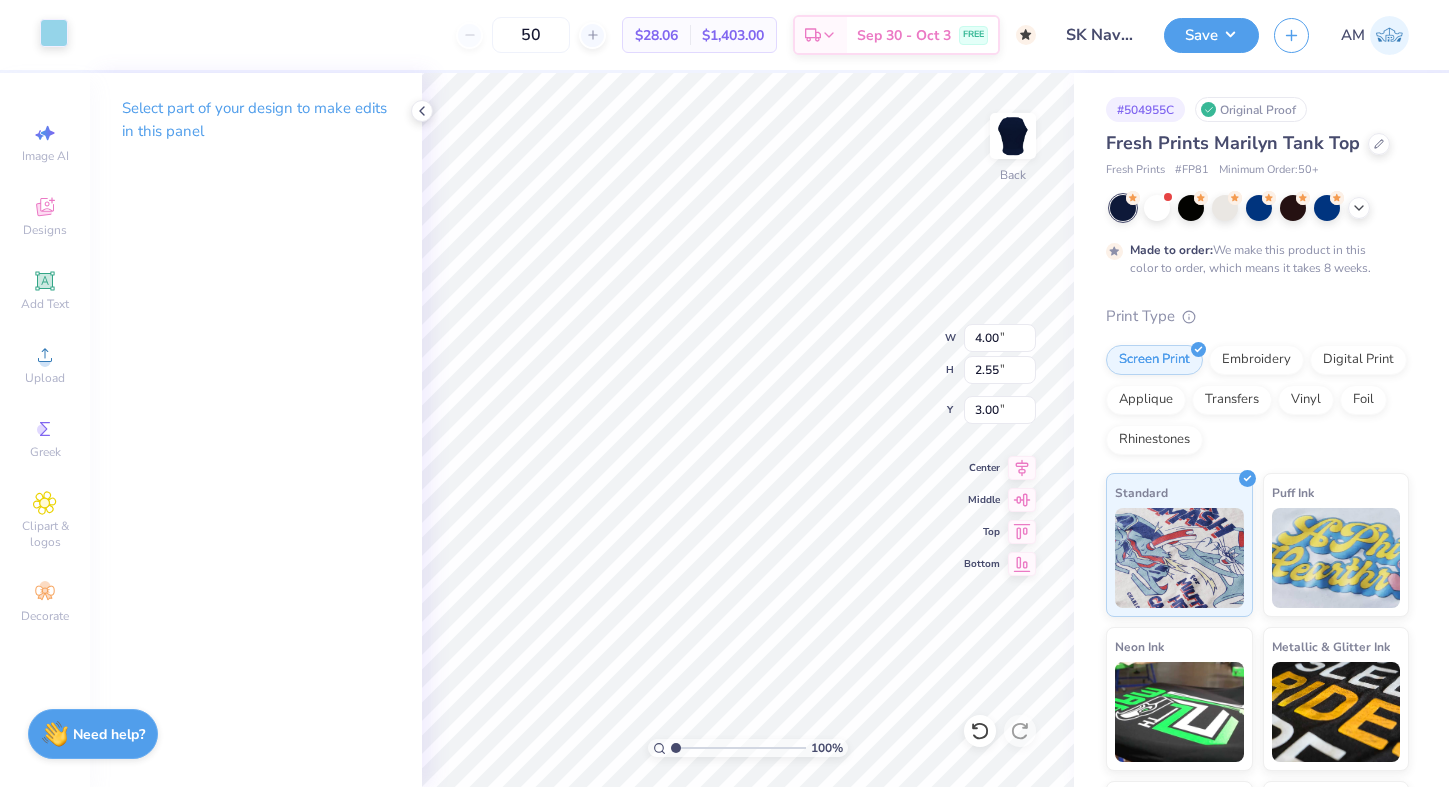 click at bounding box center [54, 33] 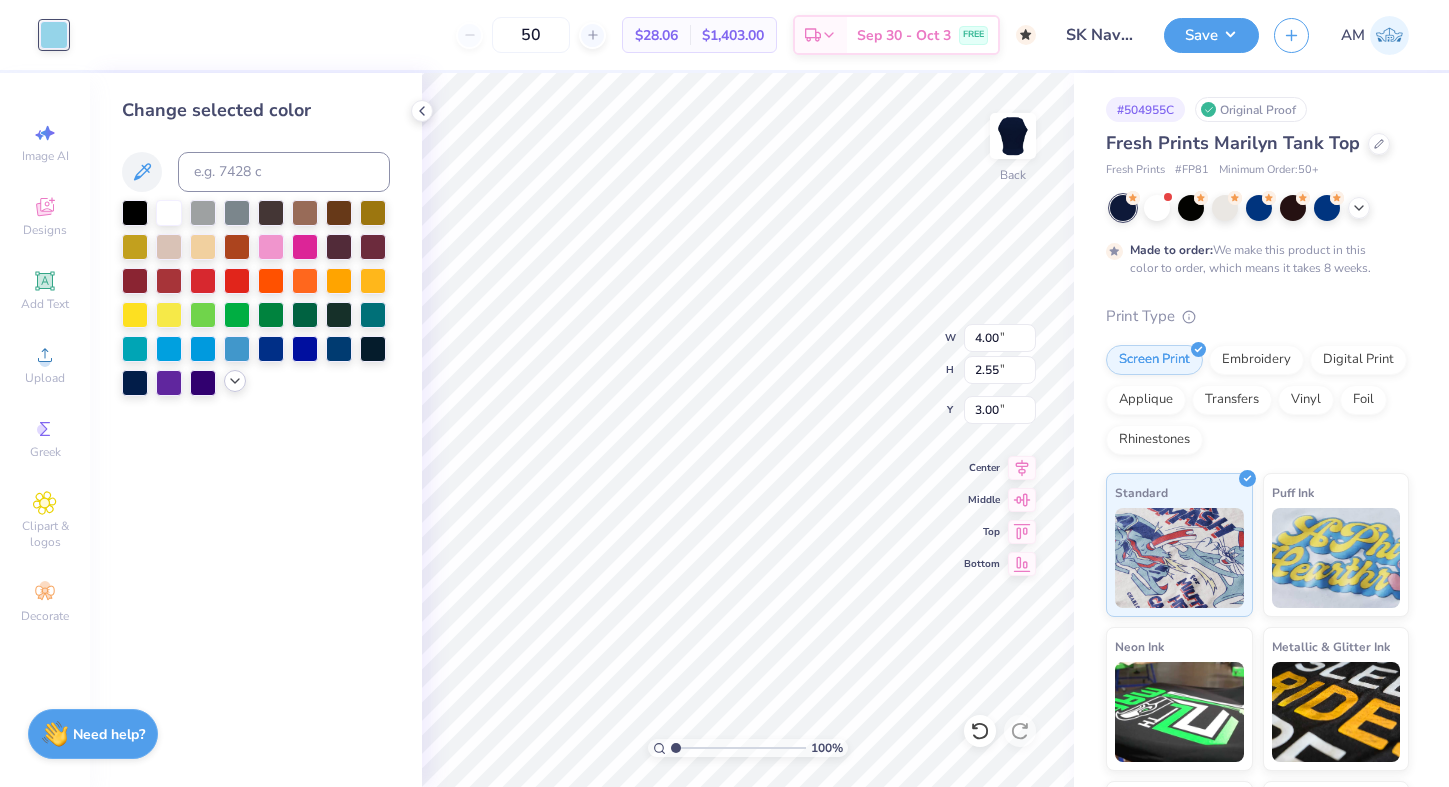 click 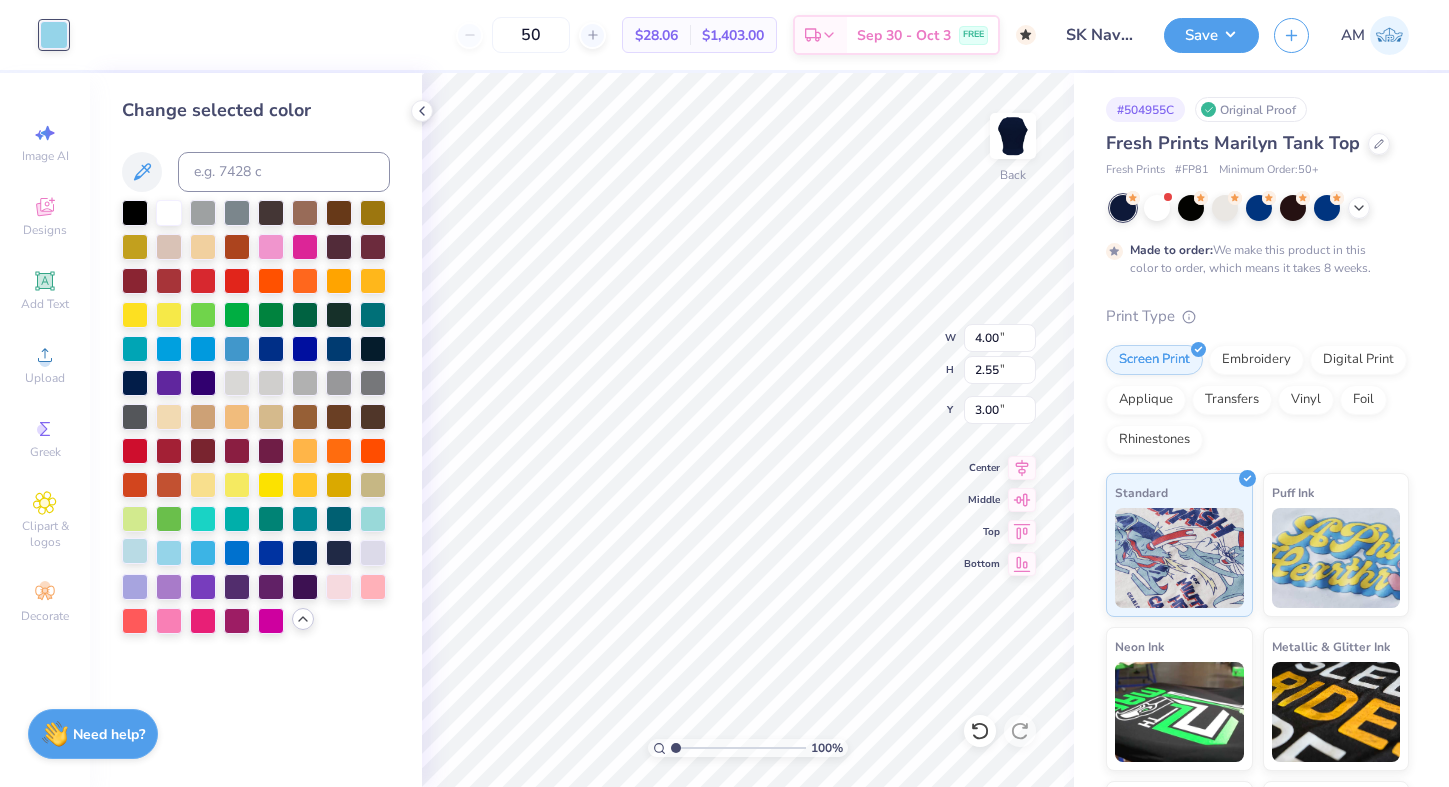 click at bounding box center [135, 551] 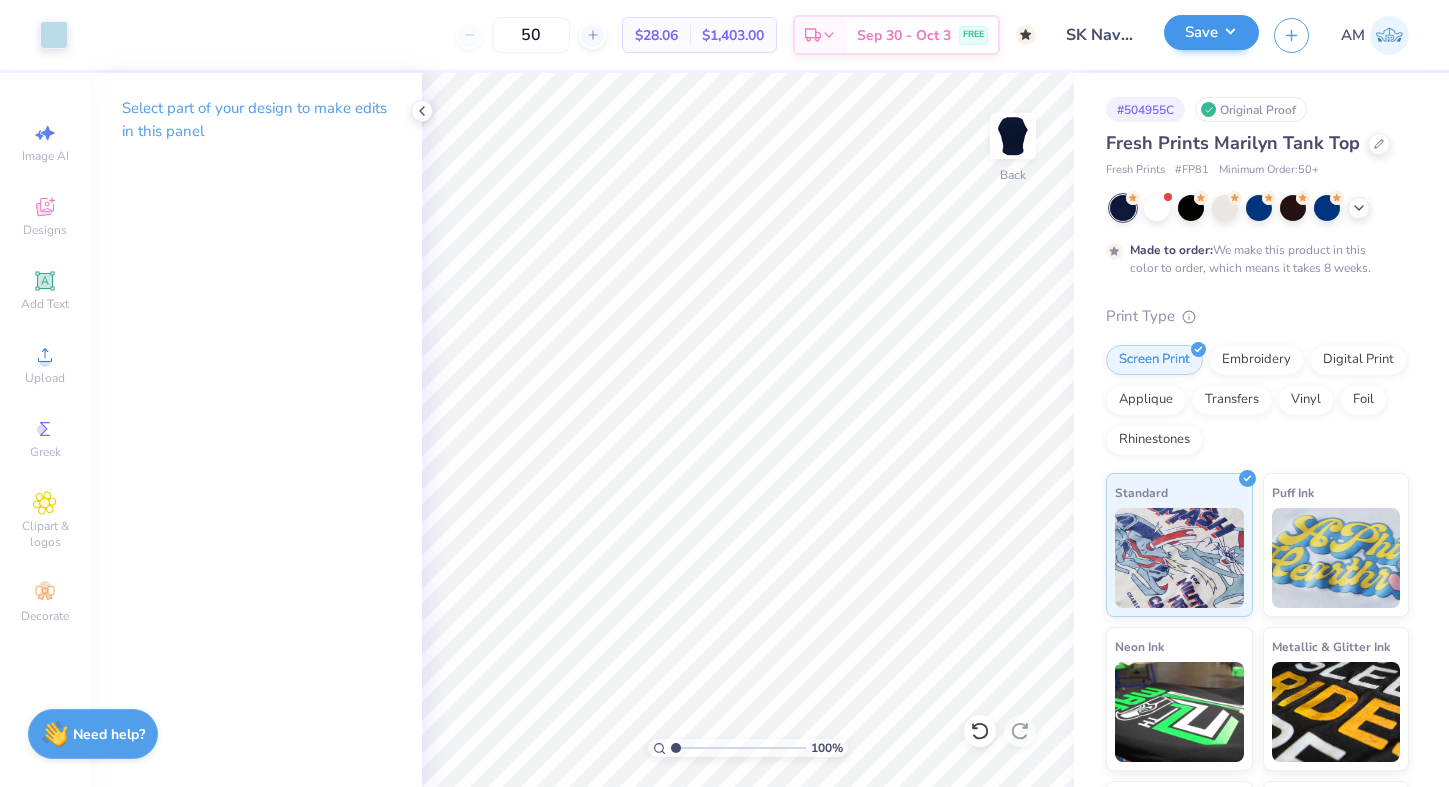 click on "Save" at bounding box center (1211, 32) 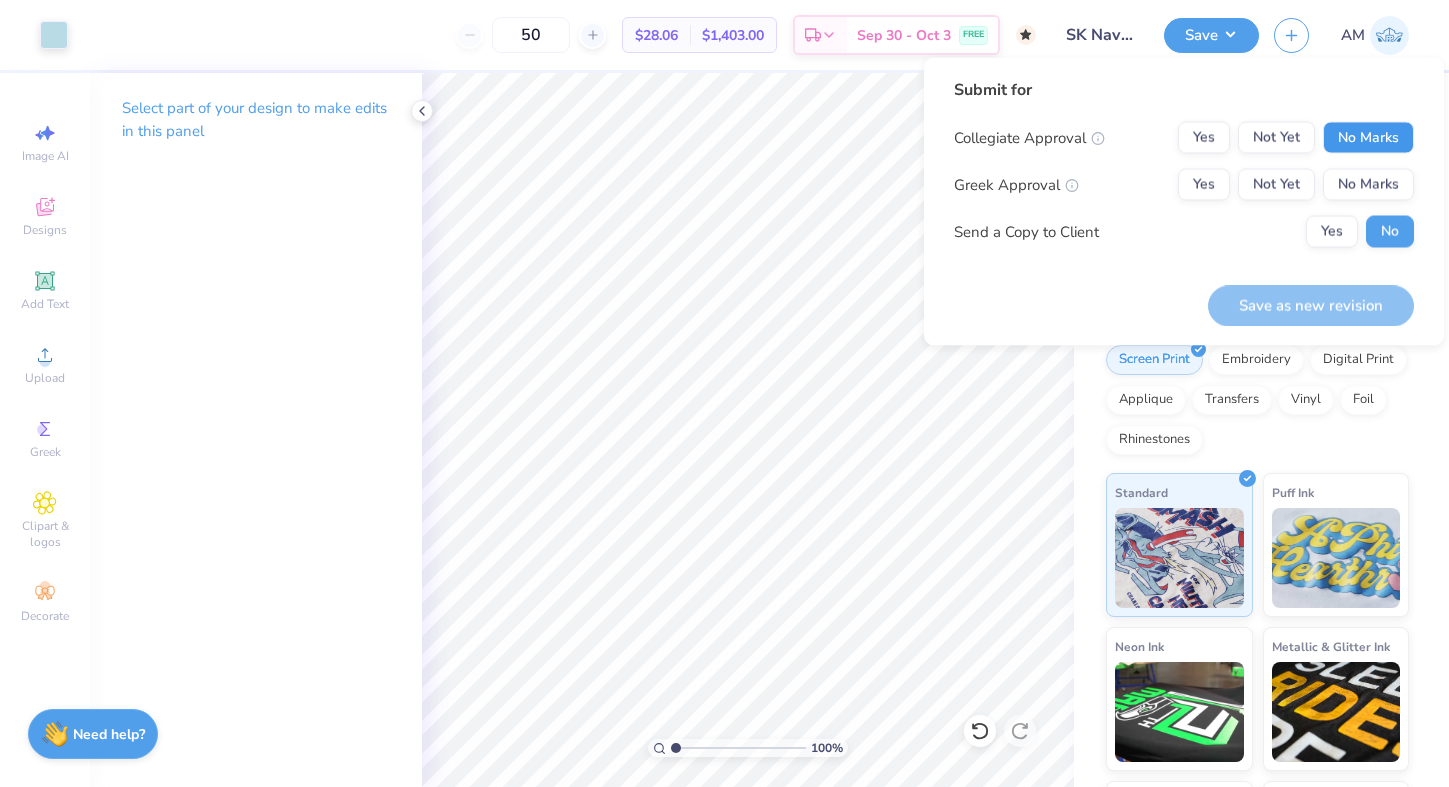 click on "No Marks" at bounding box center [1368, 138] 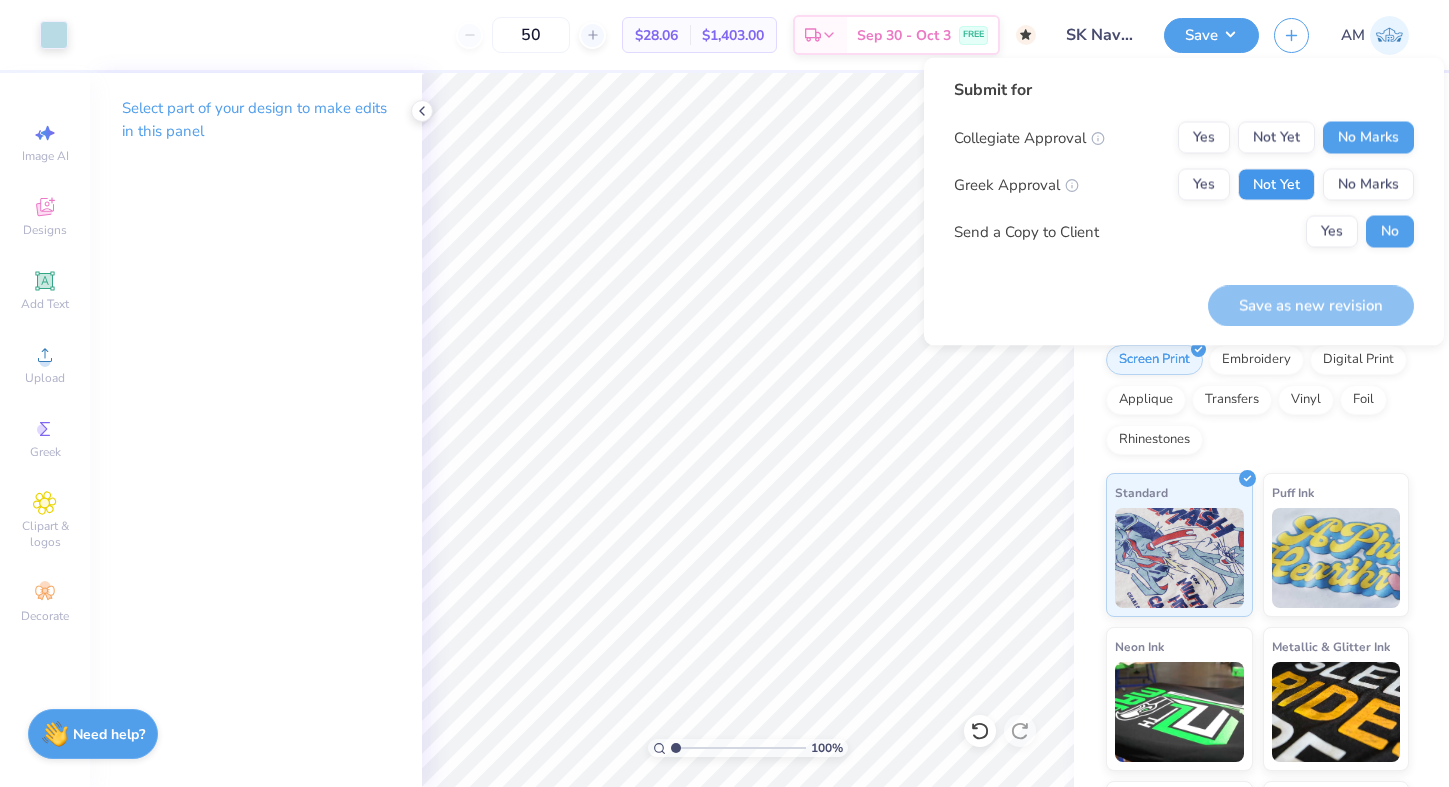 click on "Not Yet" at bounding box center (1276, 185) 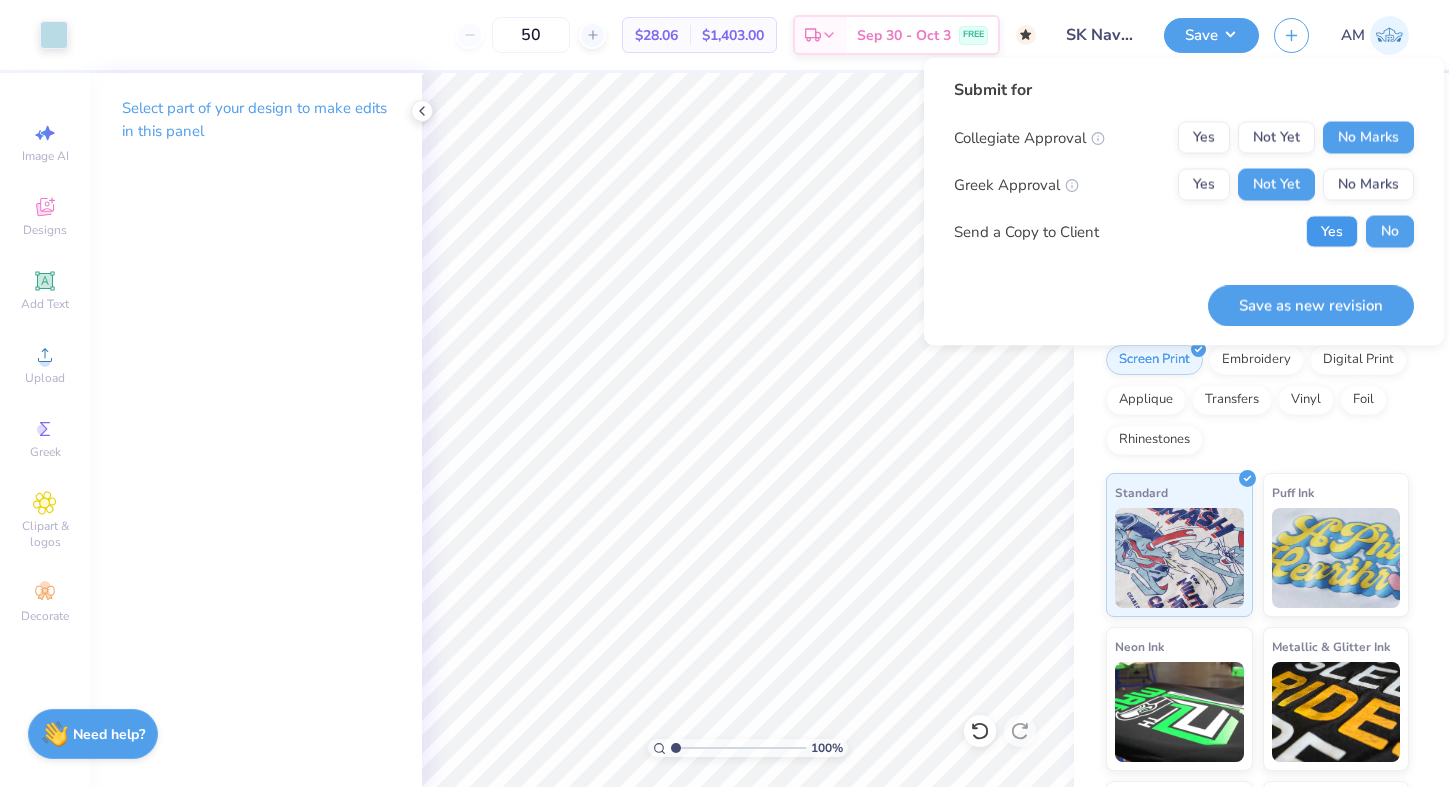 click on "Yes" at bounding box center [1332, 232] 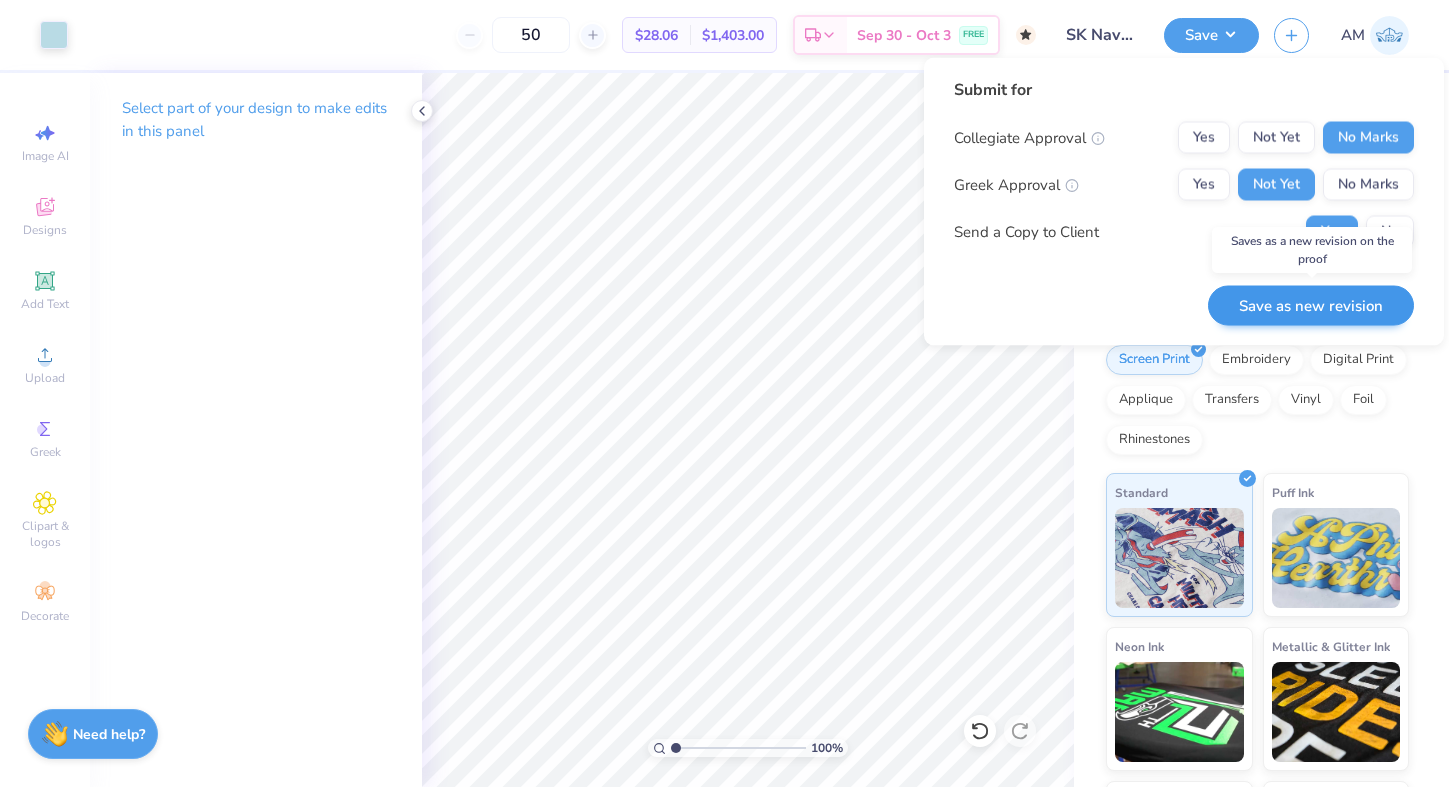click on "Save as new revision" at bounding box center (1311, 305) 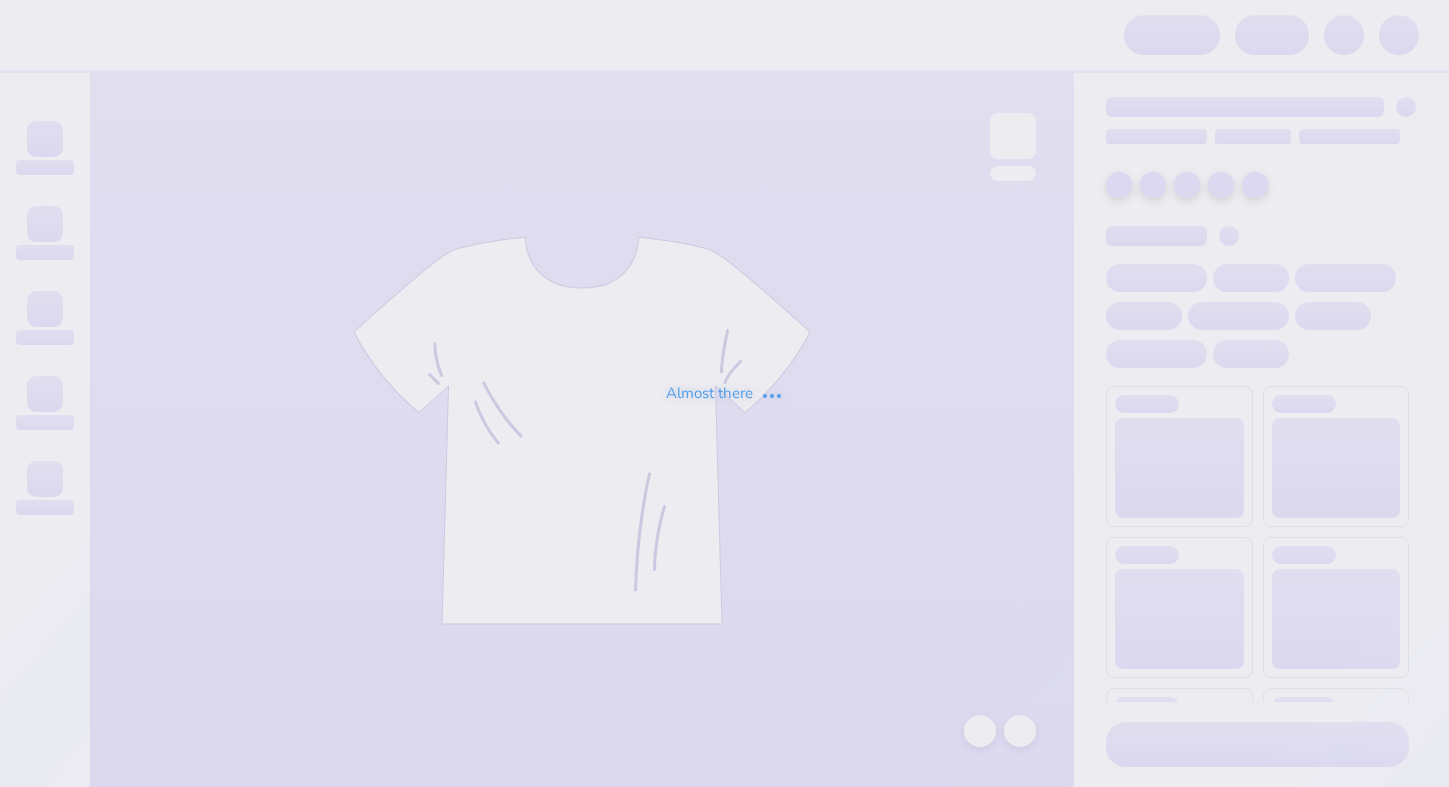 scroll, scrollTop: 0, scrollLeft: 0, axis: both 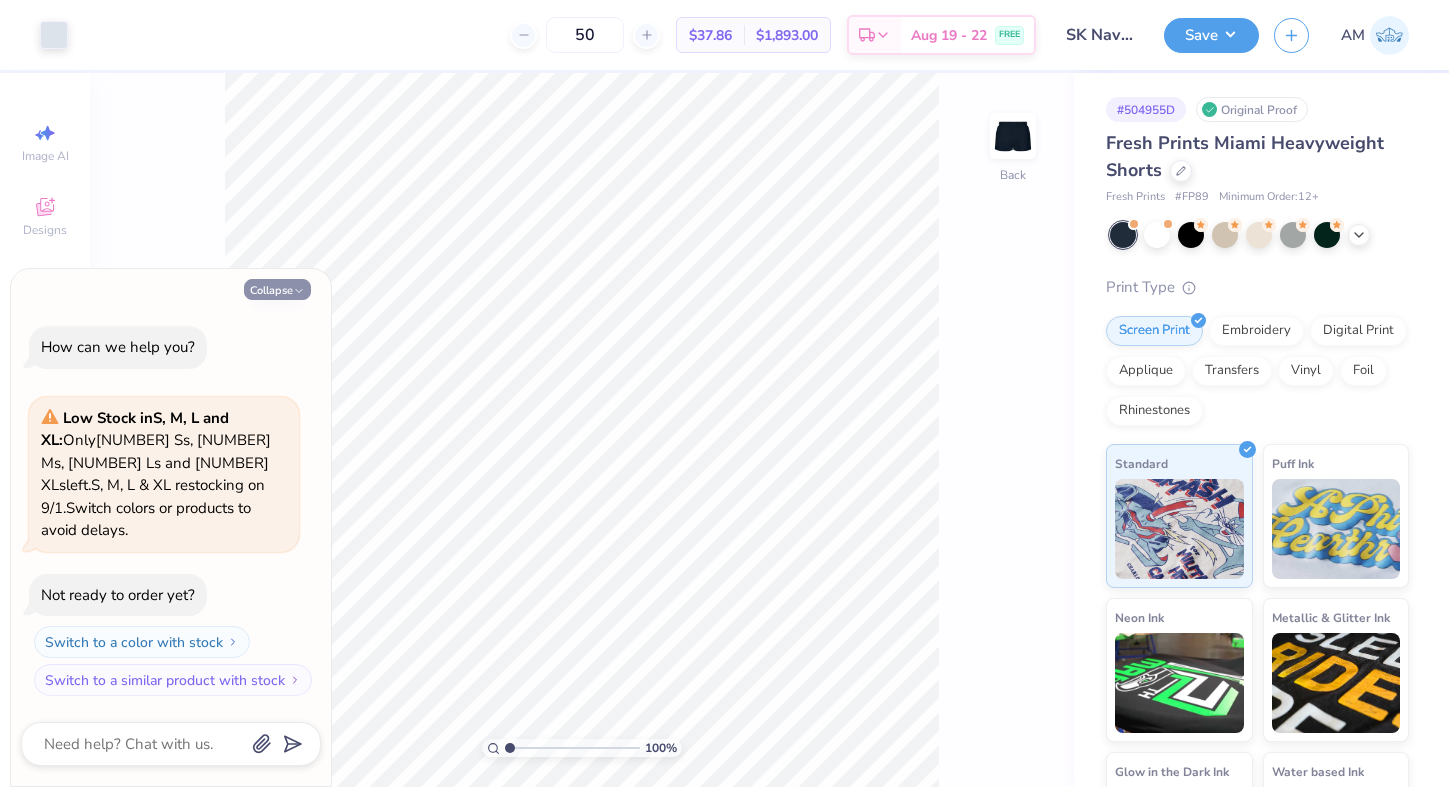 click on "Collapse" at bounding box center (277, 289) 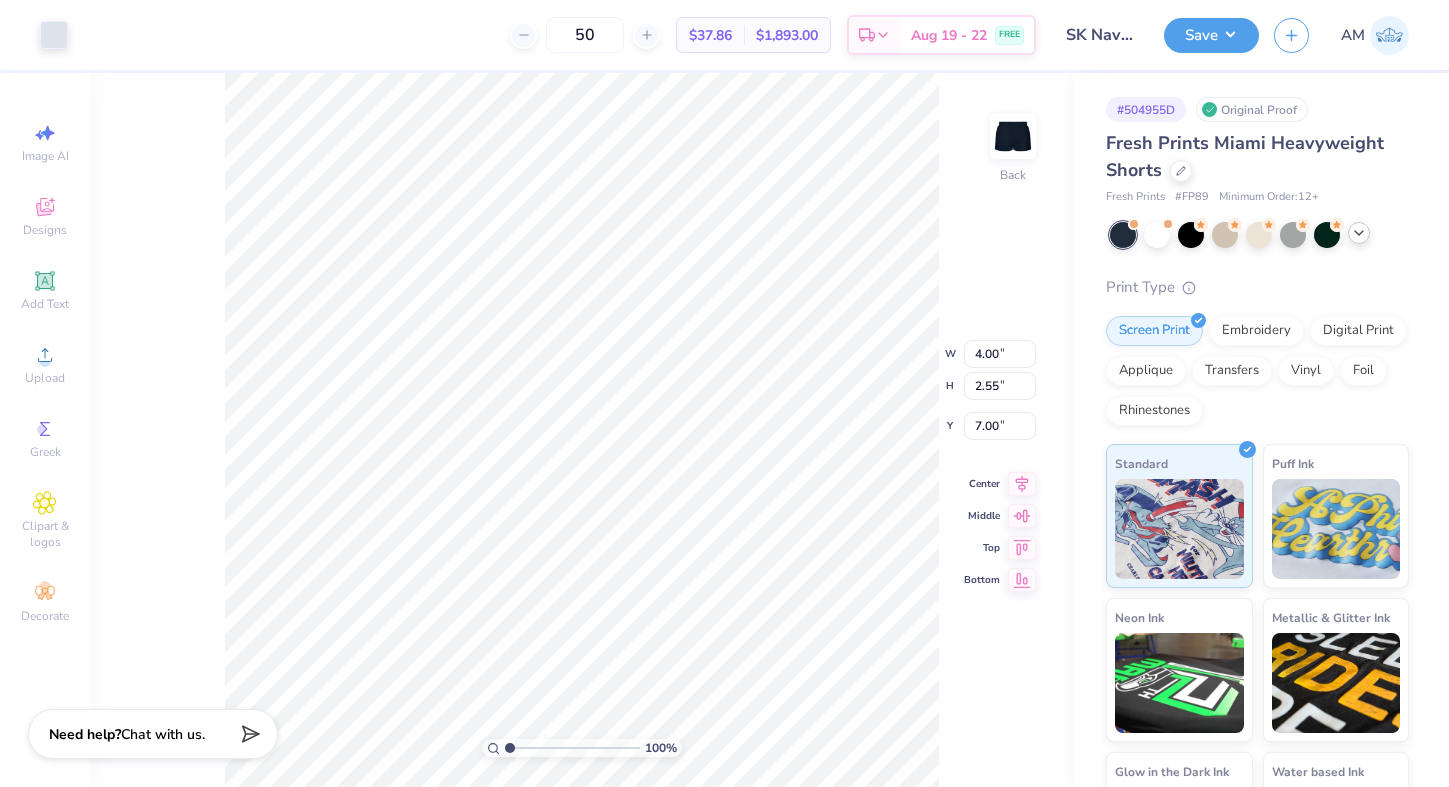 click at bounding box center (1259, 235) 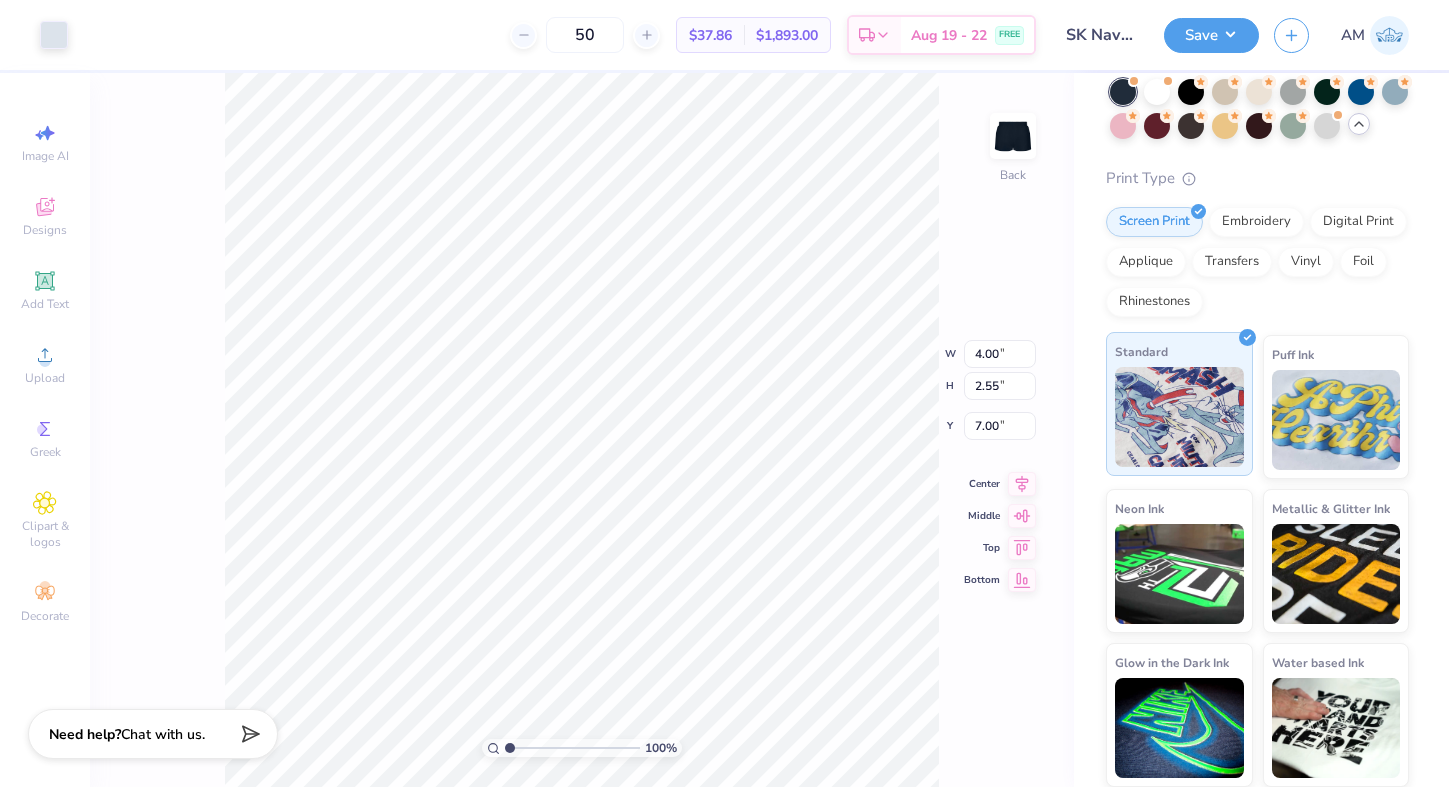 scroll, scrollTop: 142, scrollLeft: 0, axis: vertical 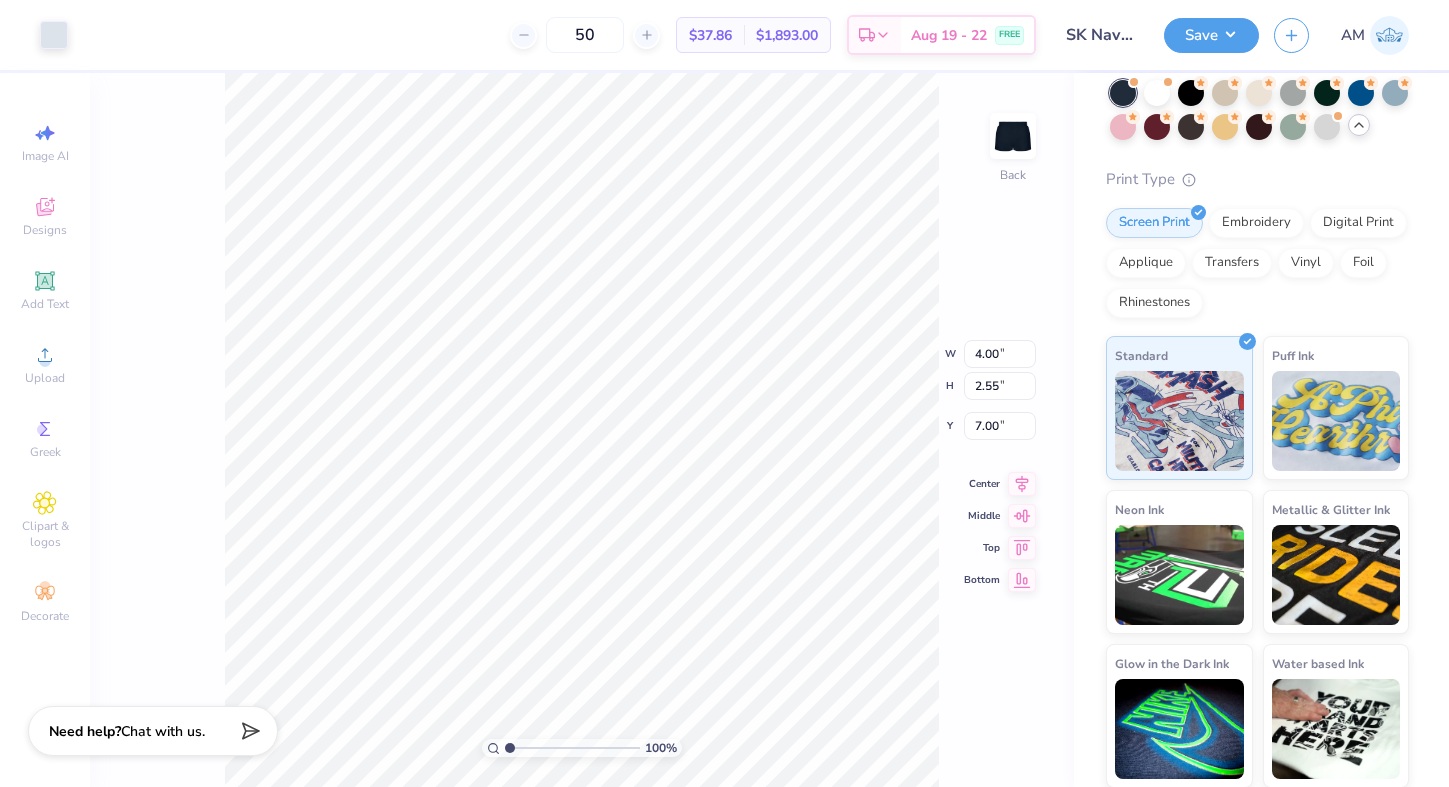 click on "Chat with us." at bounding box center (163, 731) 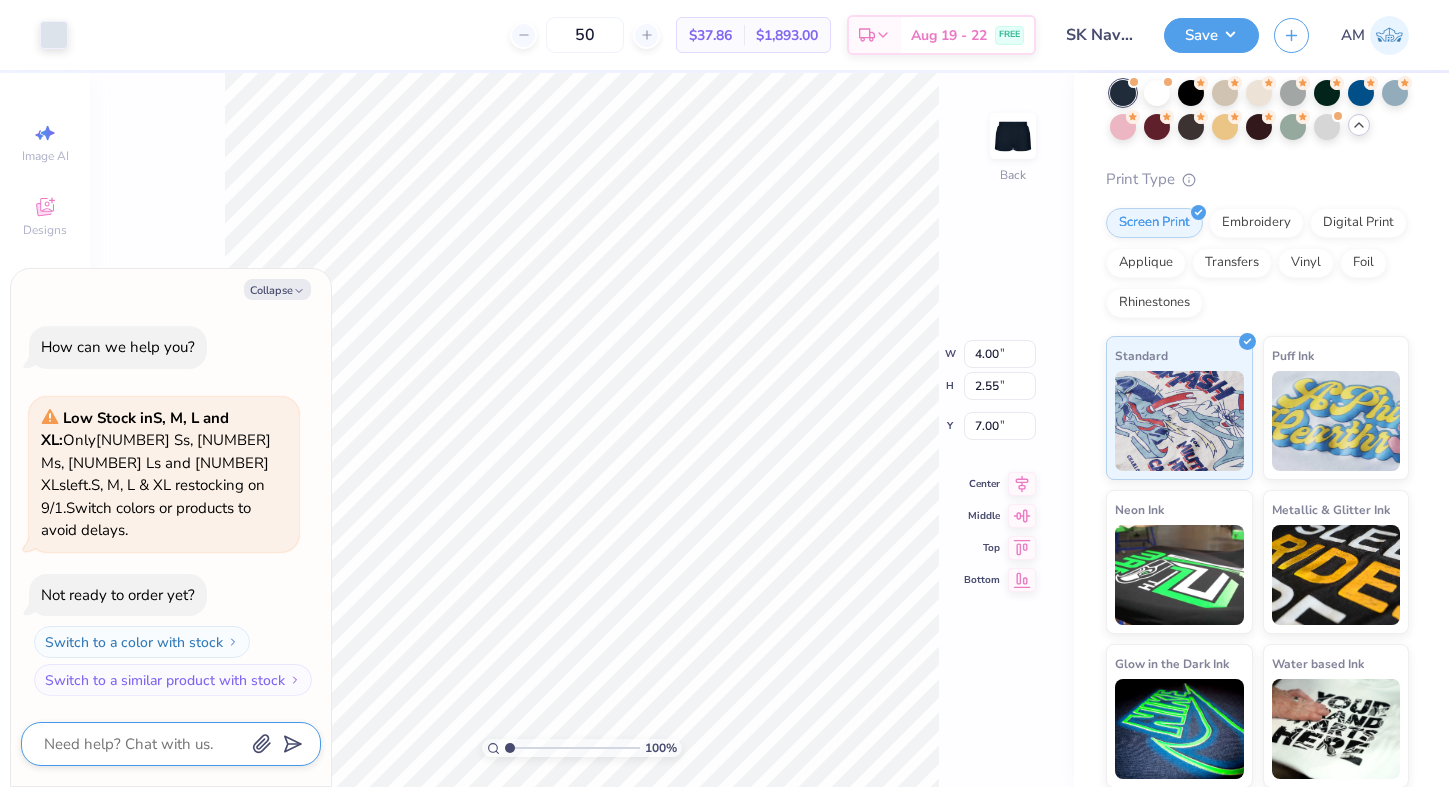 click at bounding box center [143, 744] 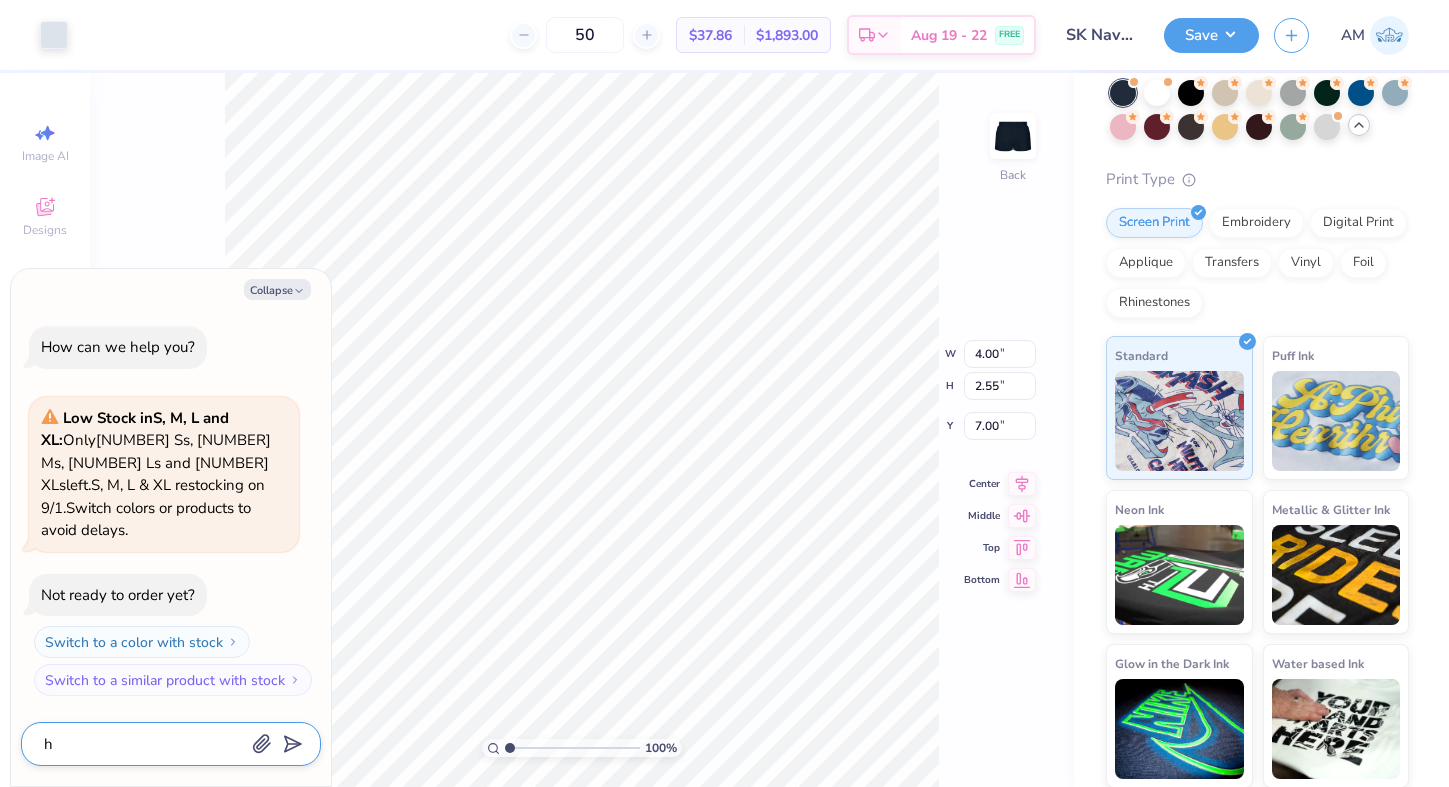 type on "x" 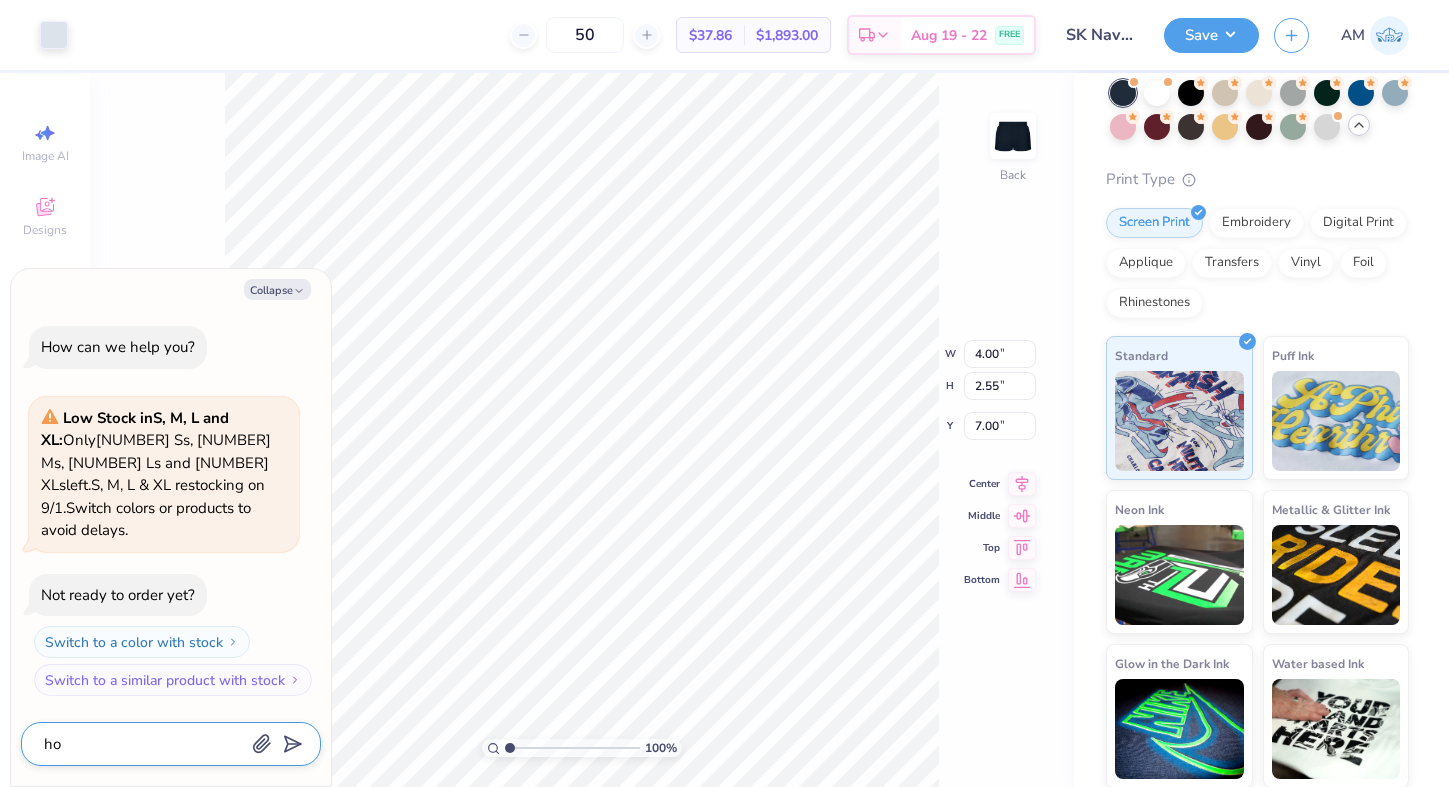 type on "x" 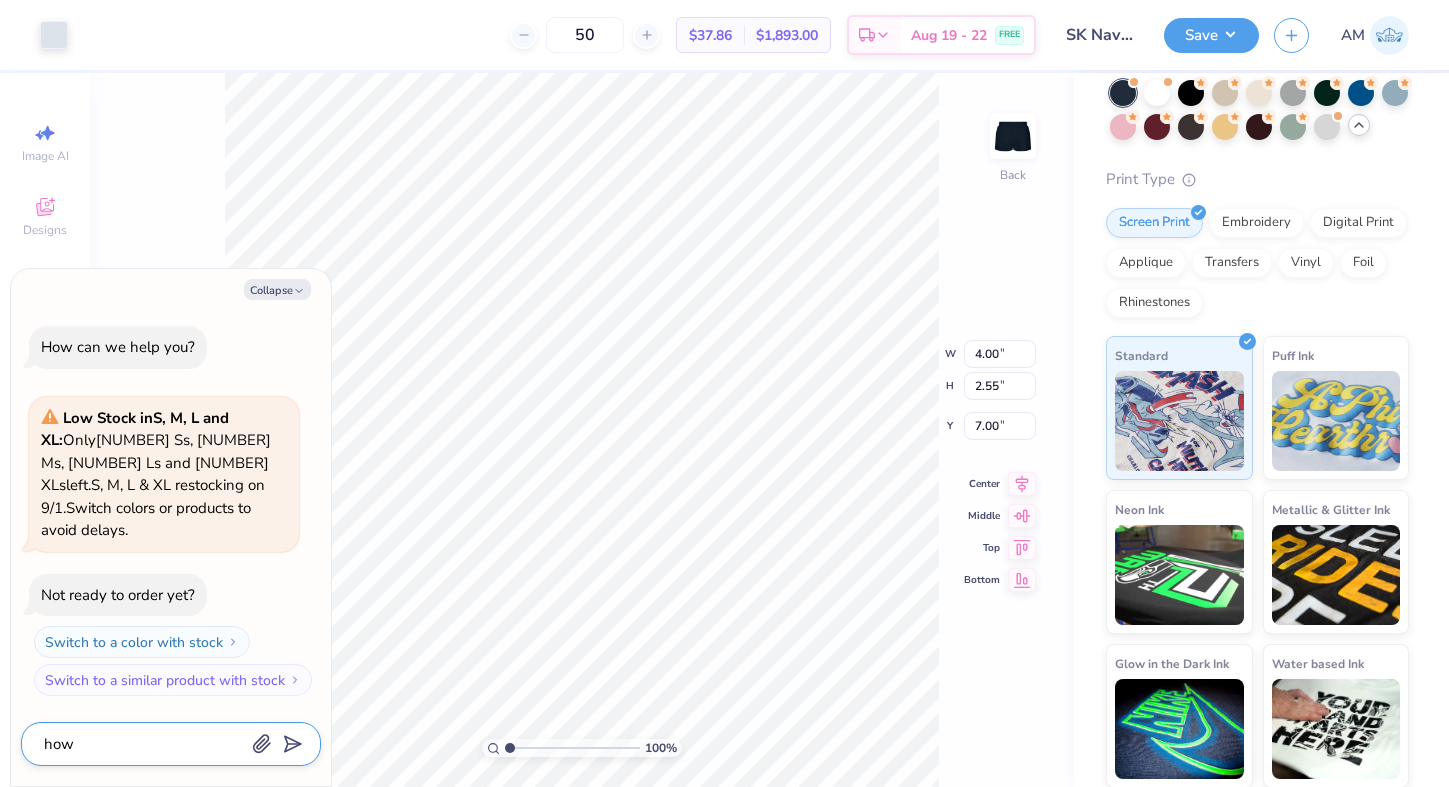 type on "x" 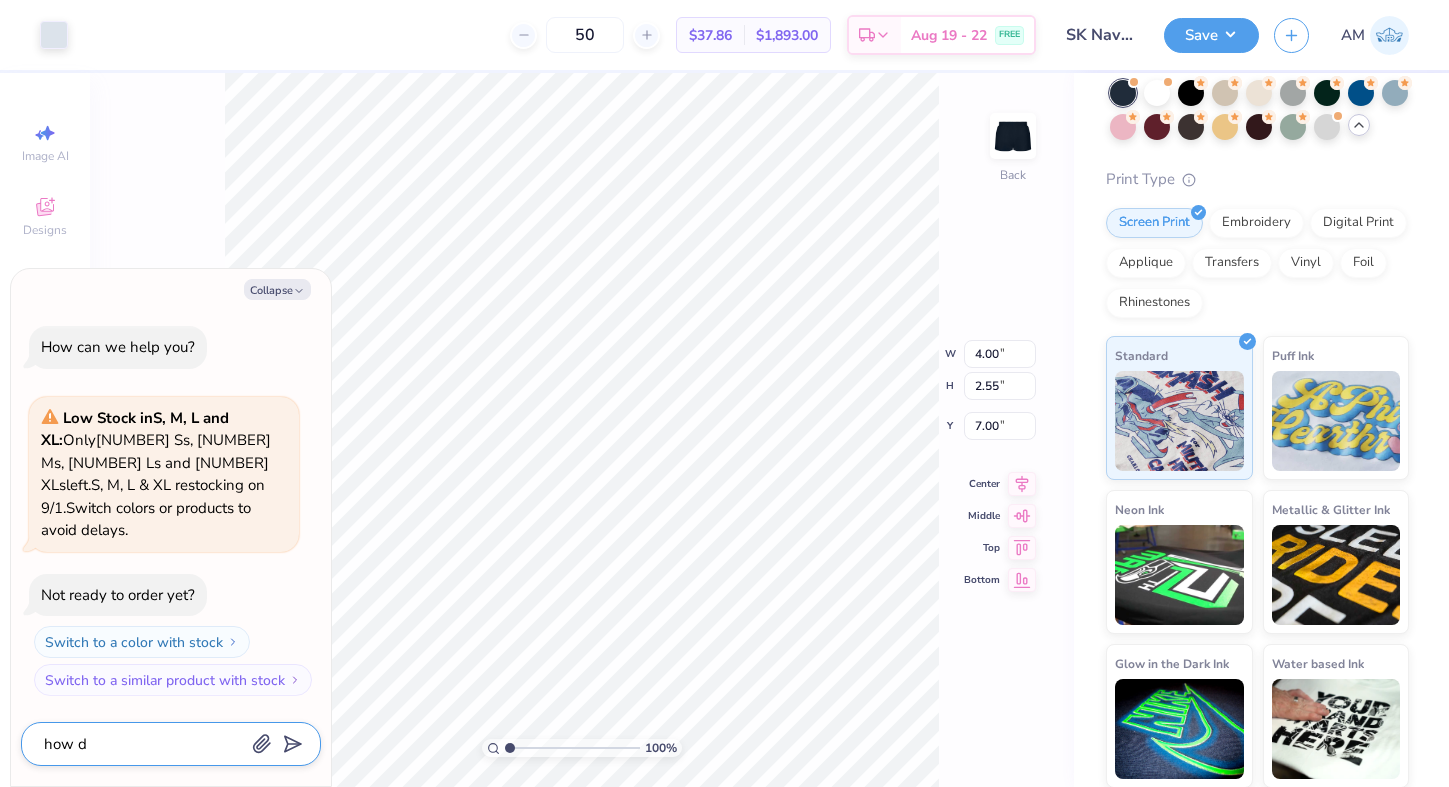 type on "x" 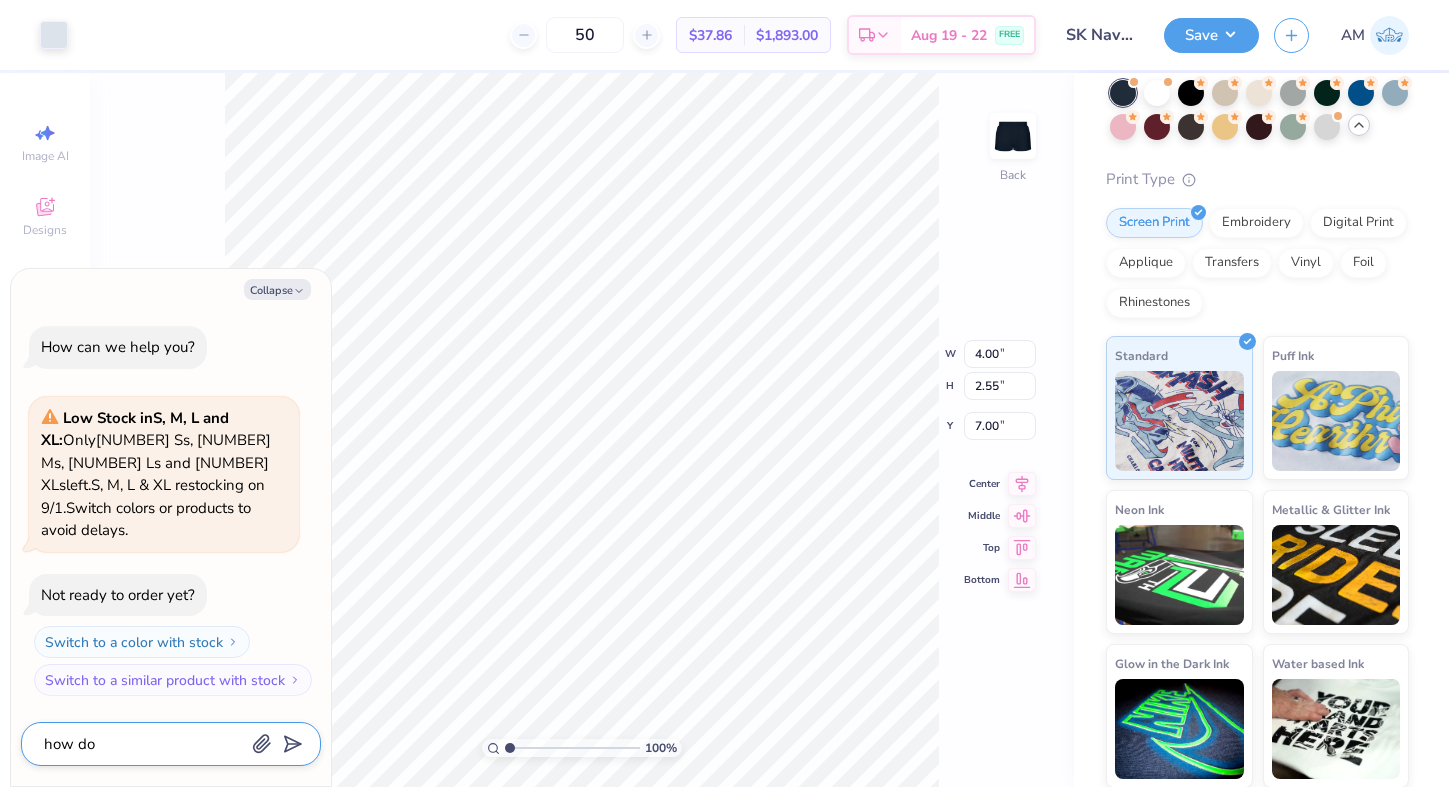type on "x" 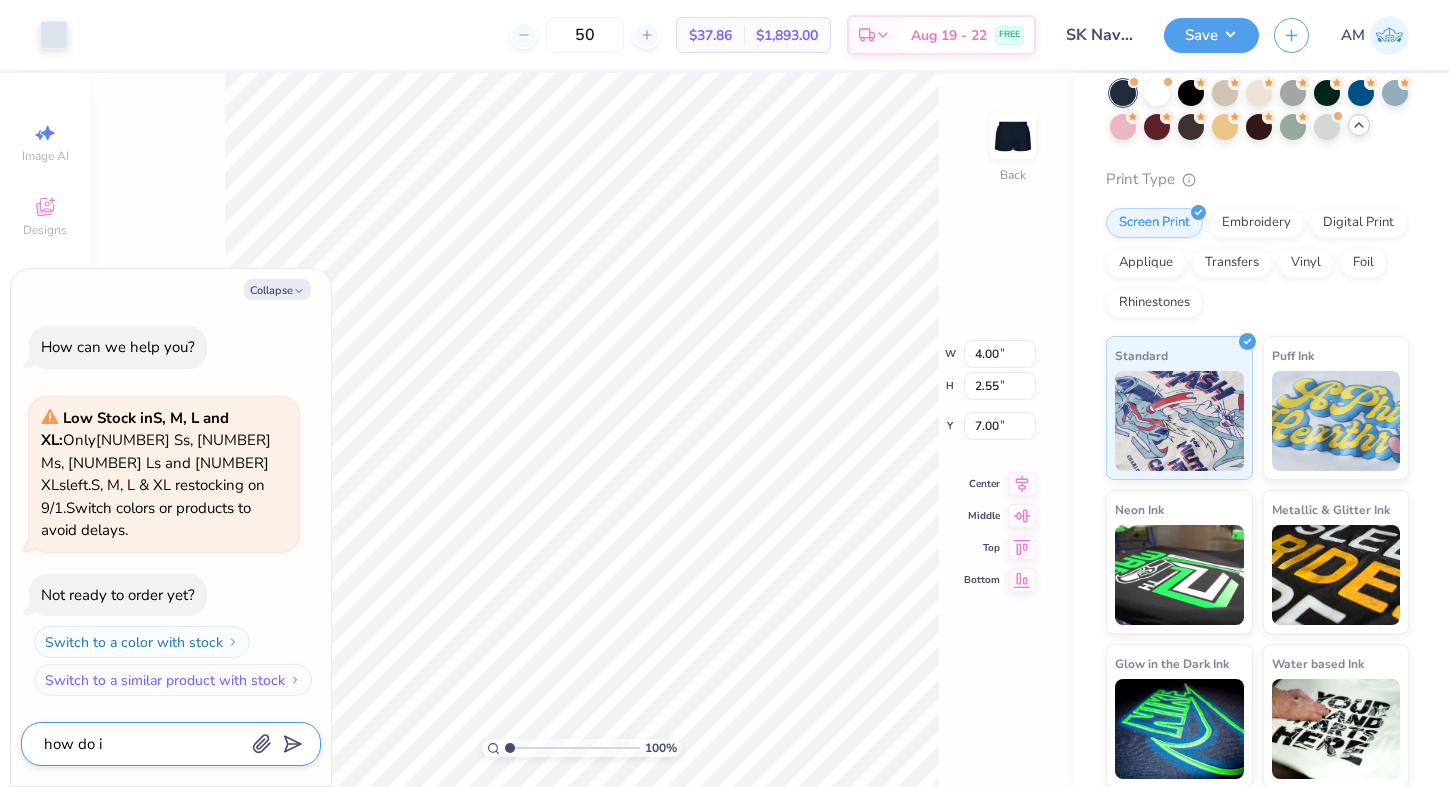 type on "x" 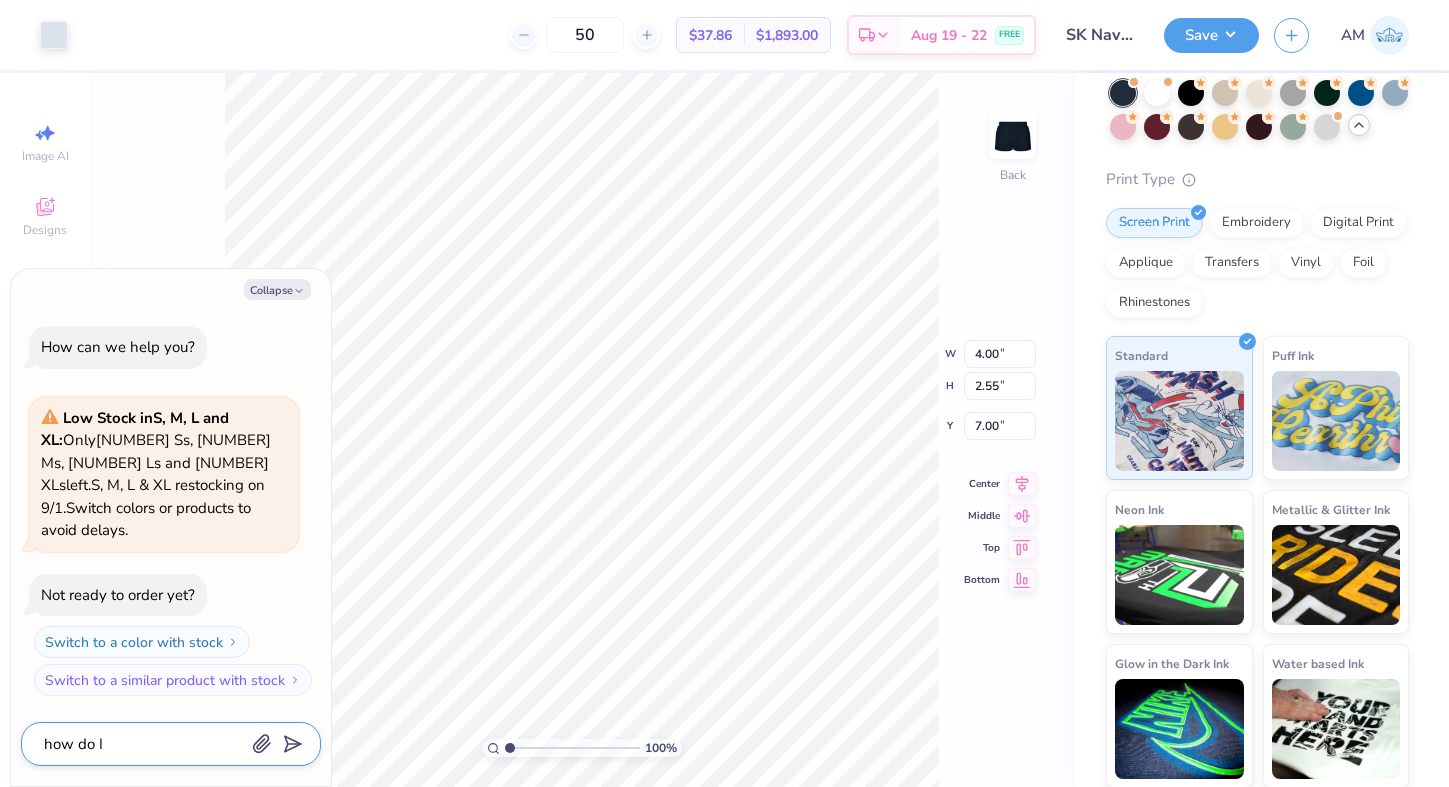 type on "x" 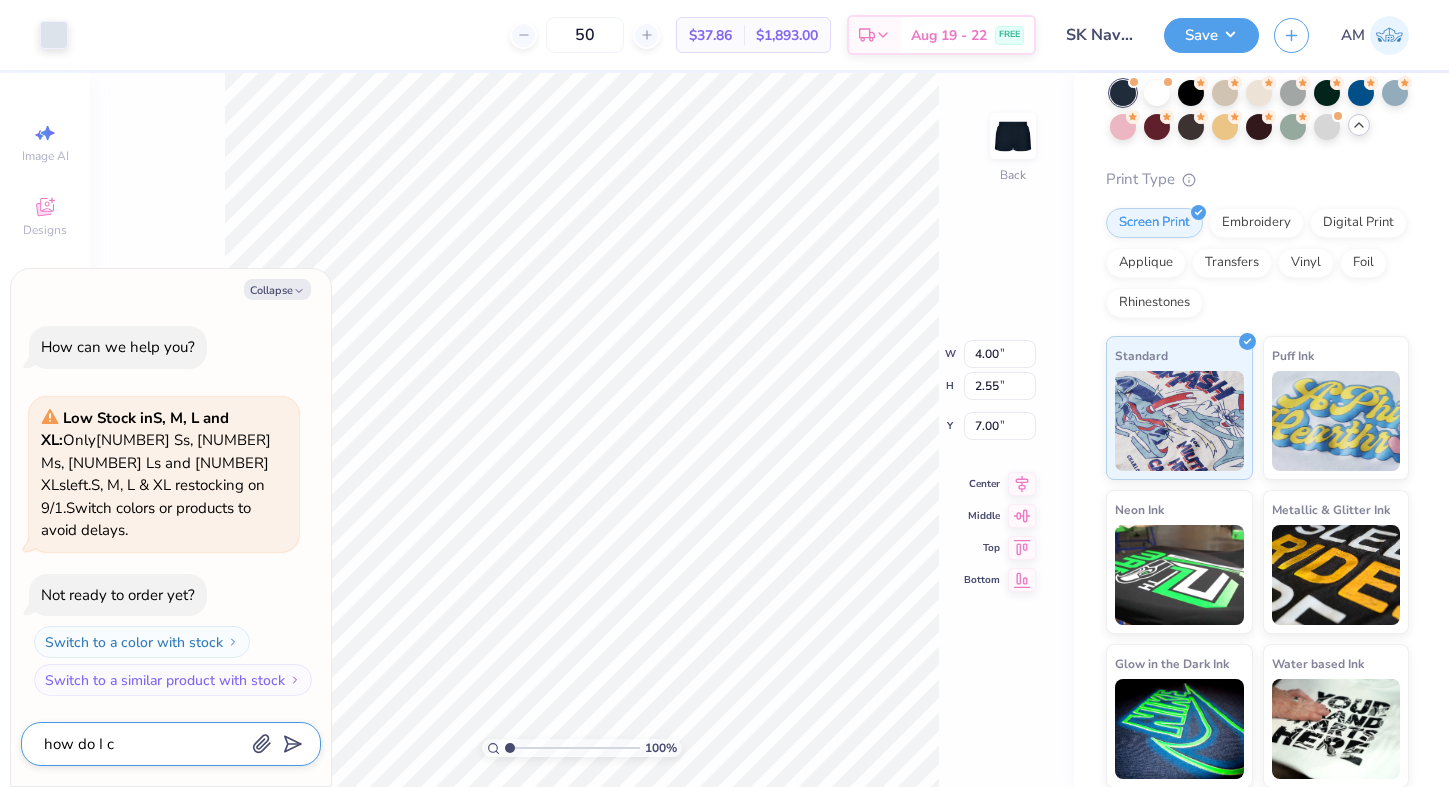 type on "x" 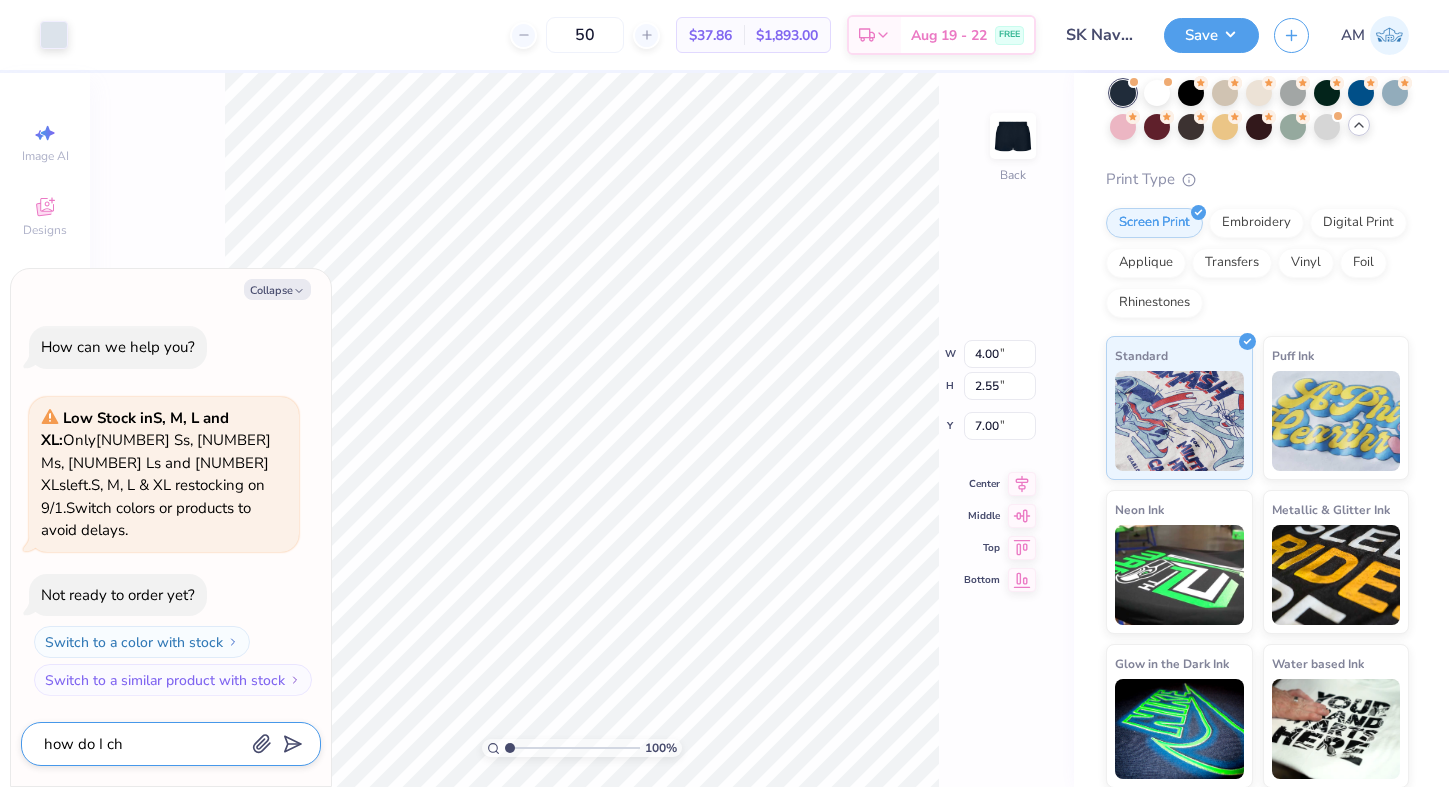 type on "x" 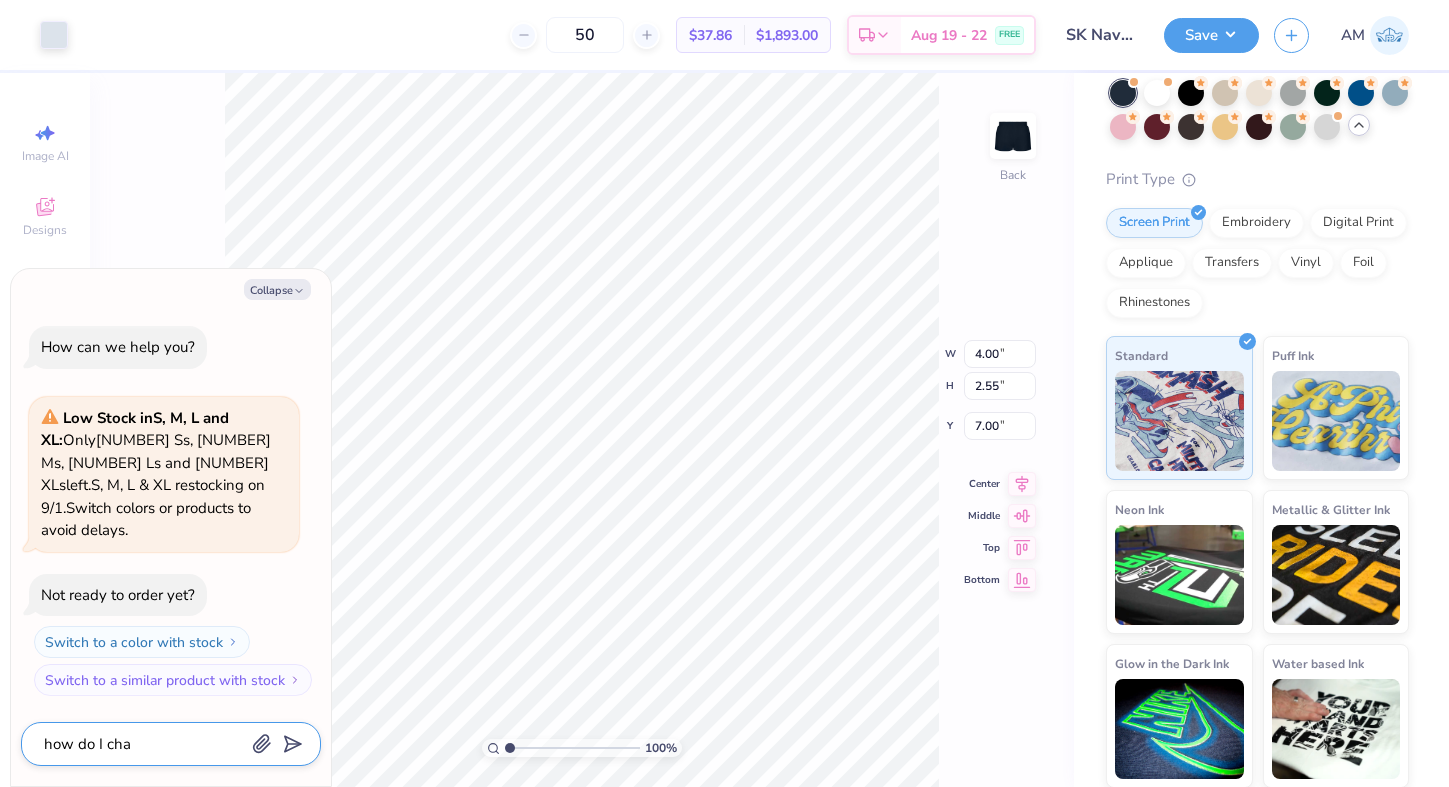 type on "x" 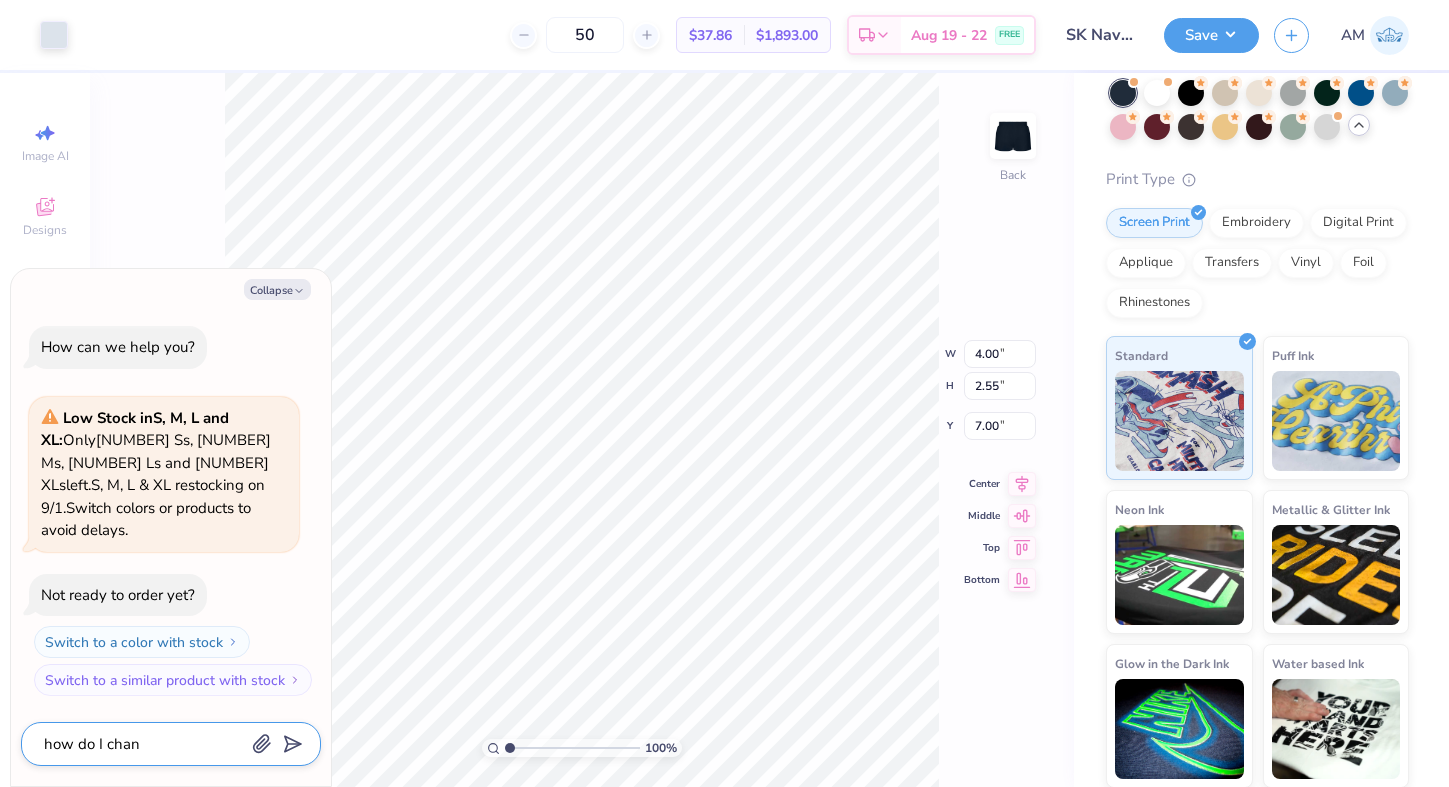 type on "x" 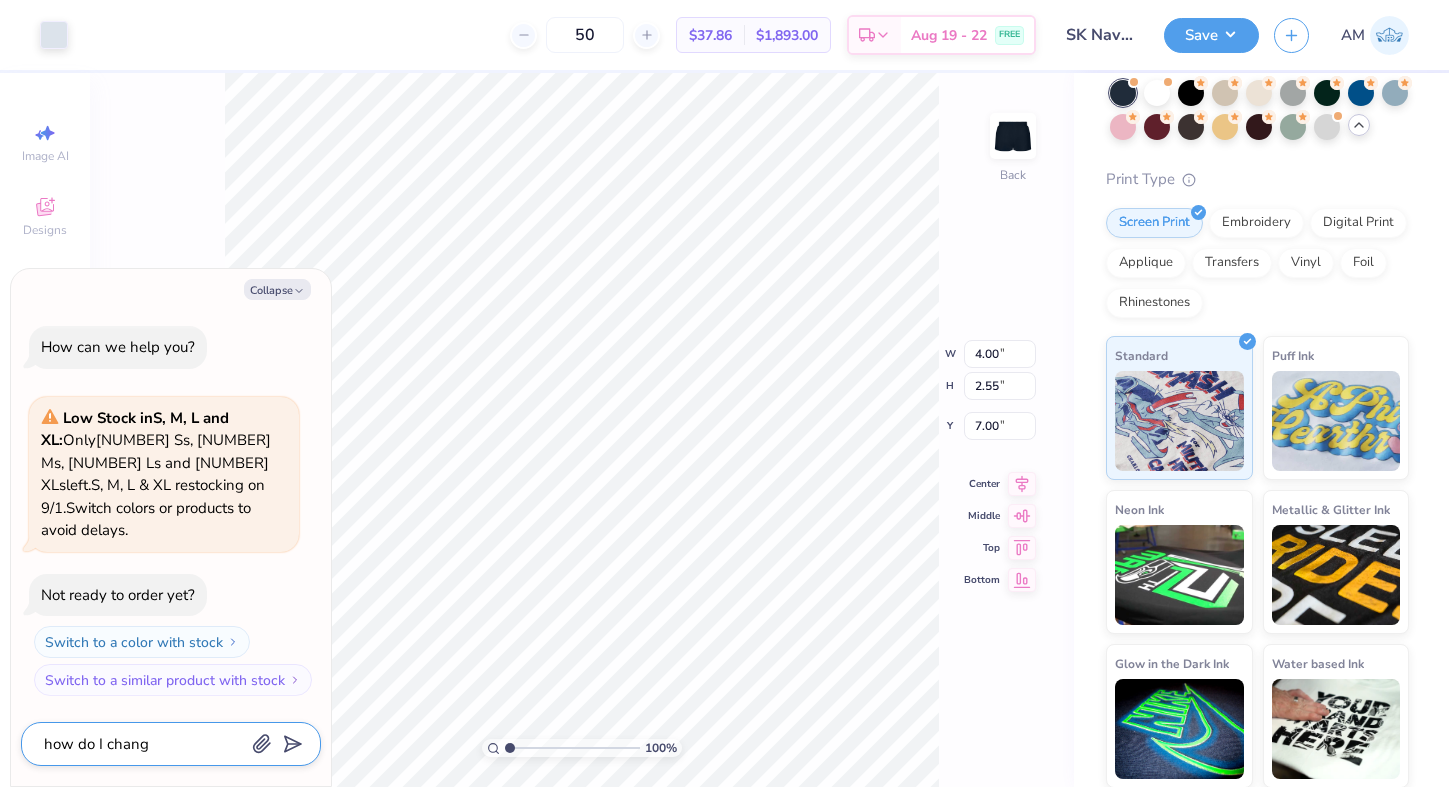 type on "x" 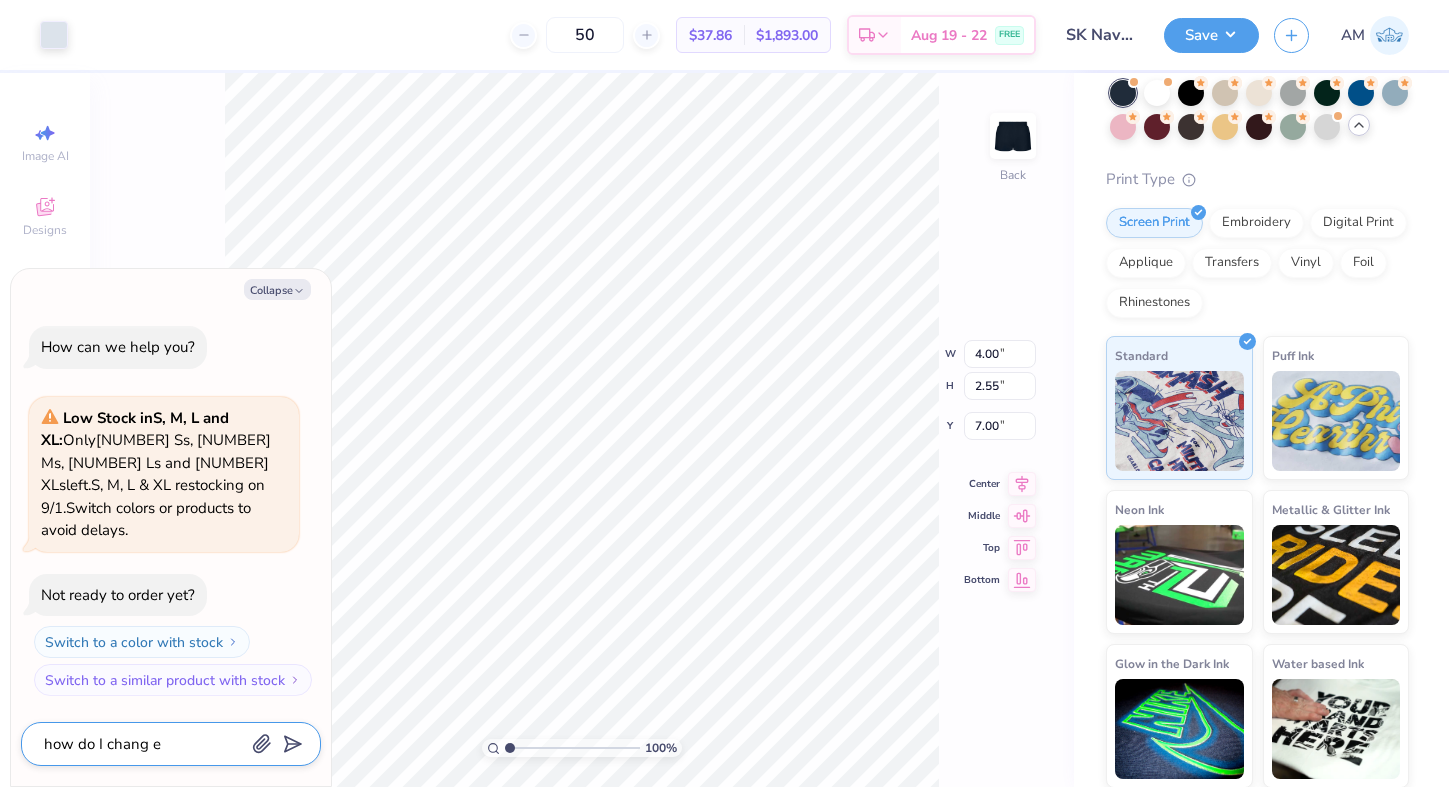 type on "x" 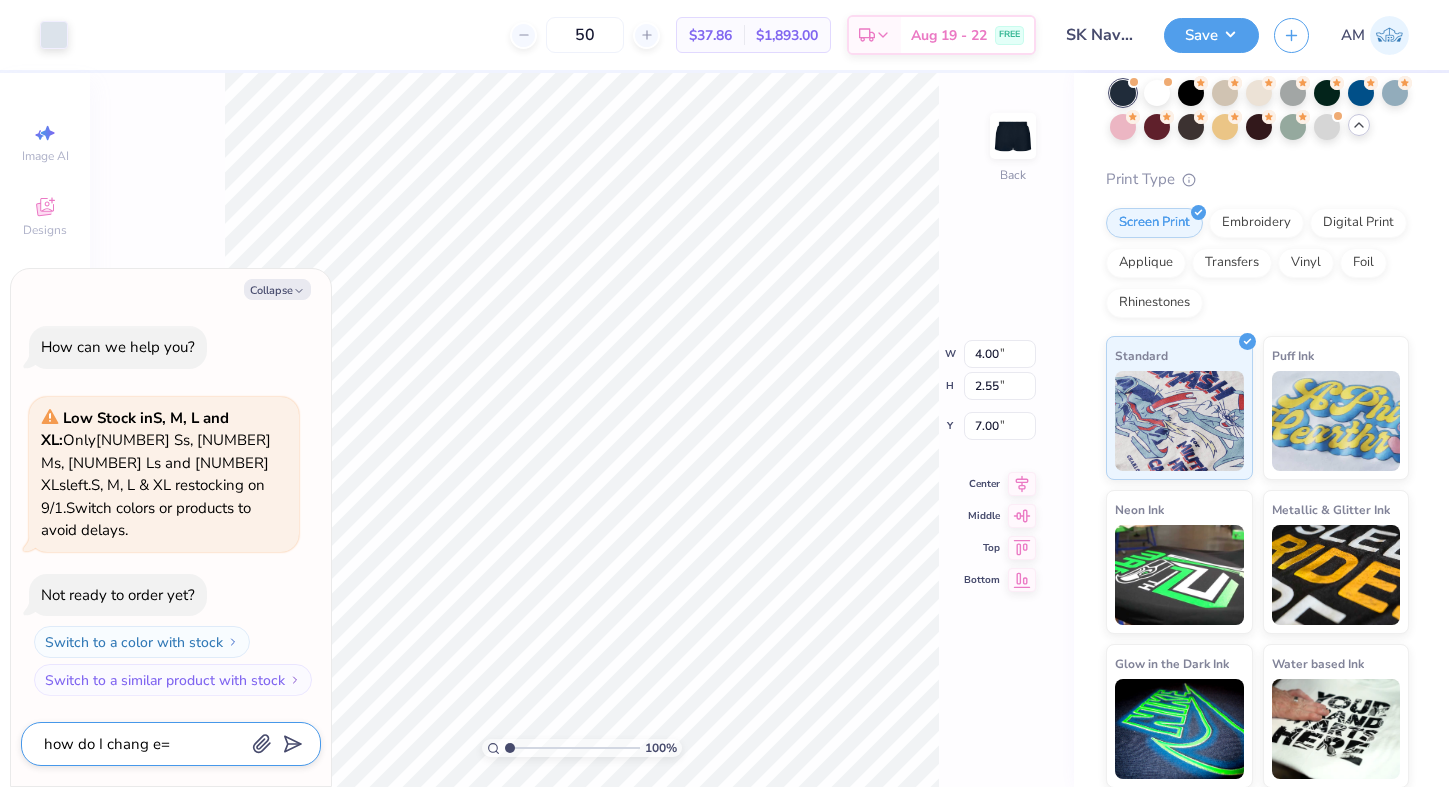 type on "x" 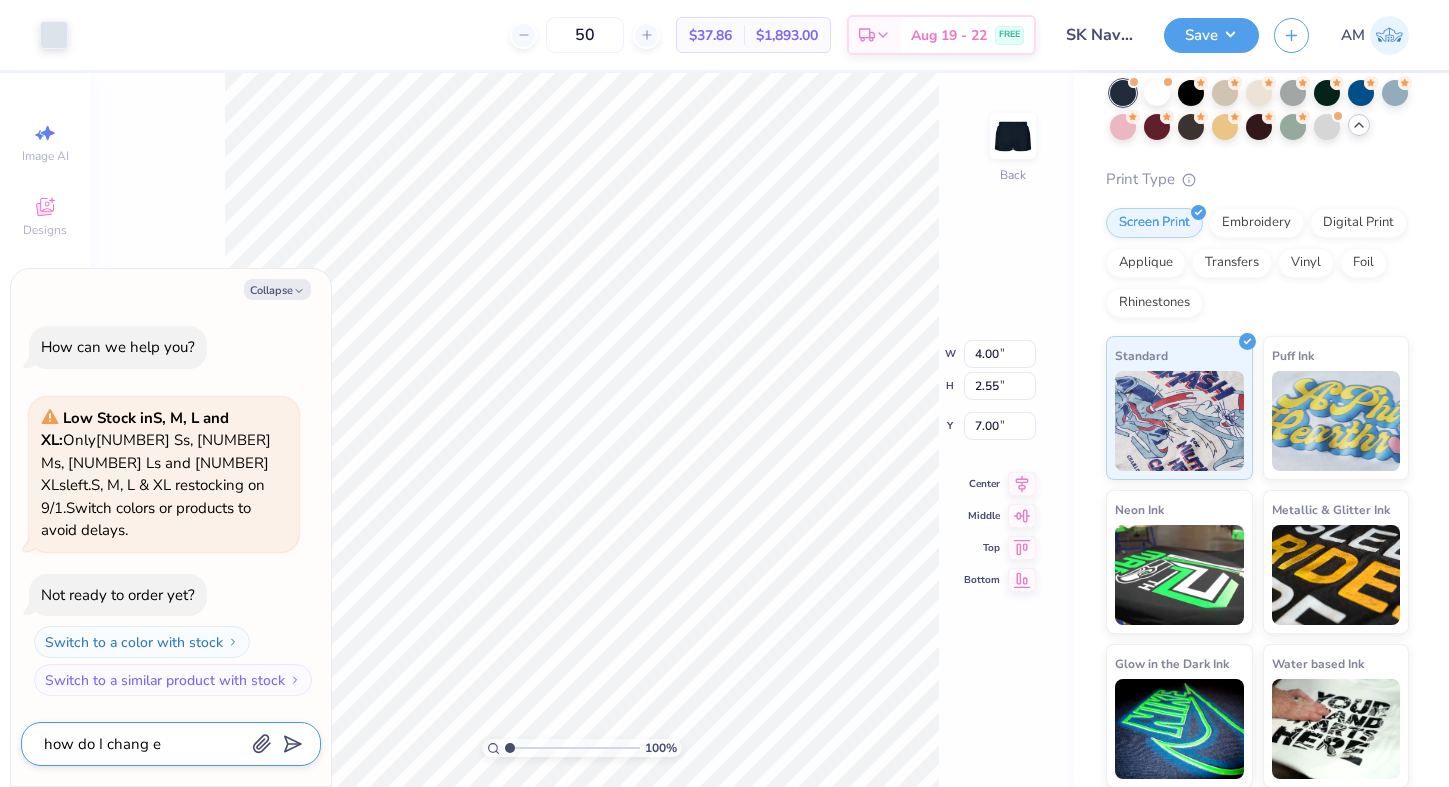 type on "x" 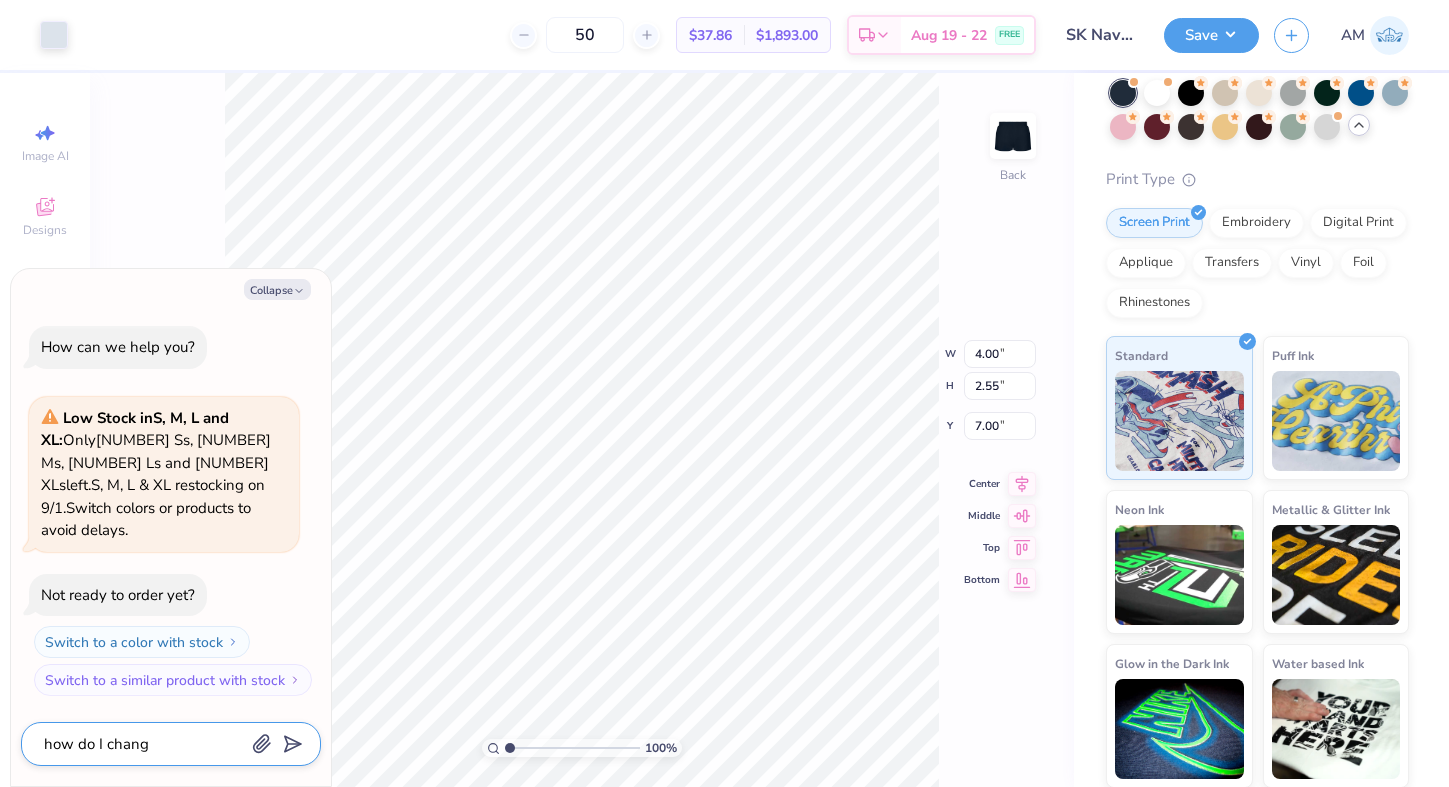 type on "x" 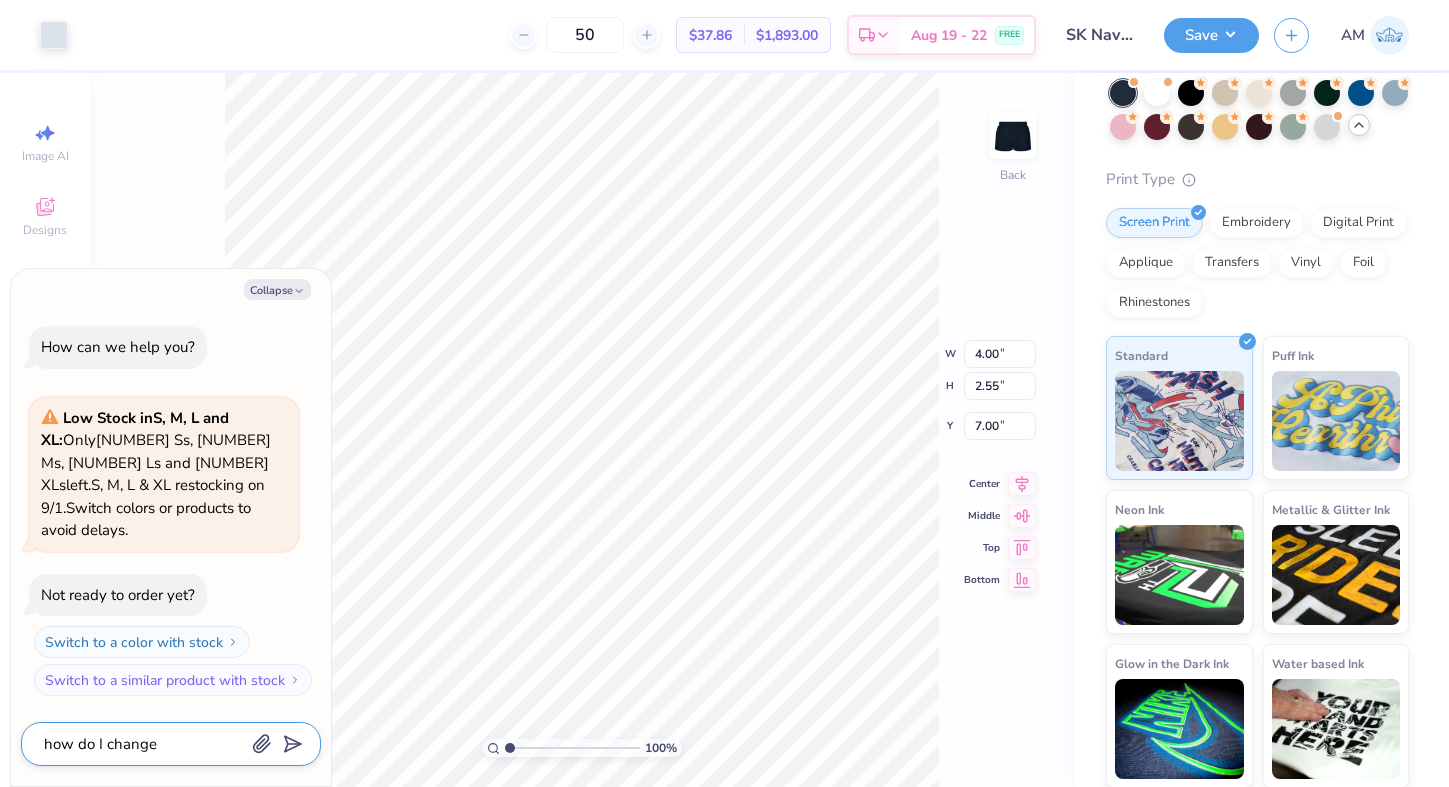 type on "x" 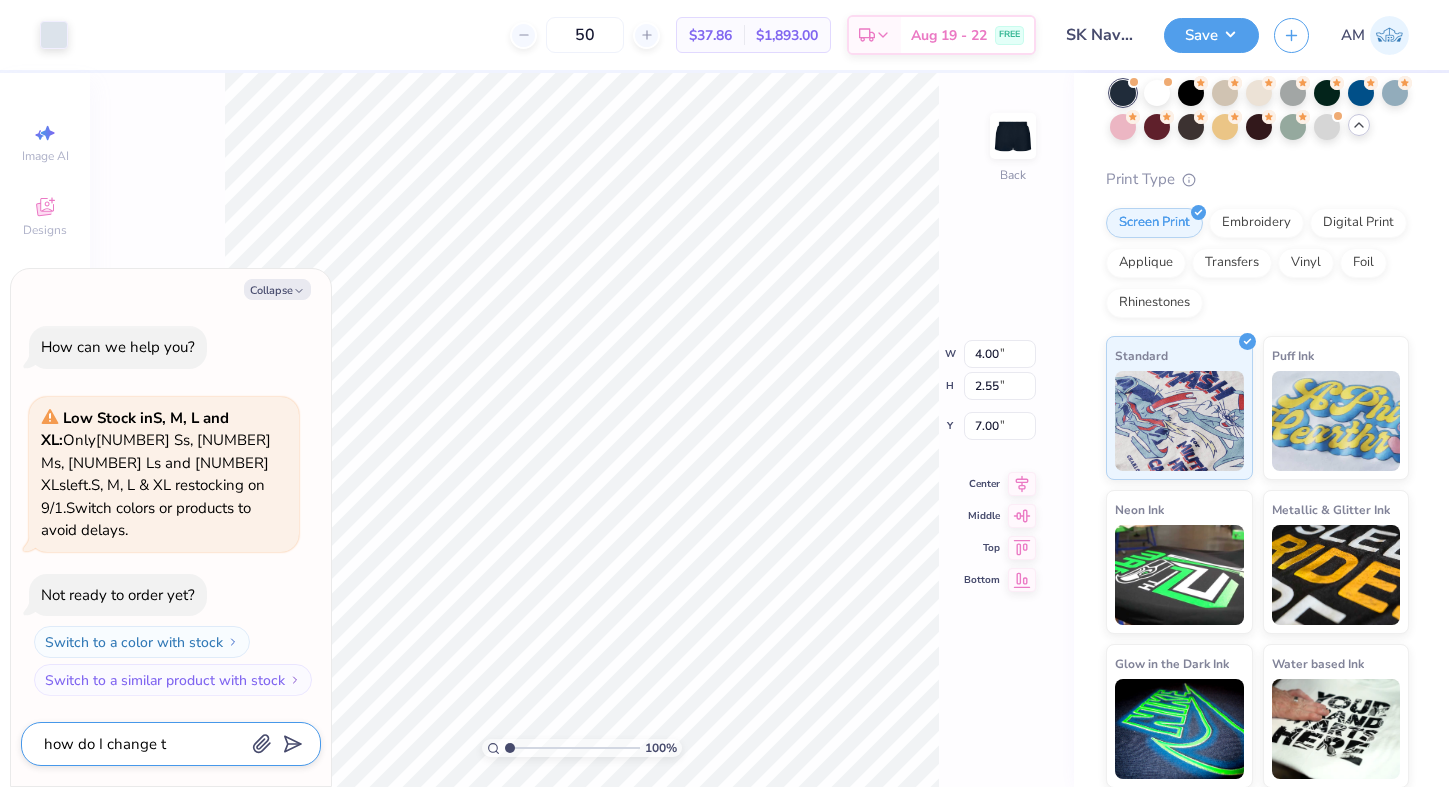 type on "x" 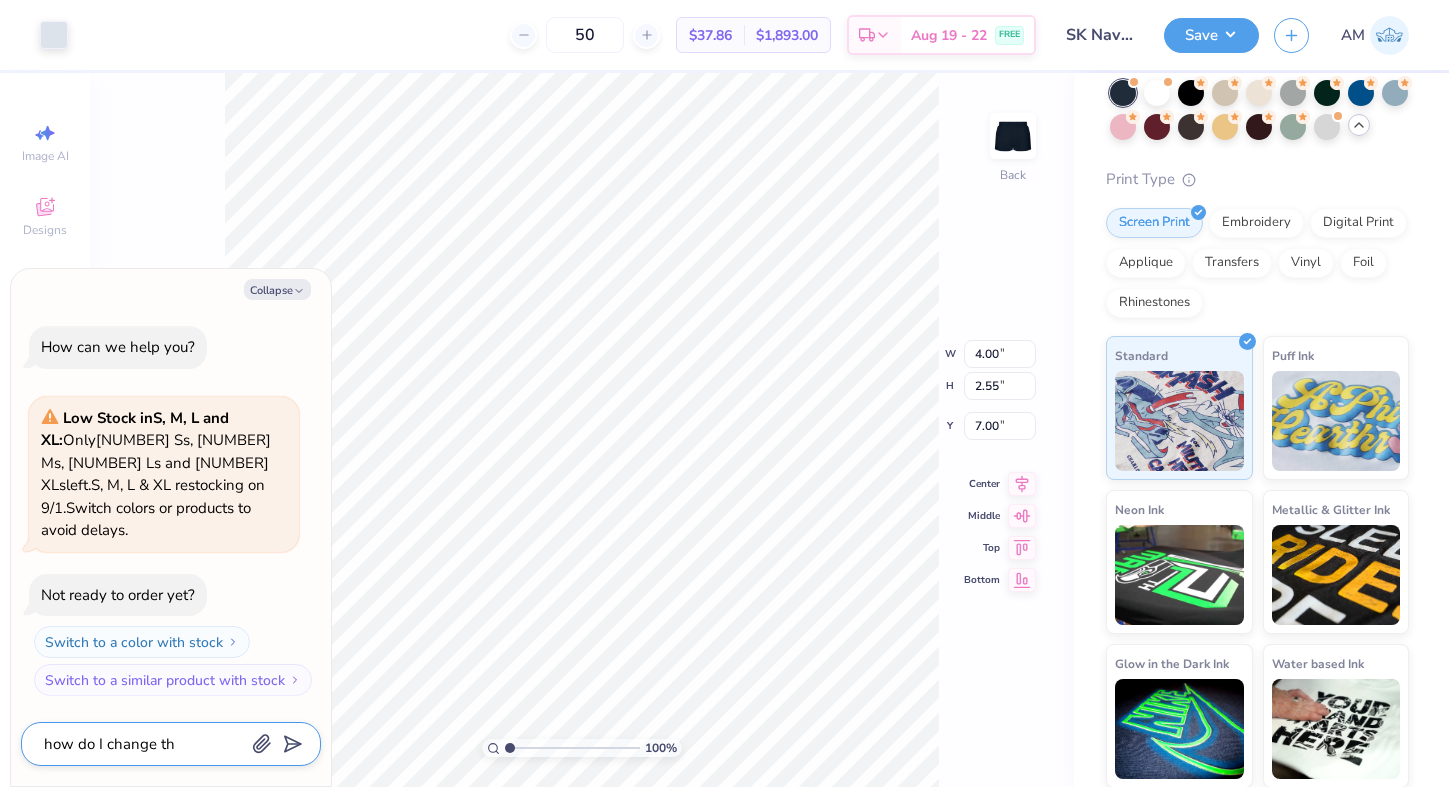 type on "x" 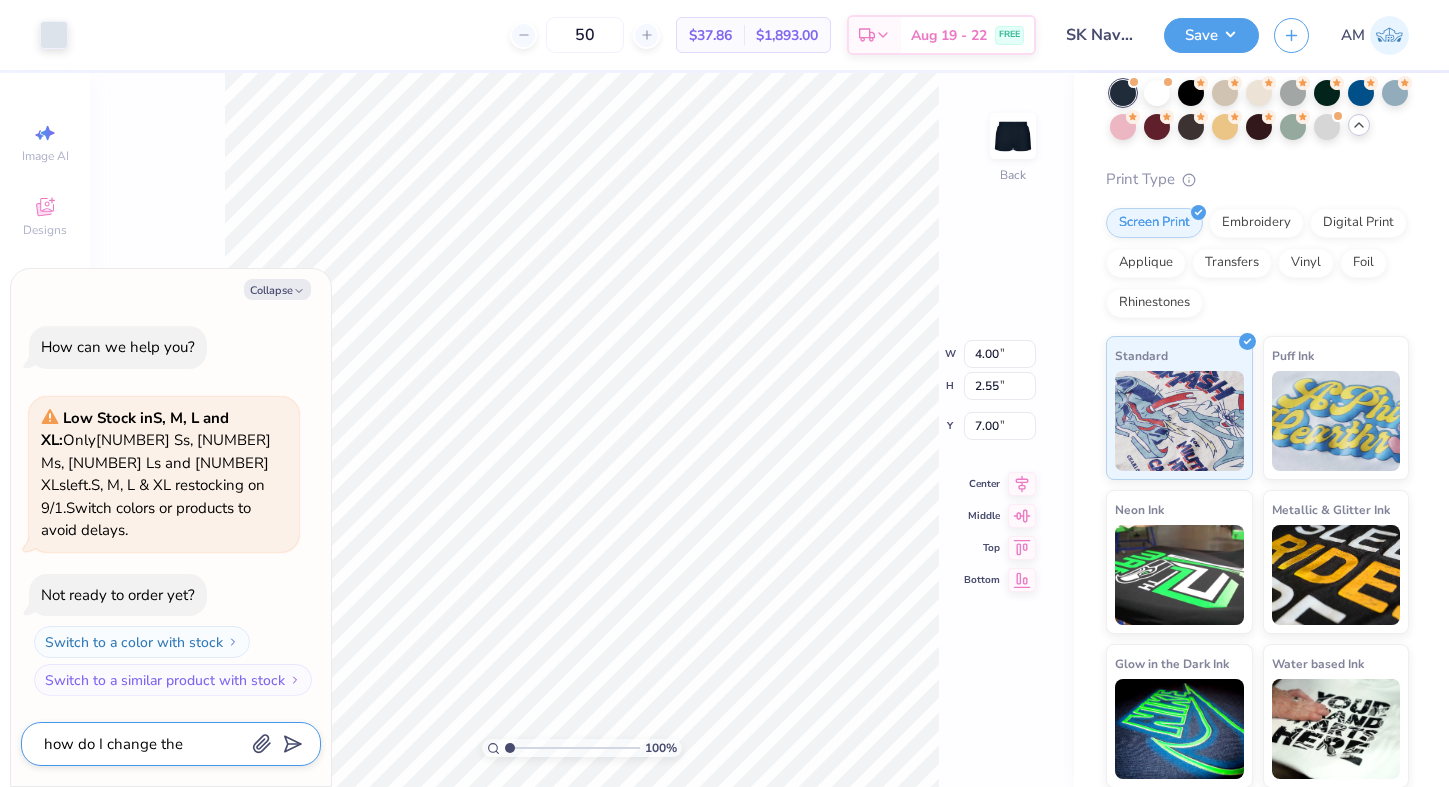 type on "x" 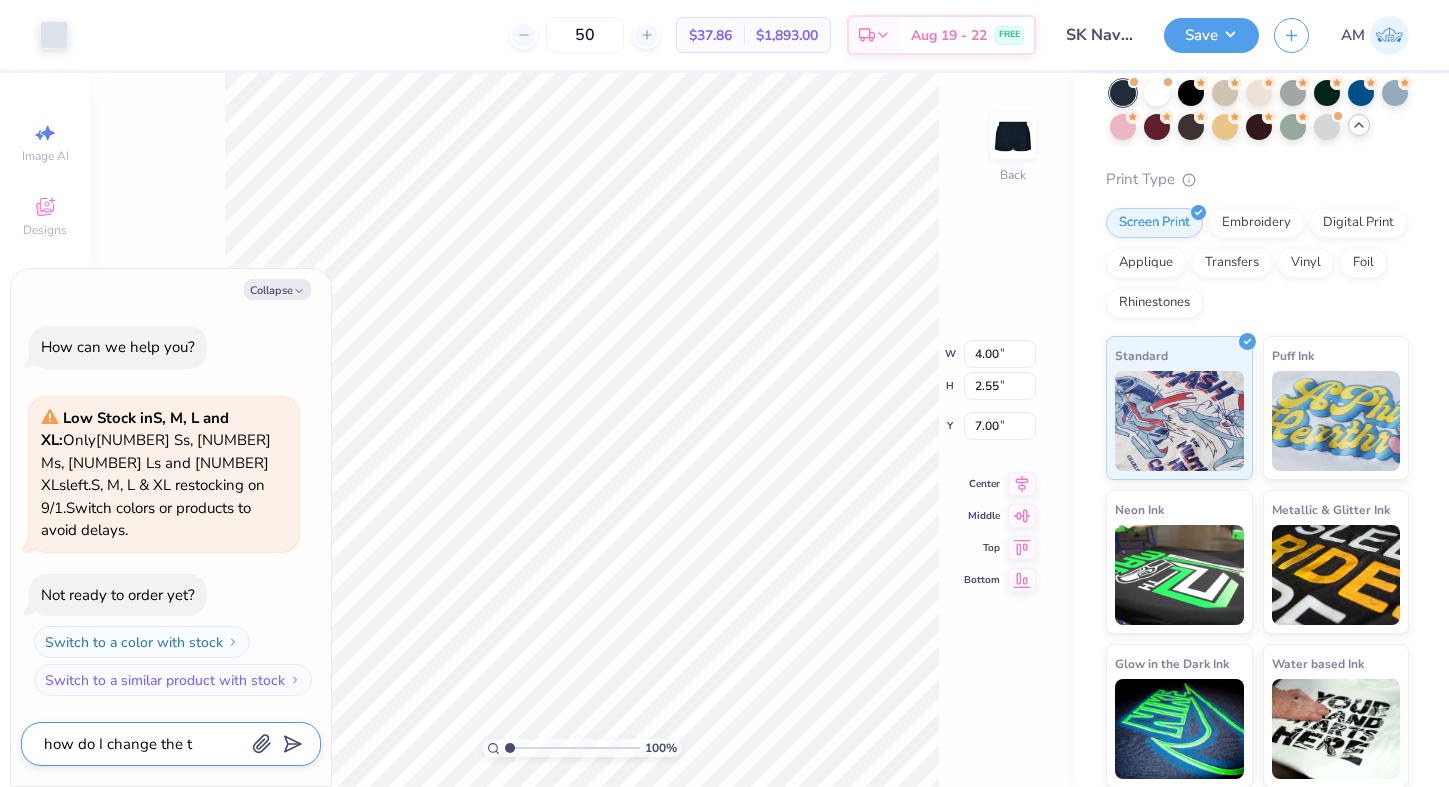 type on "x" 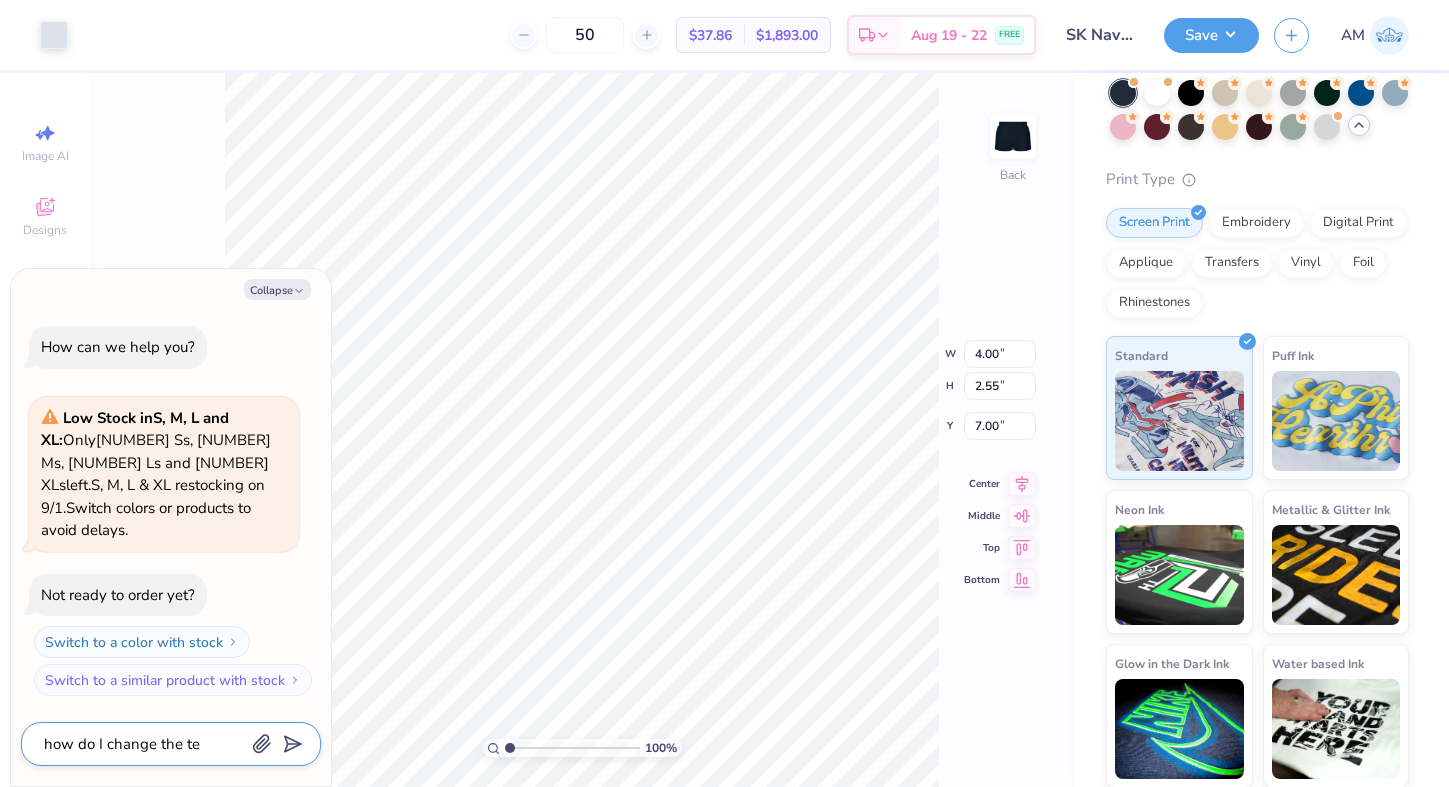 type on "x" 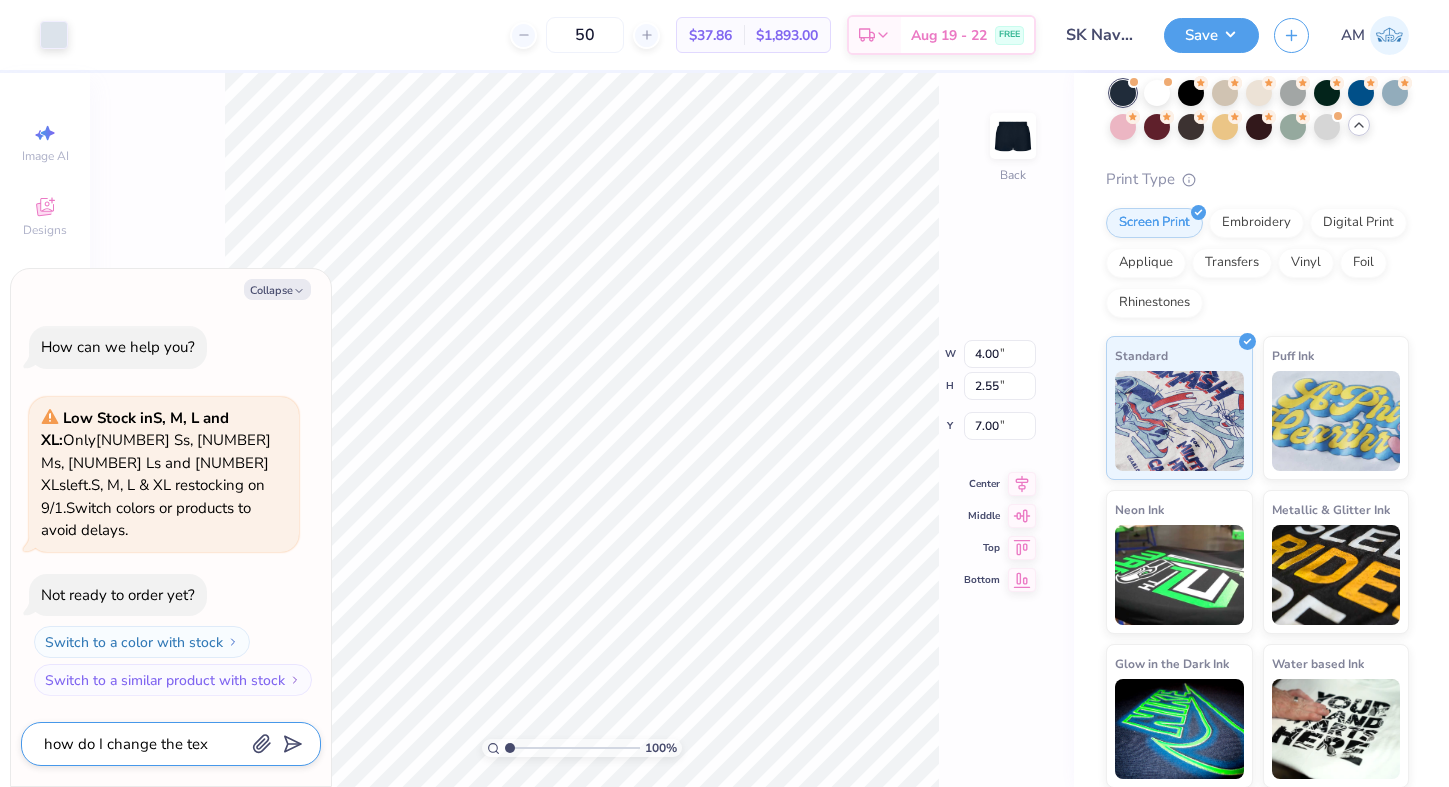 type on "x" 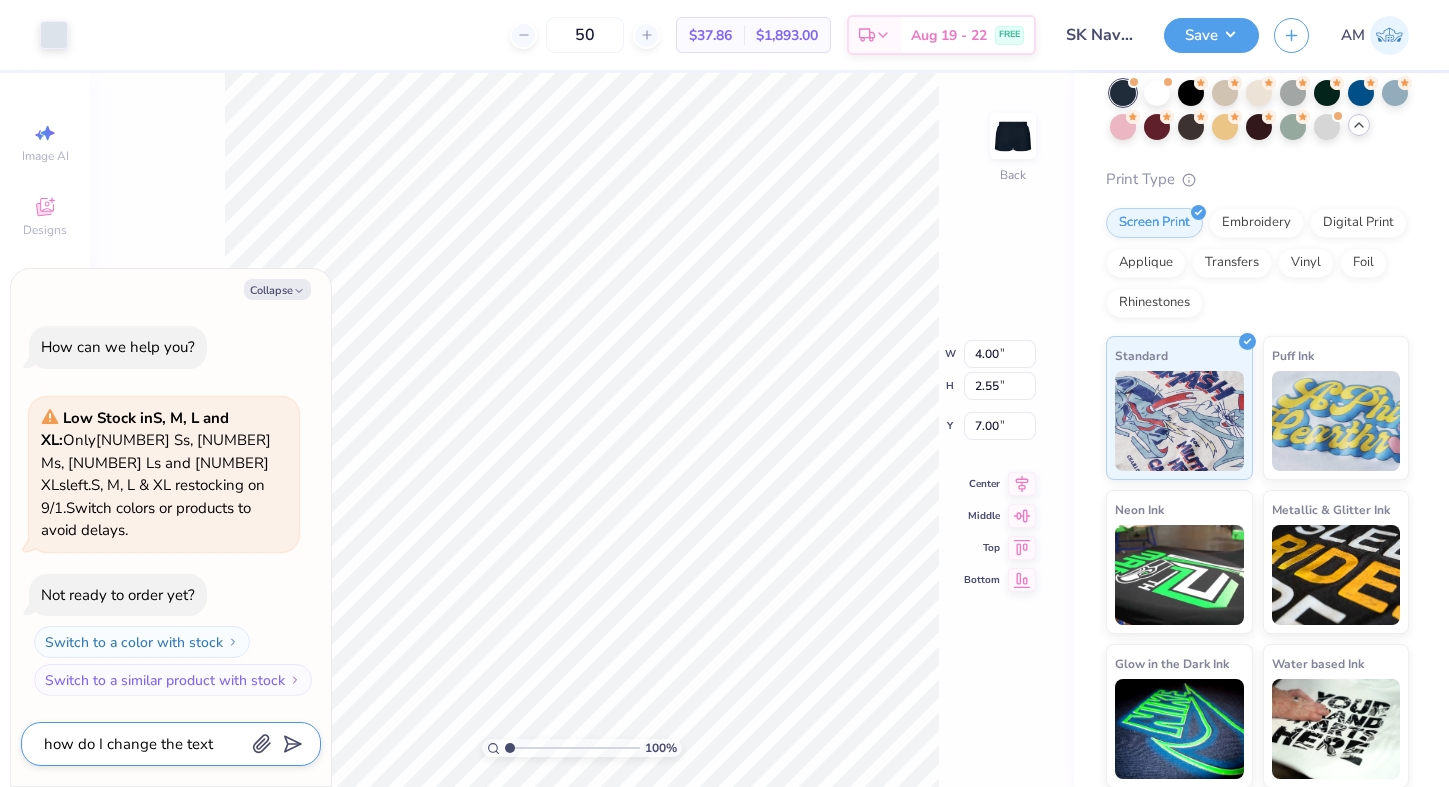 type on "x" 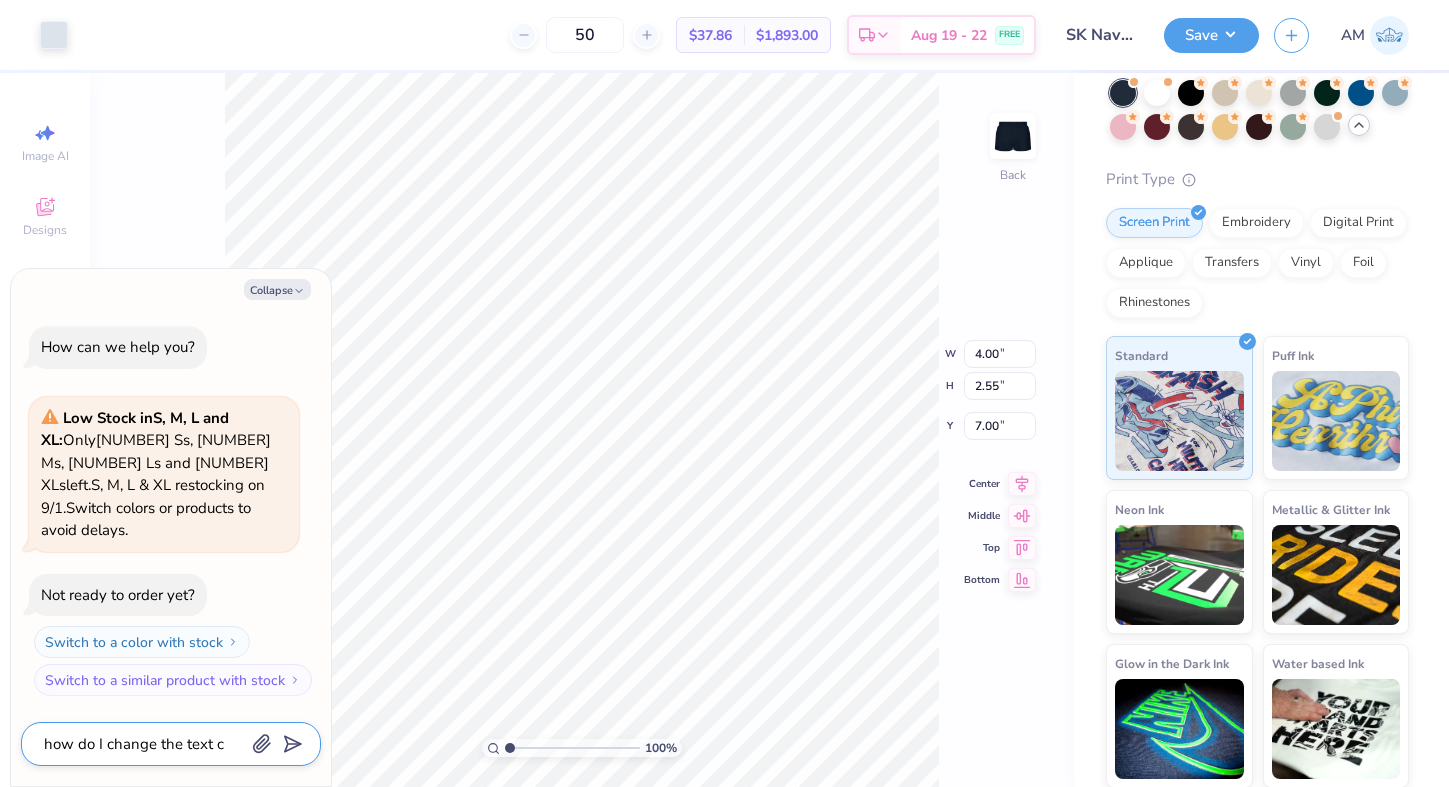 type on "x" 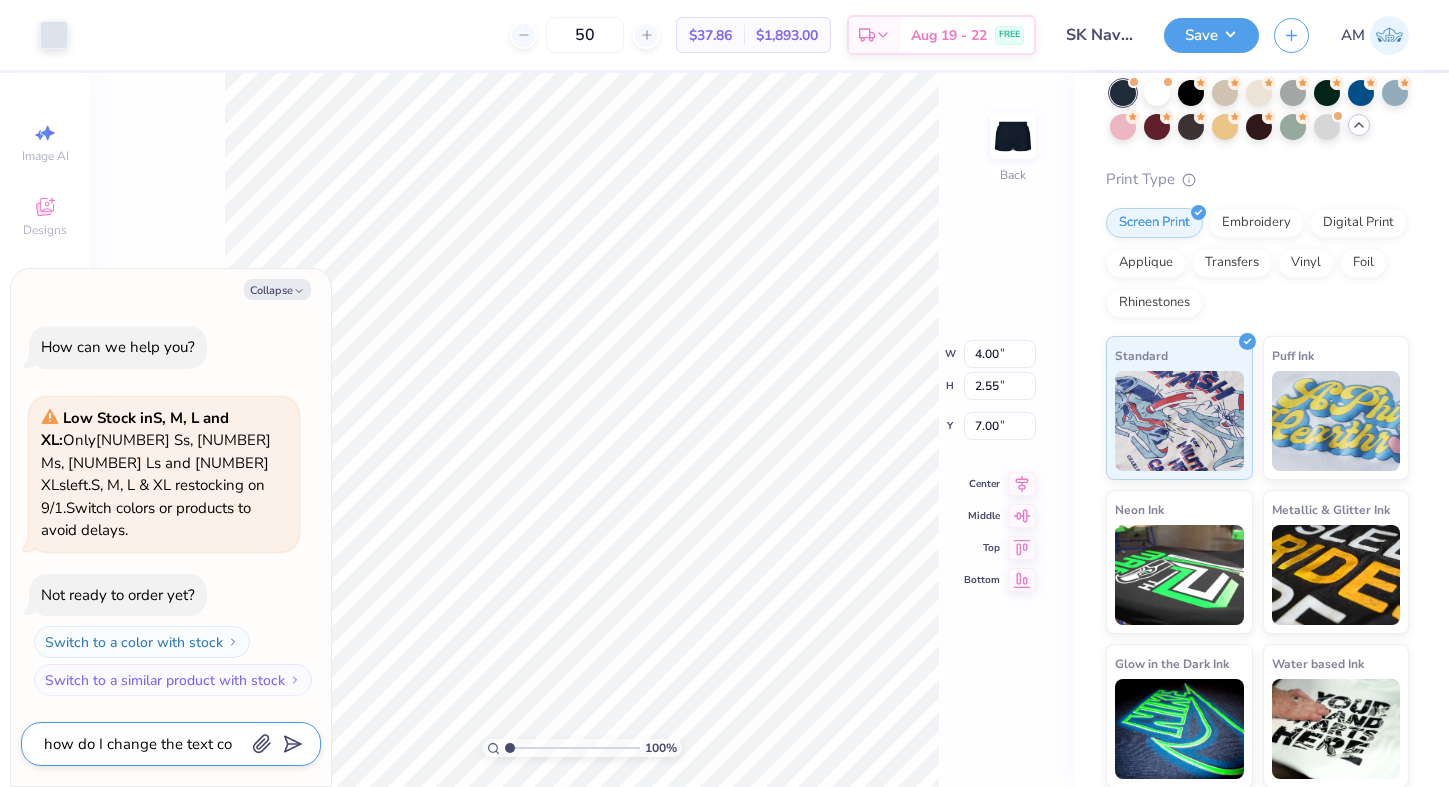 type on "x" 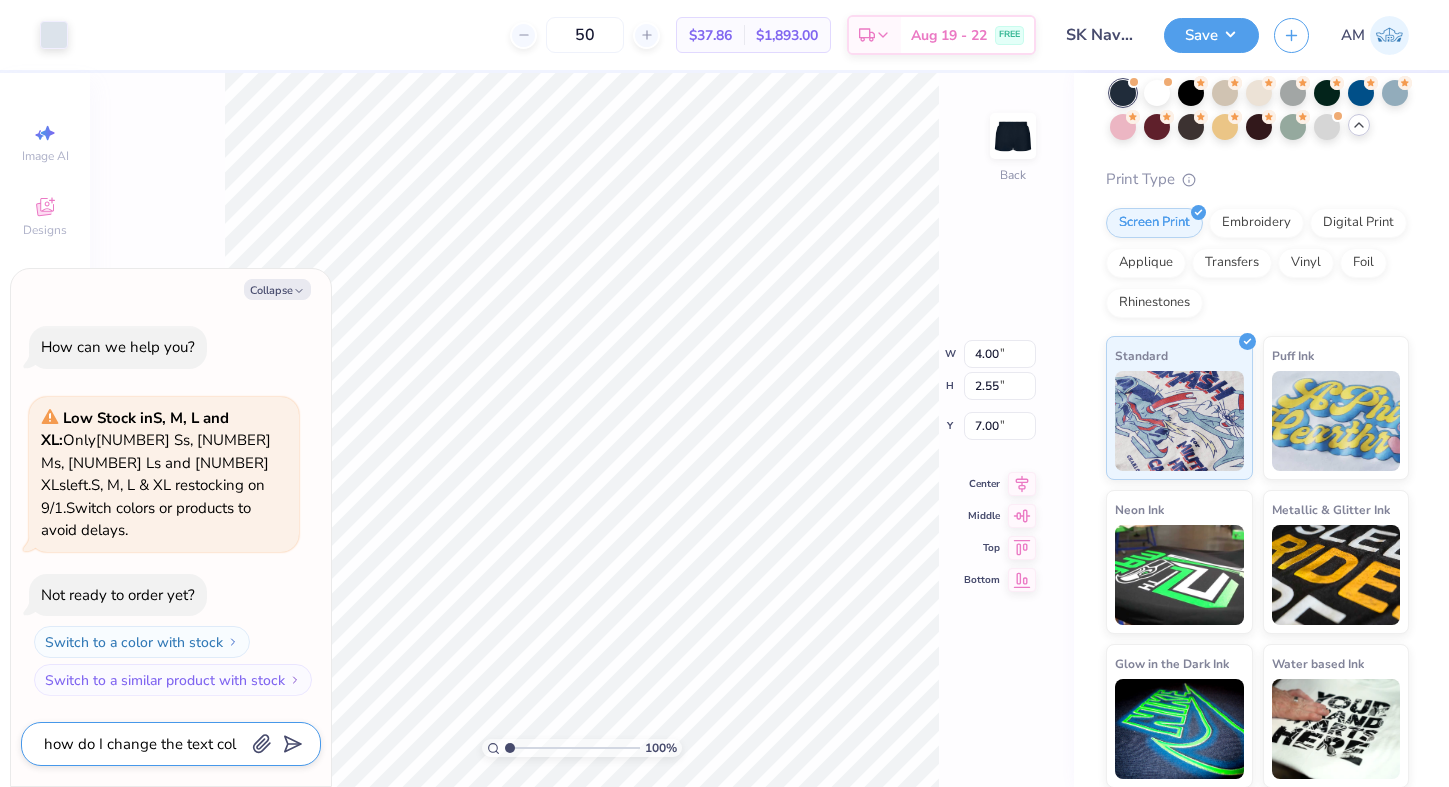 type on "x" 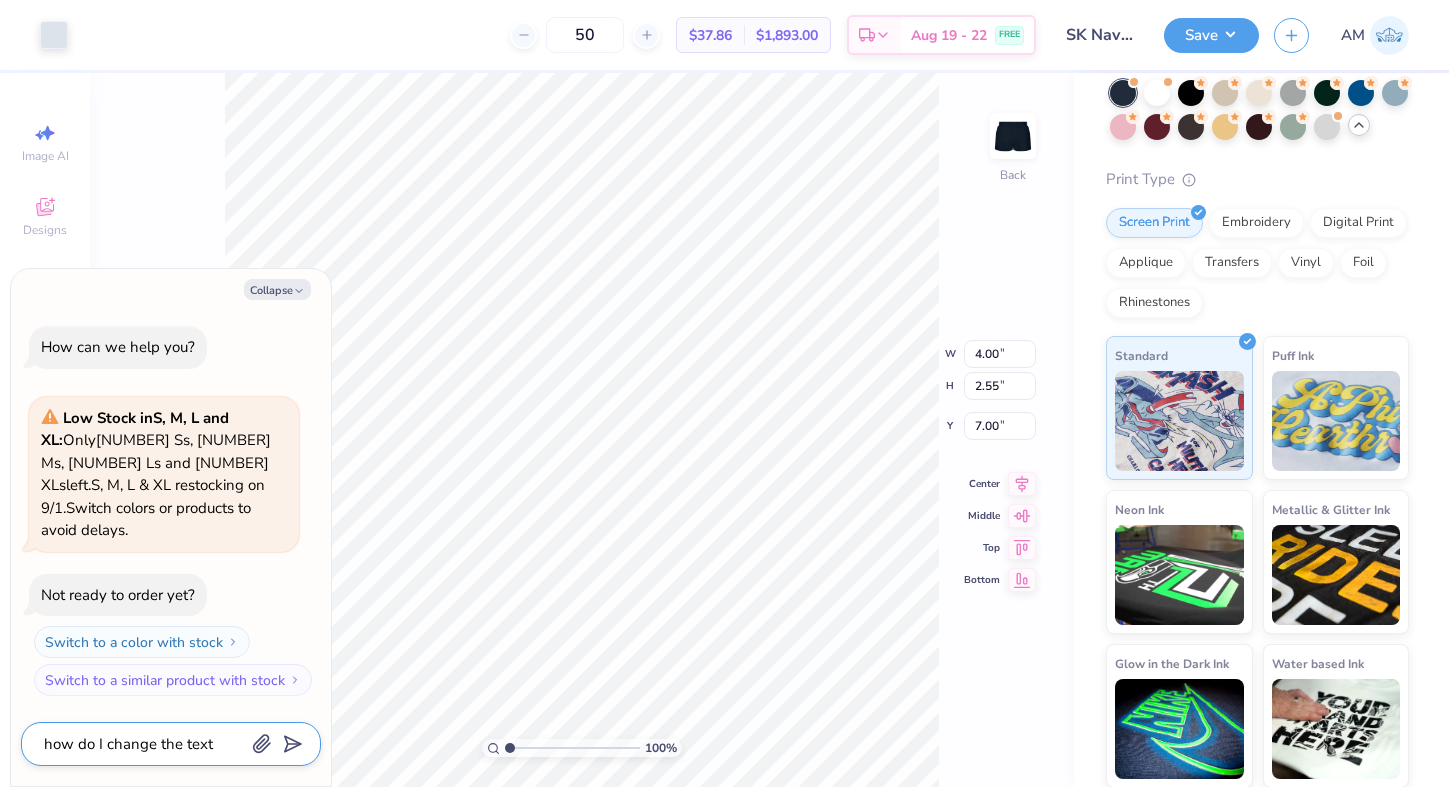 type on "x" 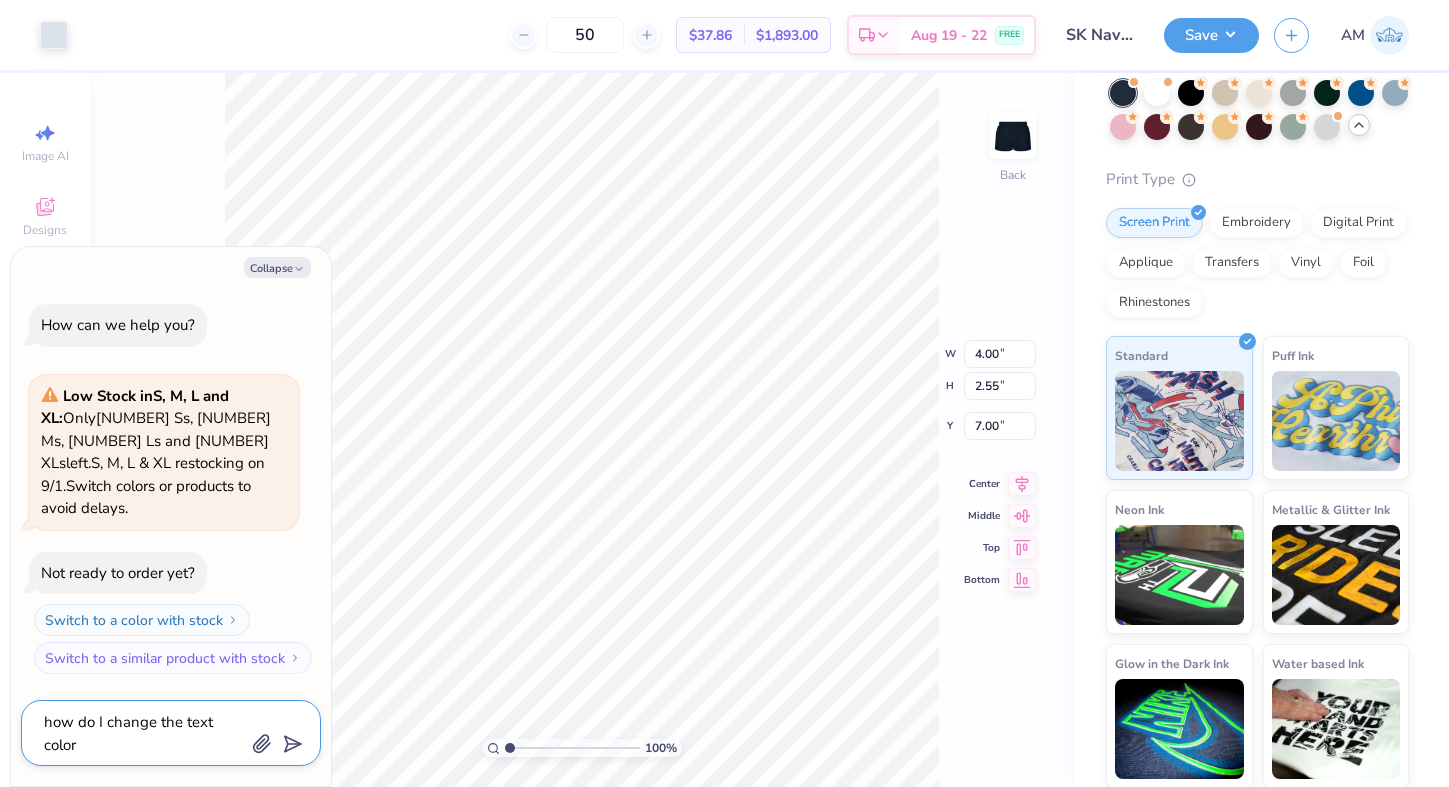 type on "x" 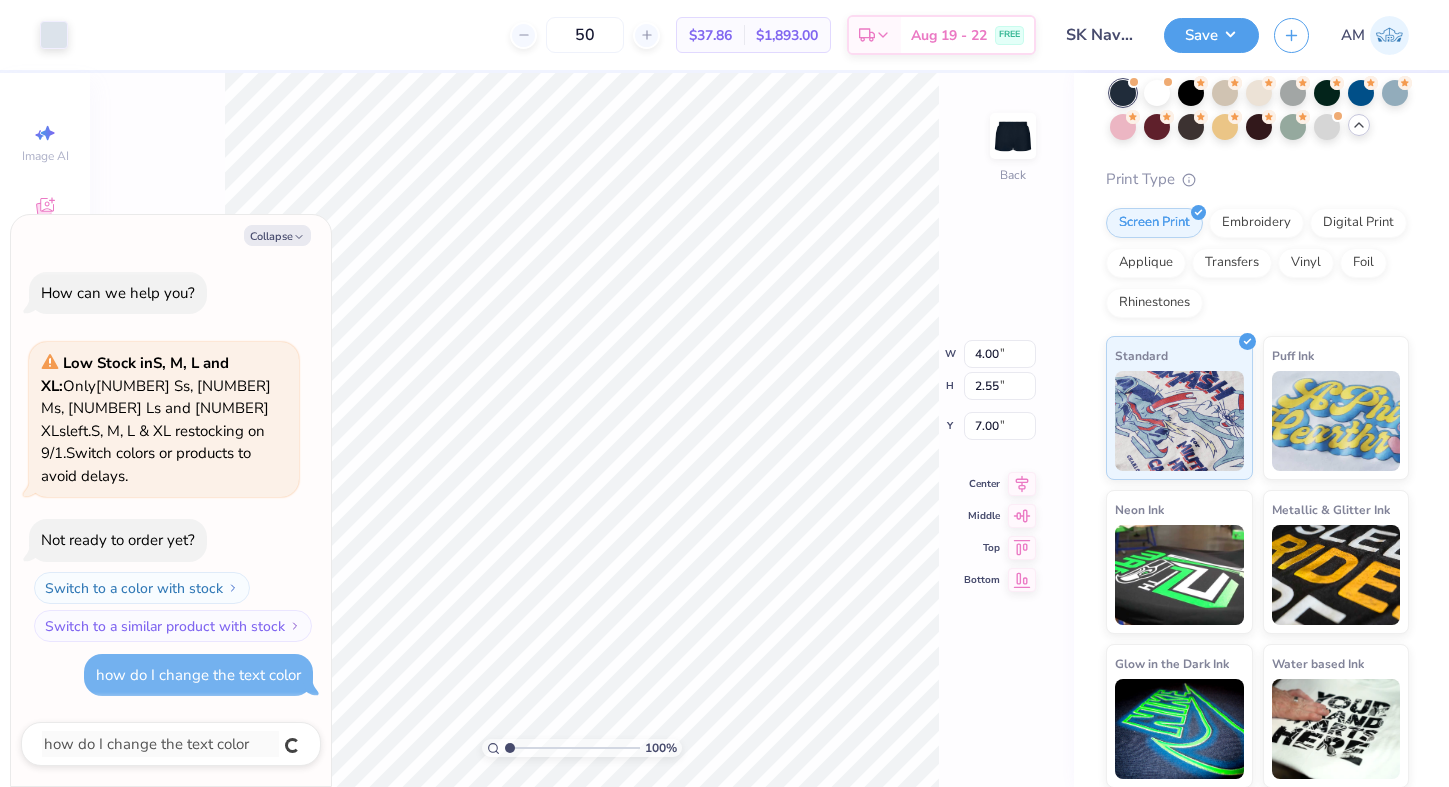 type on "x" 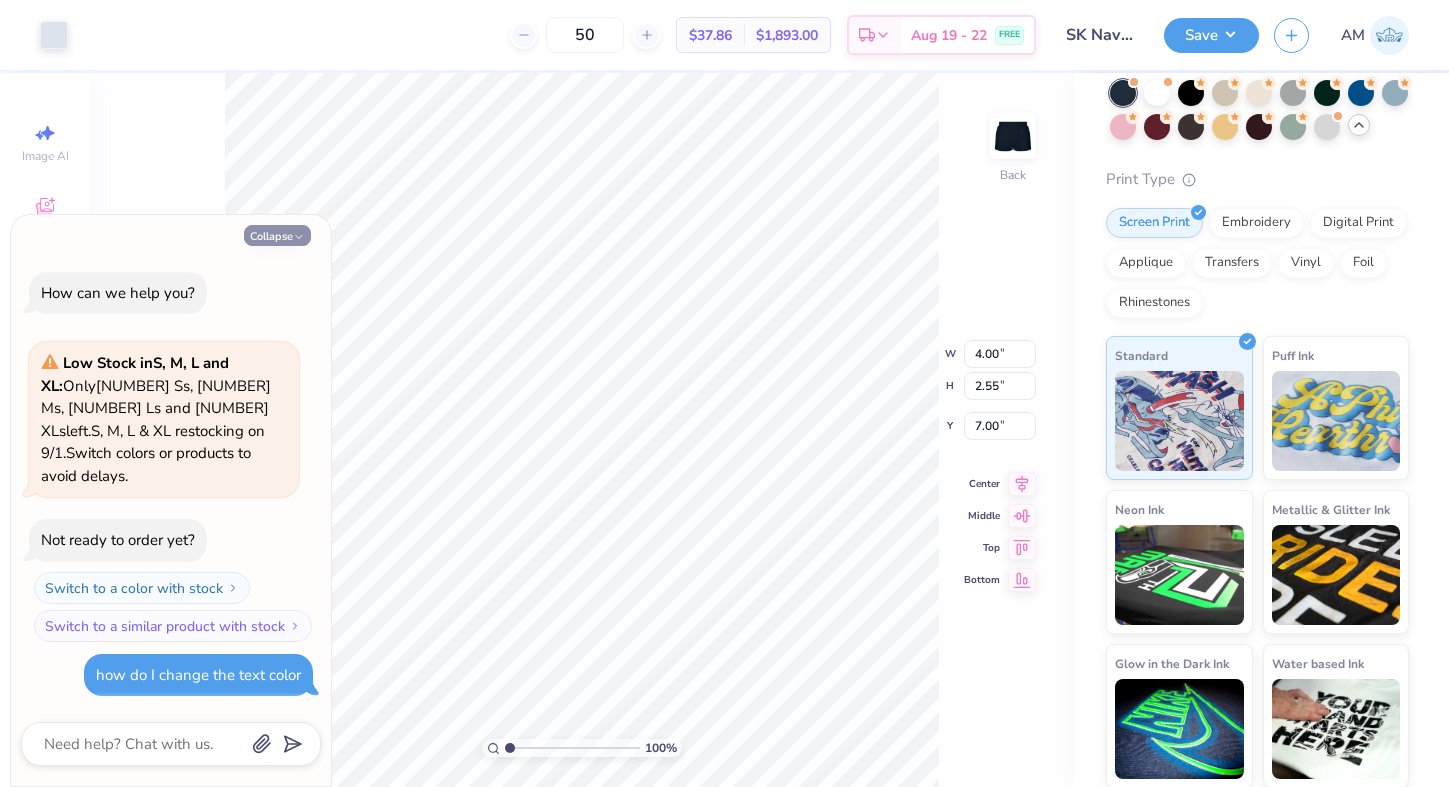 click 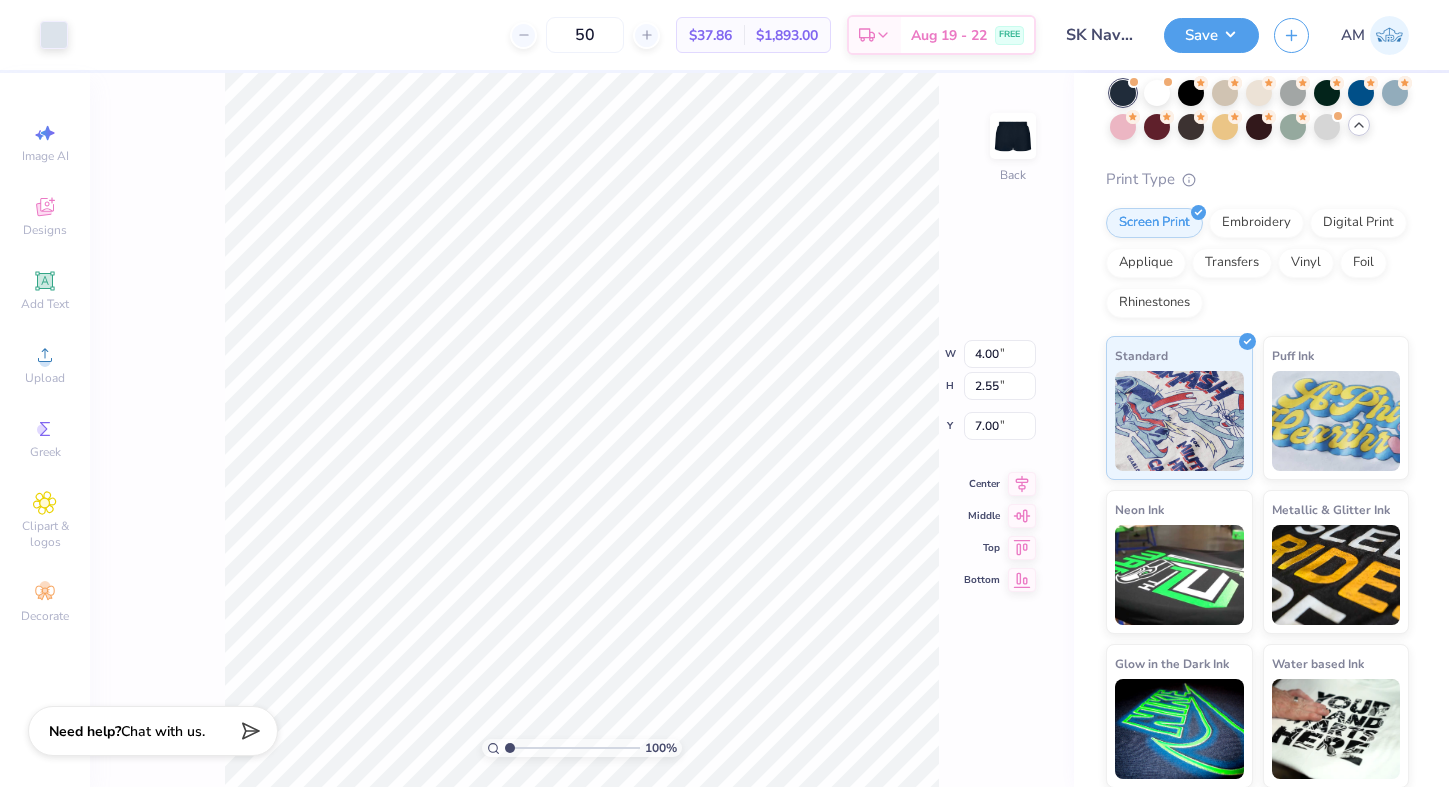 click on "Need help?  Chat with us." at bounding box center [153, 731] 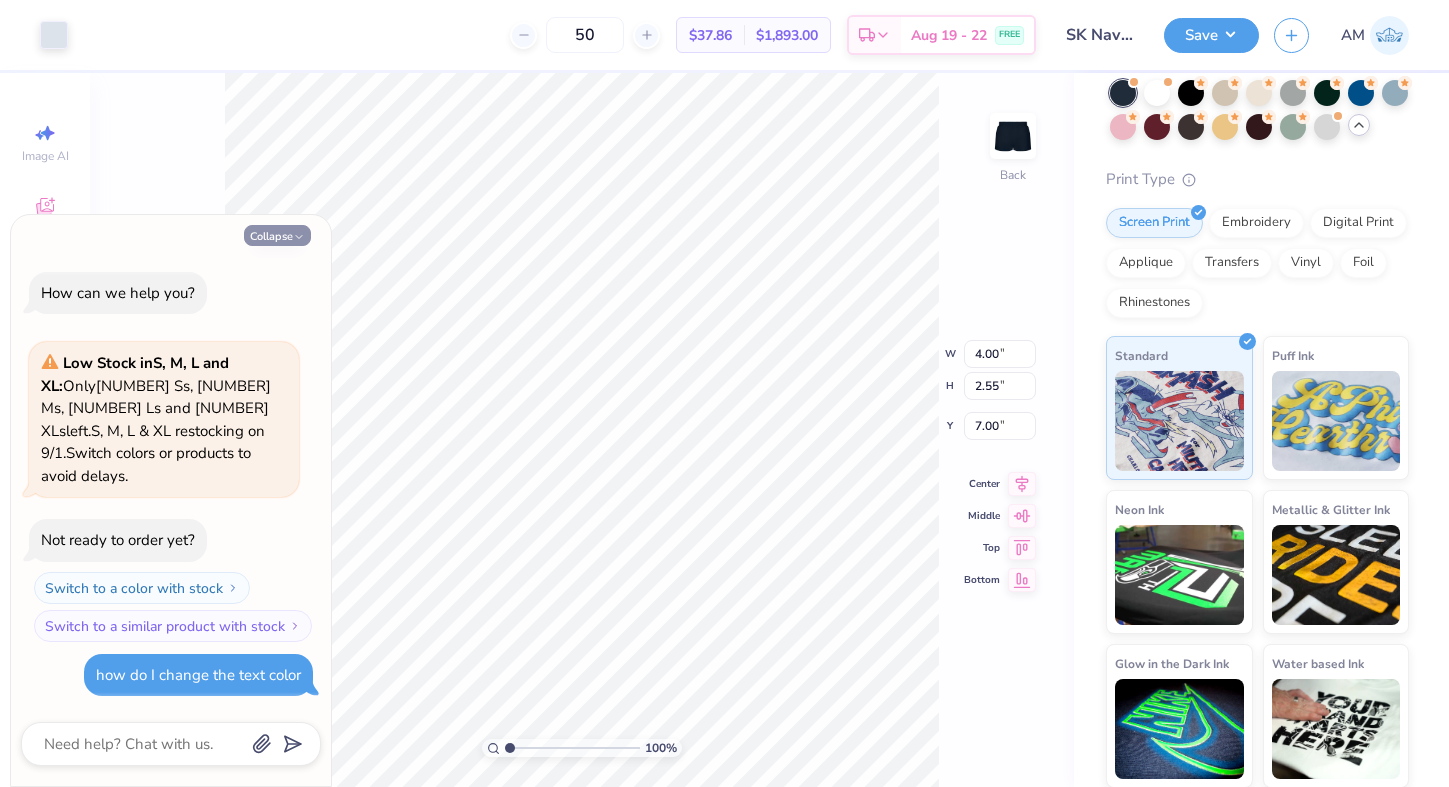 click on "Collapse" at bounding box center [277, 235] 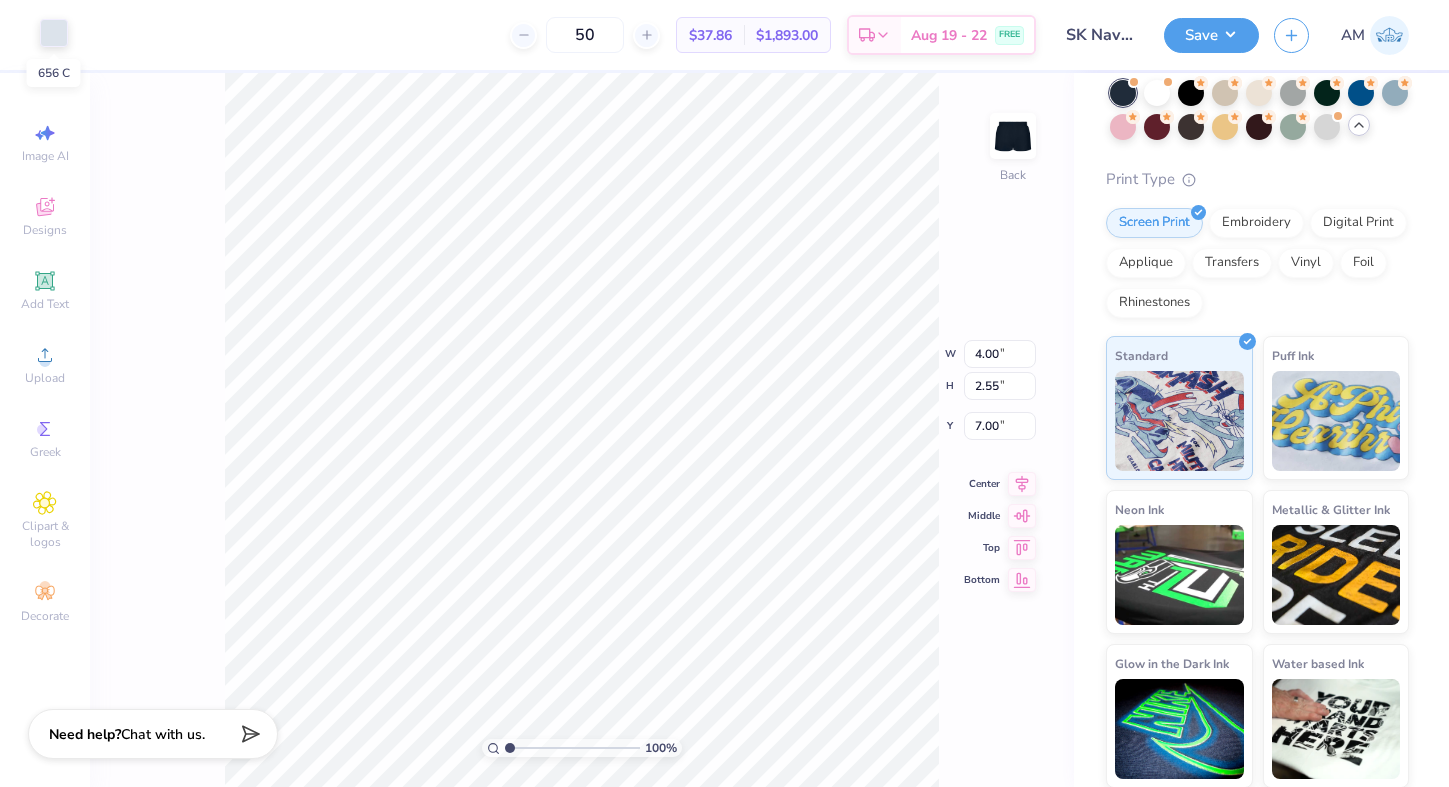 click at bounding box center (54, 33) 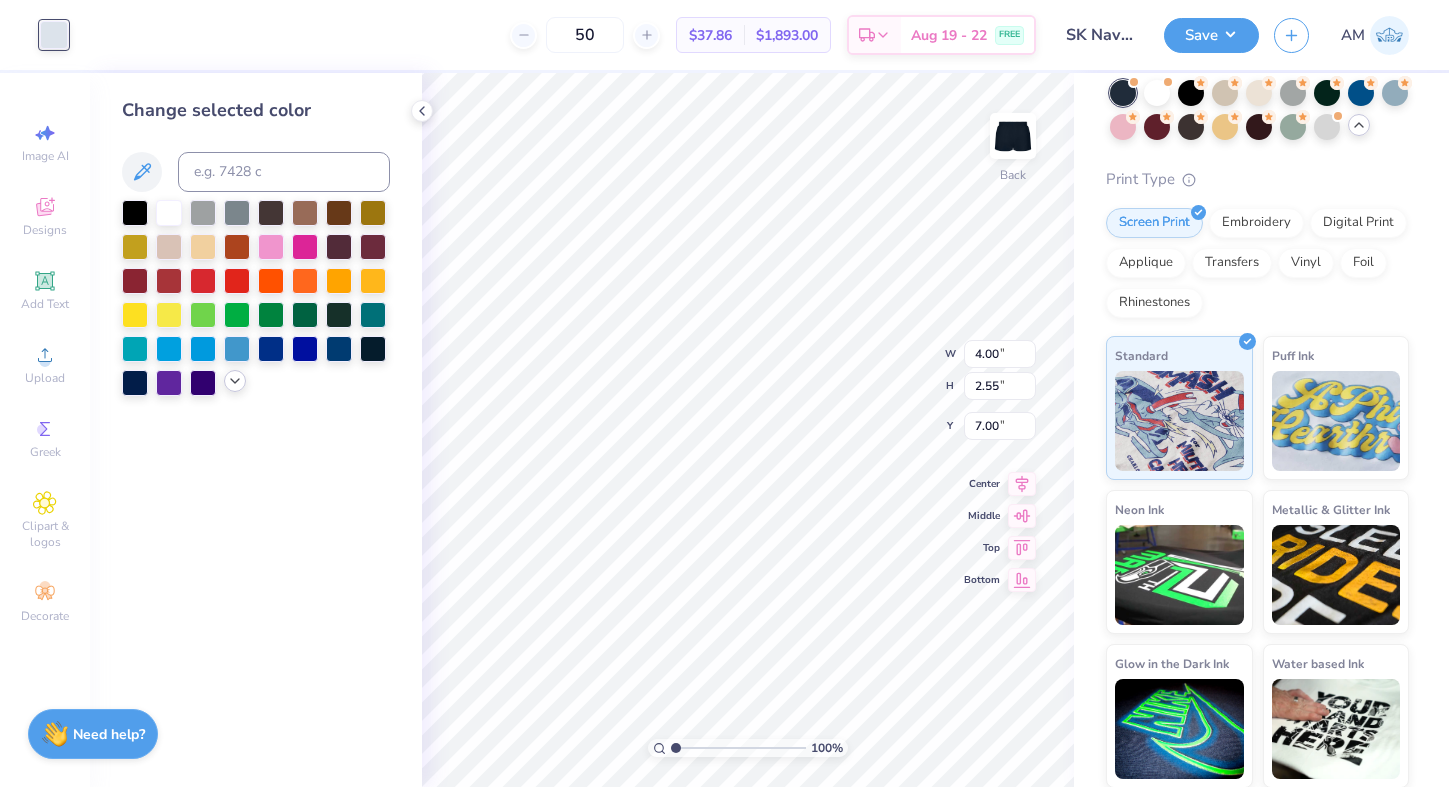 click 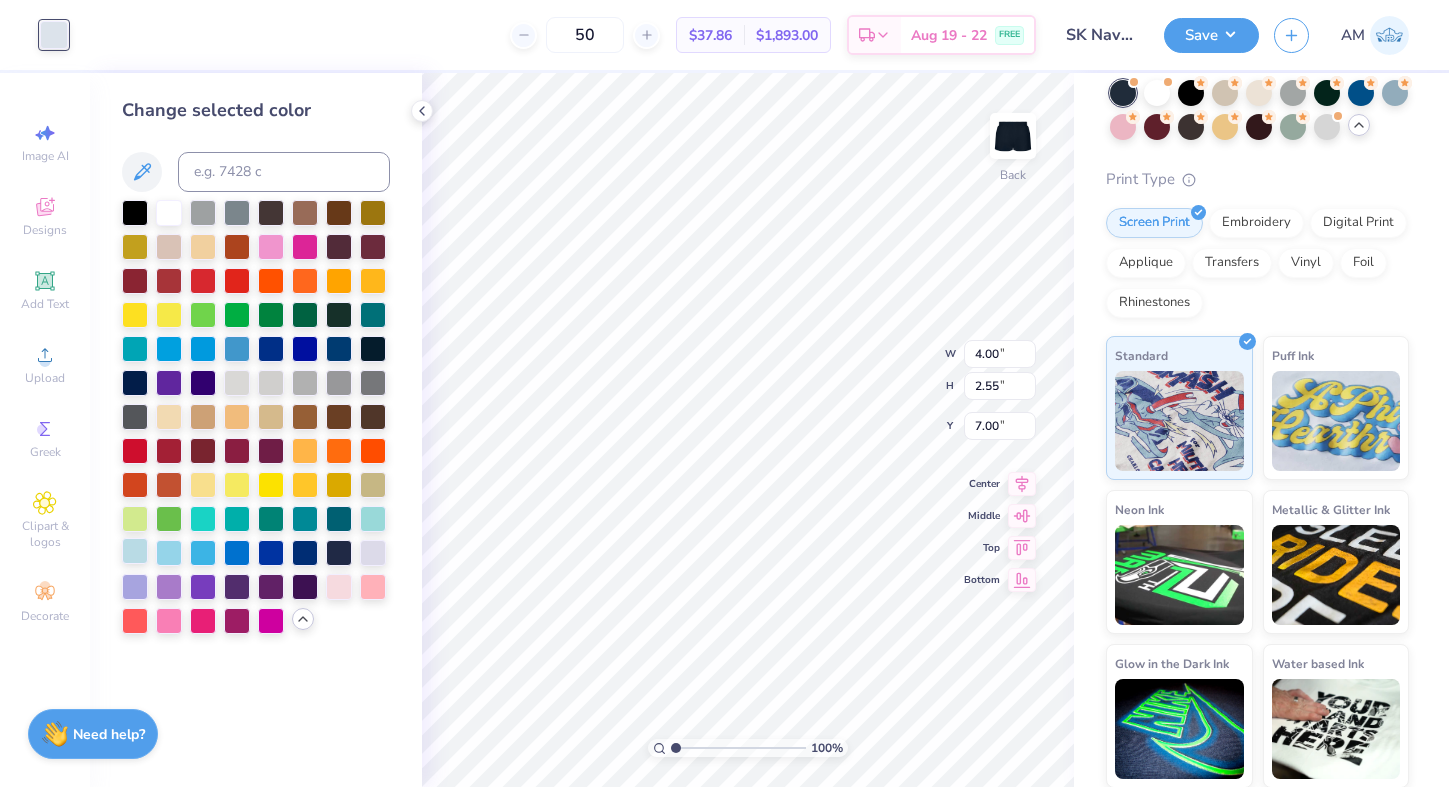 click at bounding box center (135, 551) 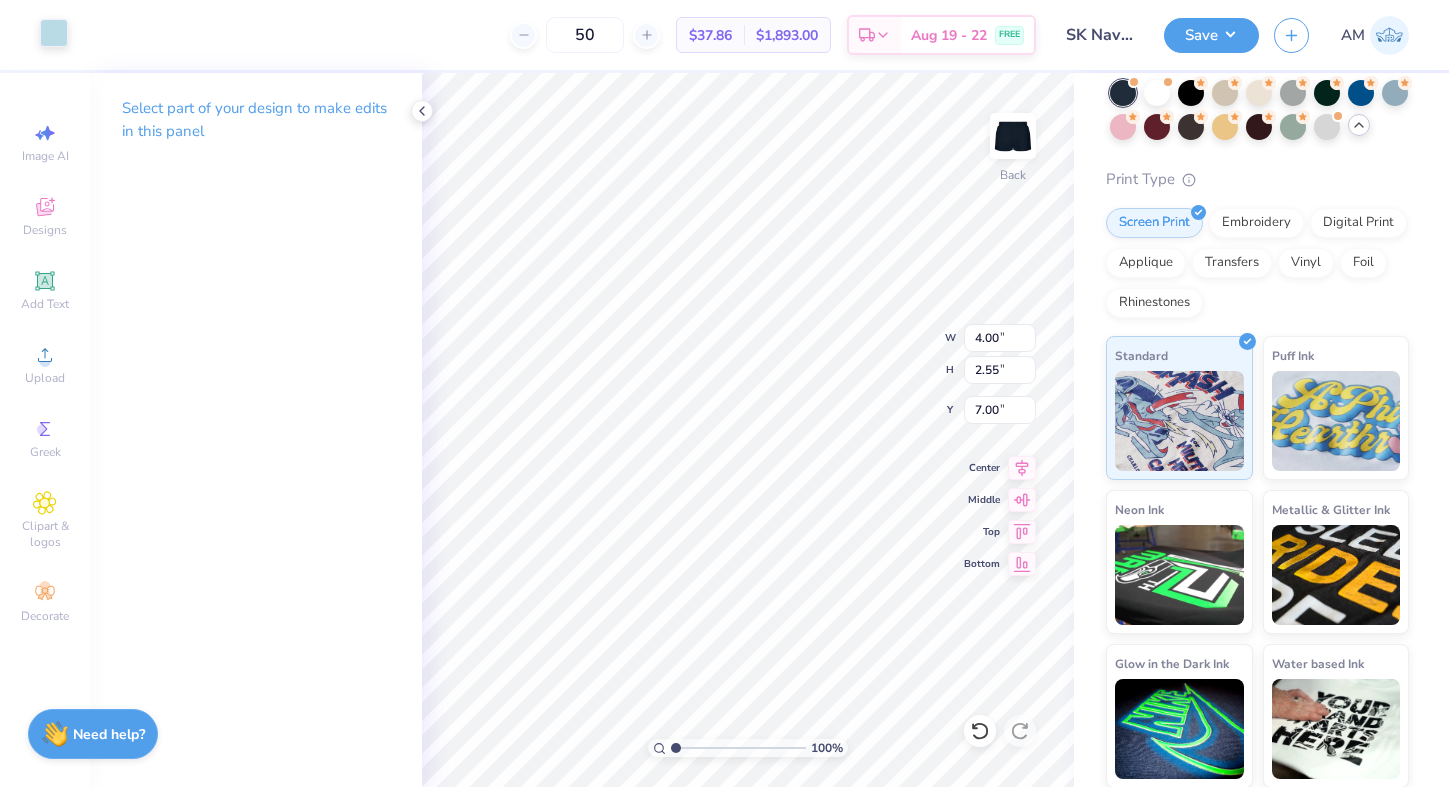 click at bounding box center (54, 33) 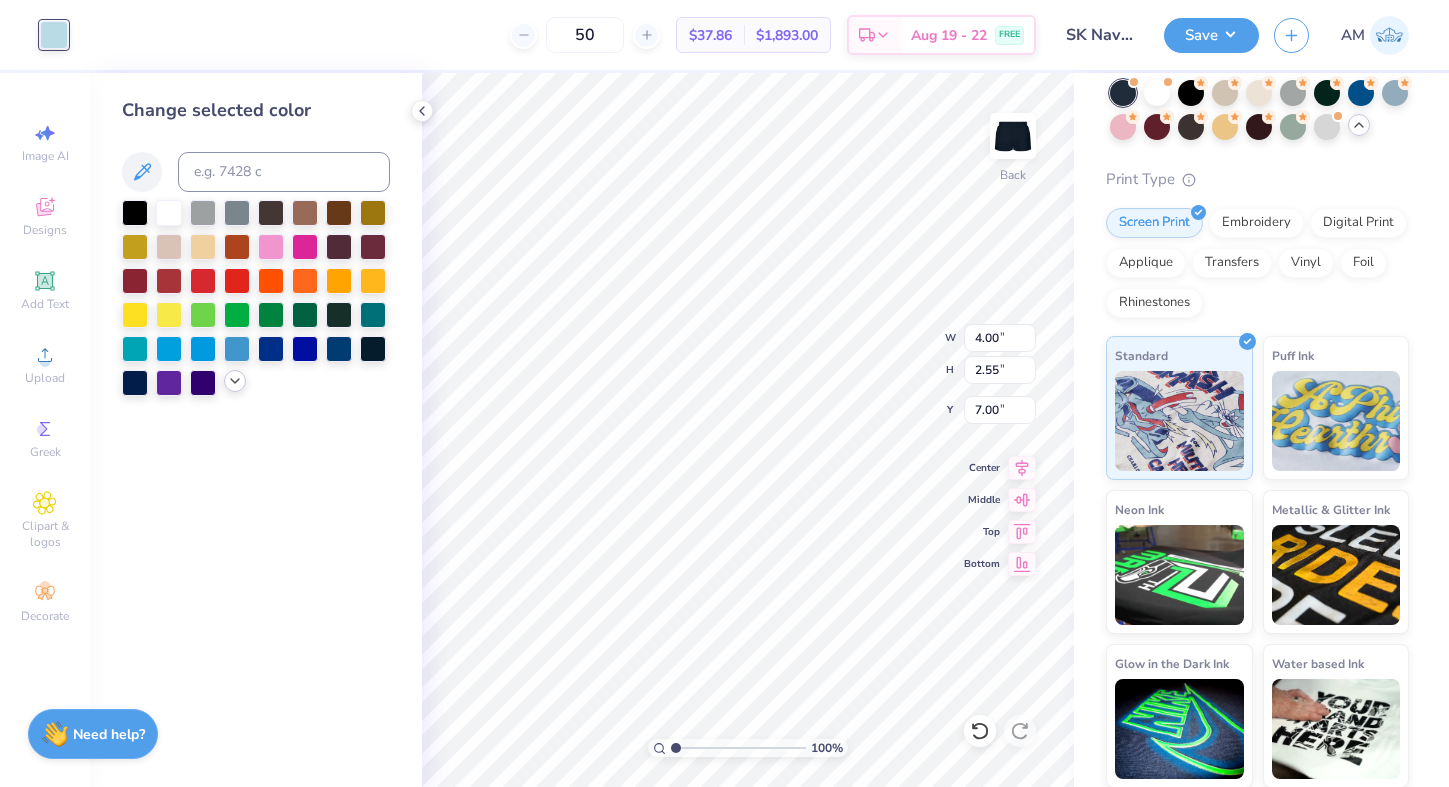 click 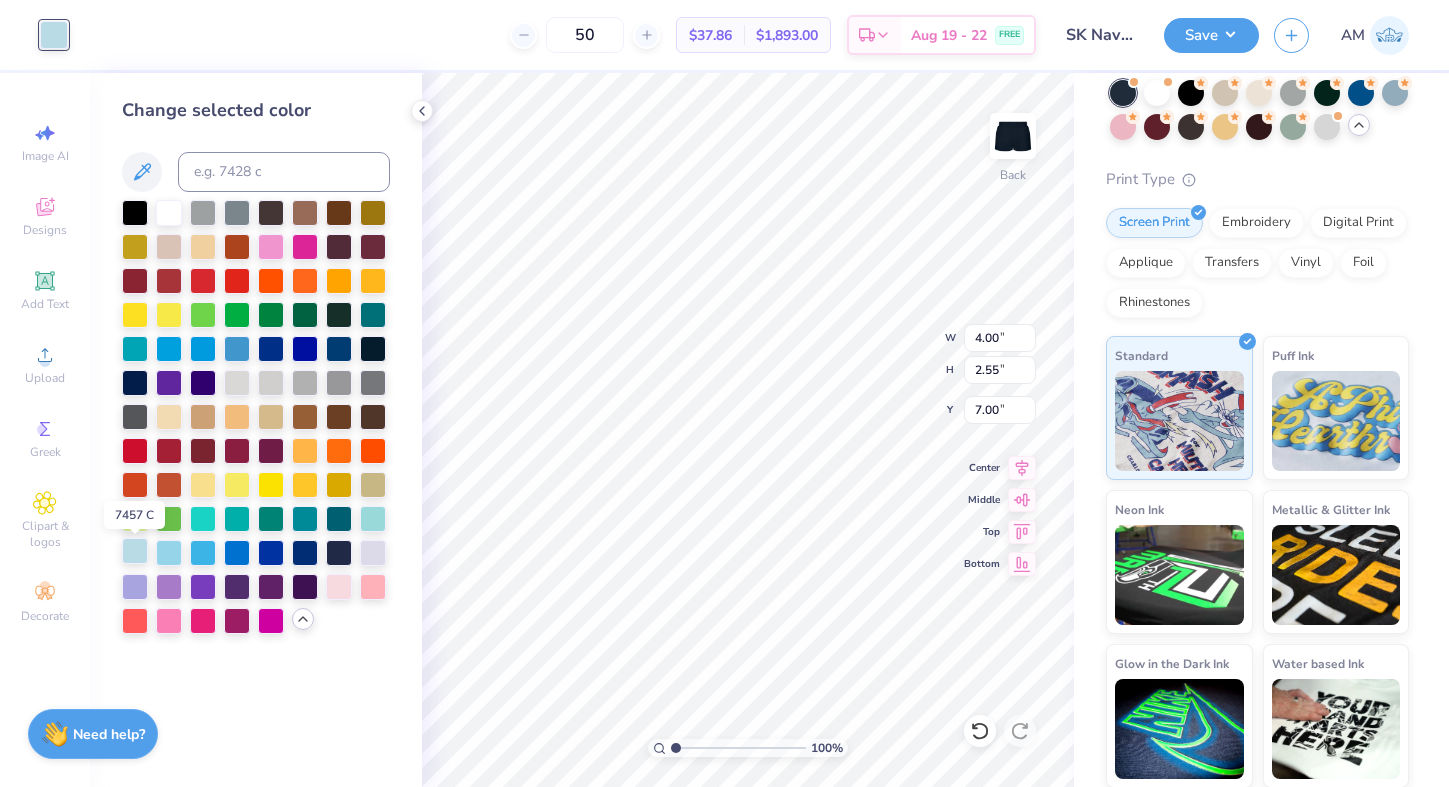 click at bounding box center [135, 551] 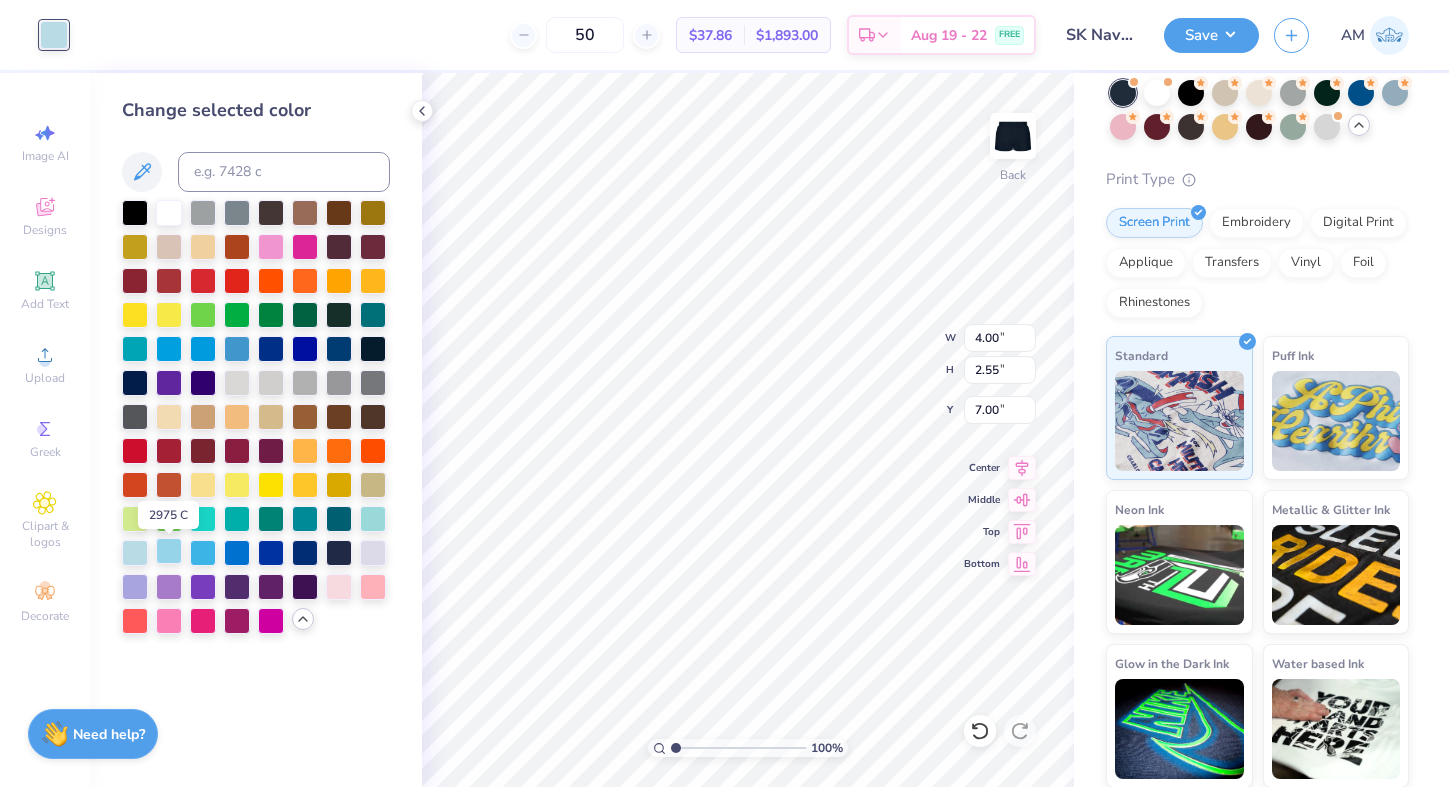 click at bounding box center [169, 551] 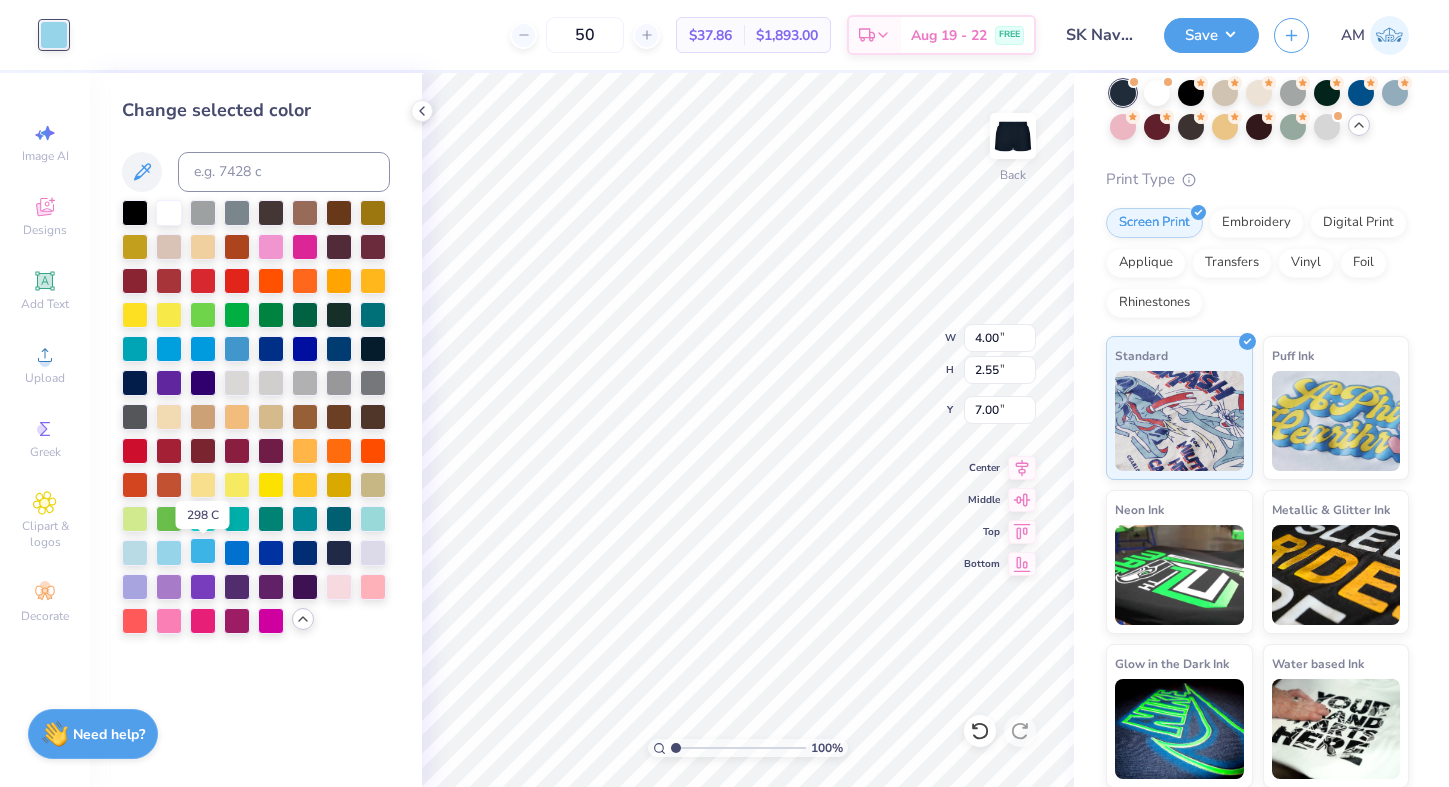 click at bounding box center (203, 551) 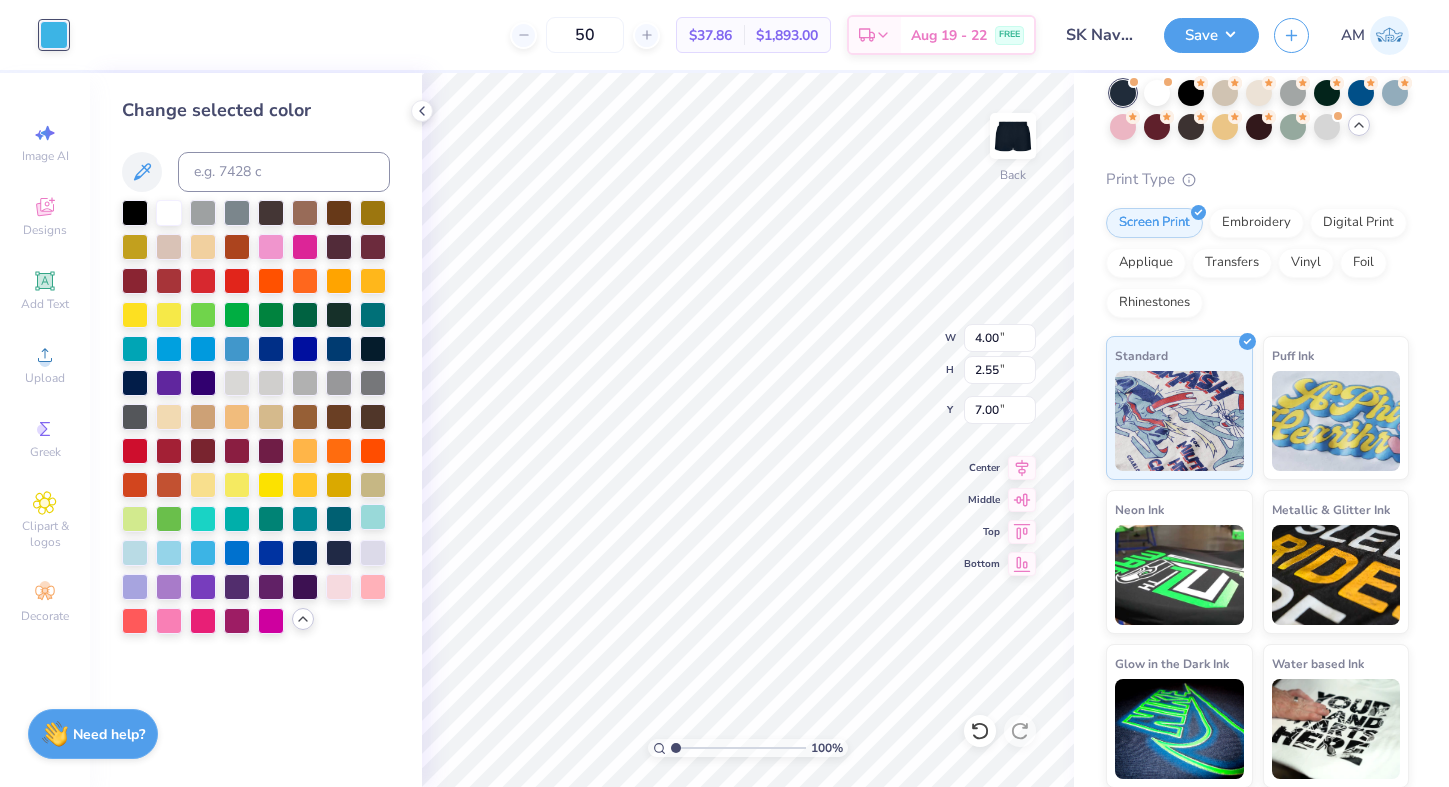 click at bounding box center [373, 517] 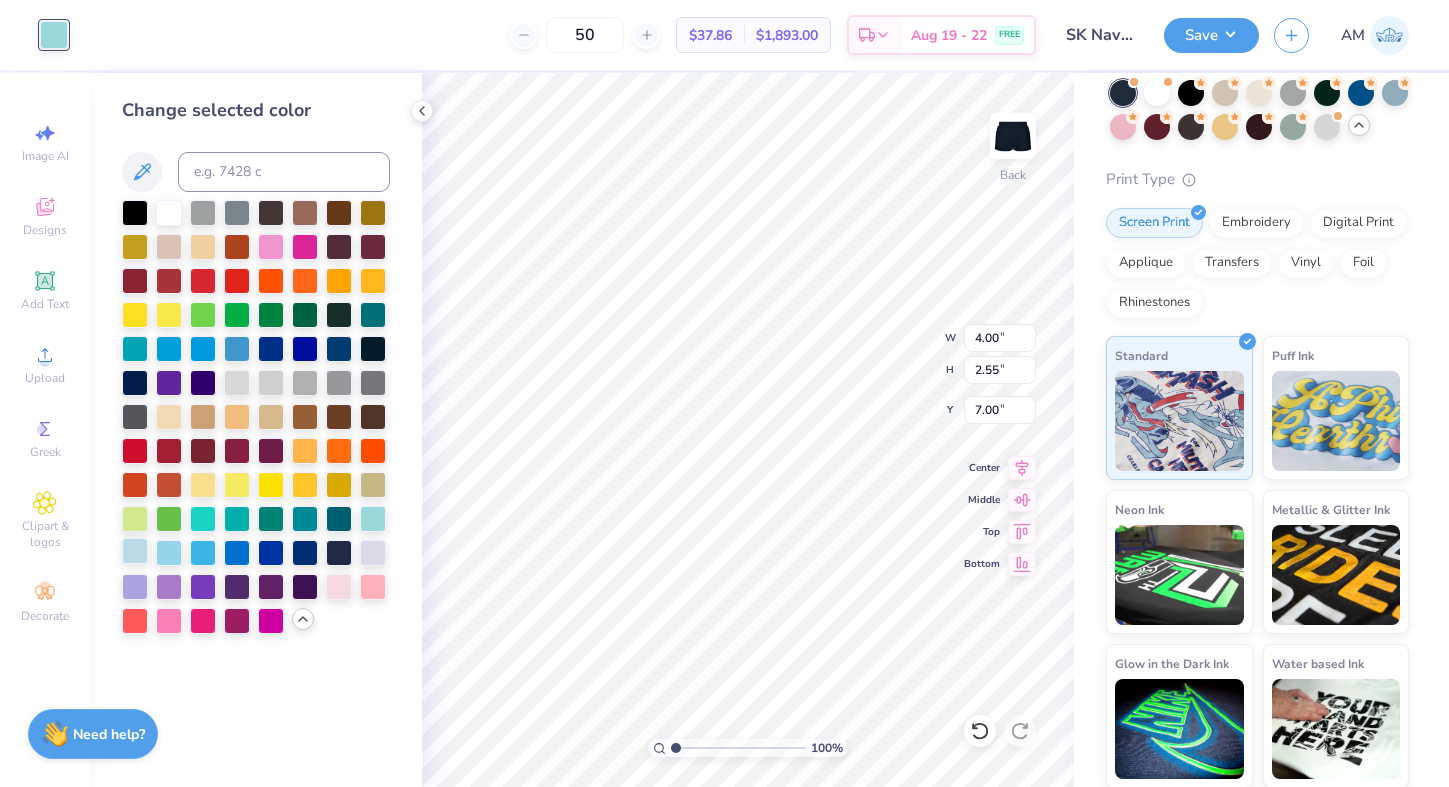 click at bounding box center (135, 551) 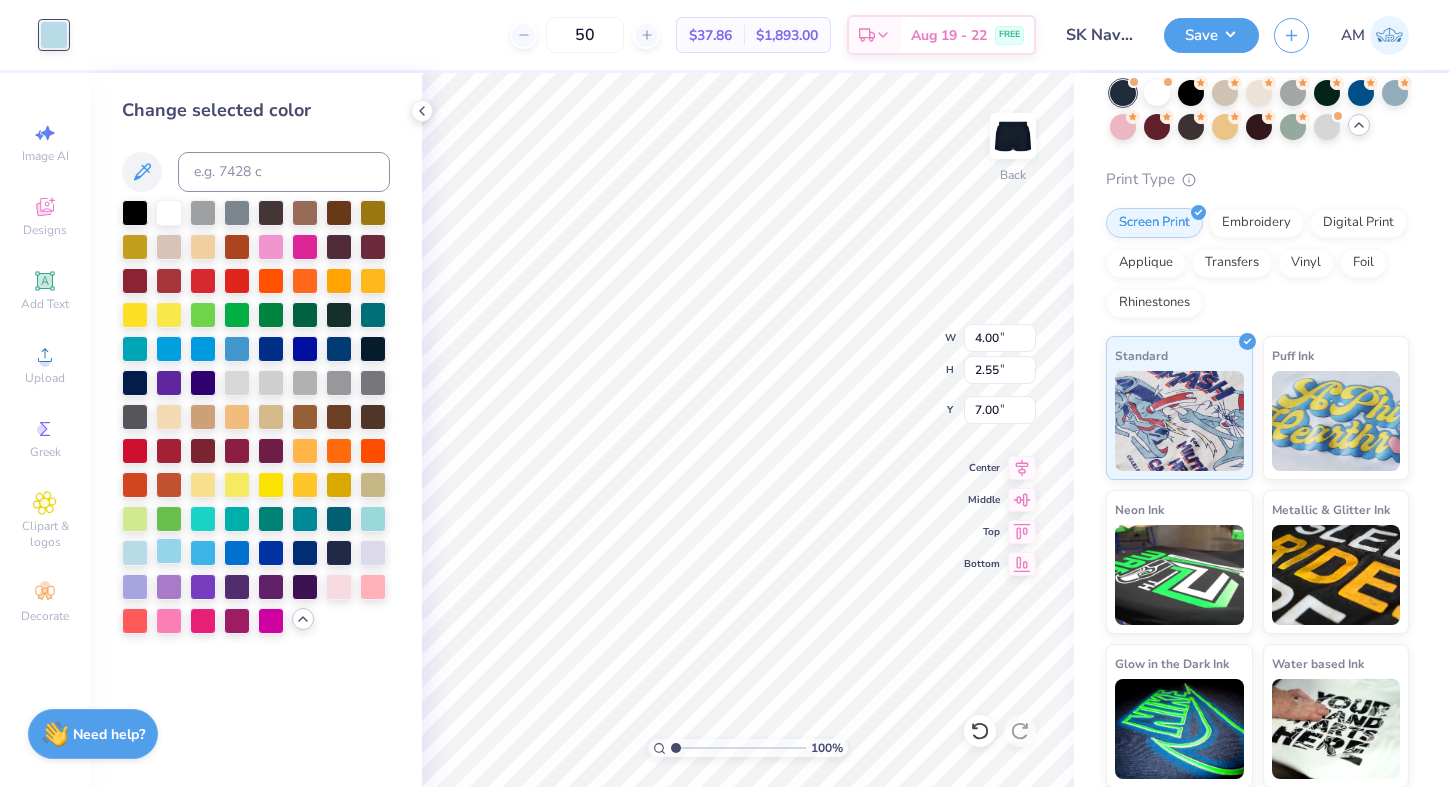 click at bounding box center (169, 551) 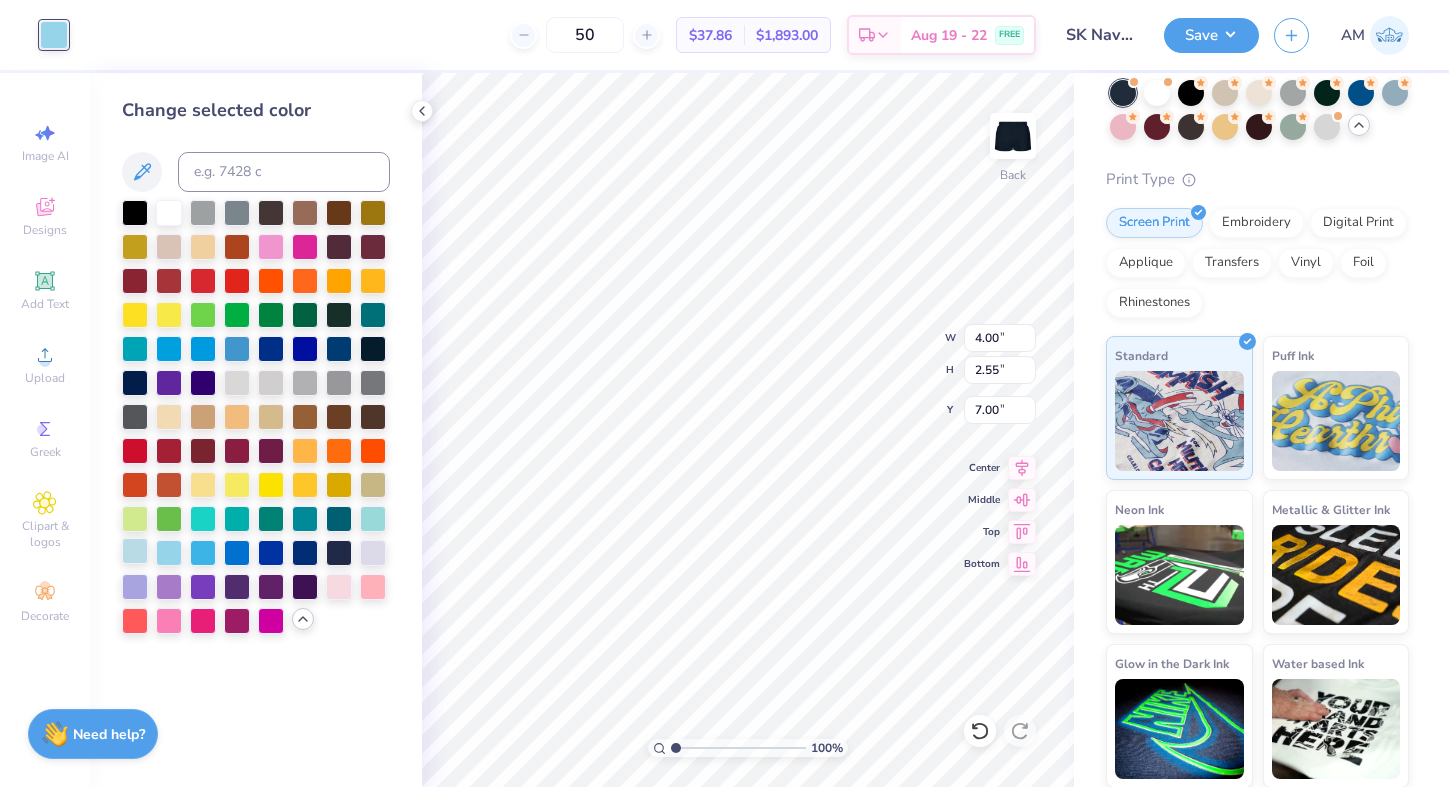 click at bounding box center [135, 551] 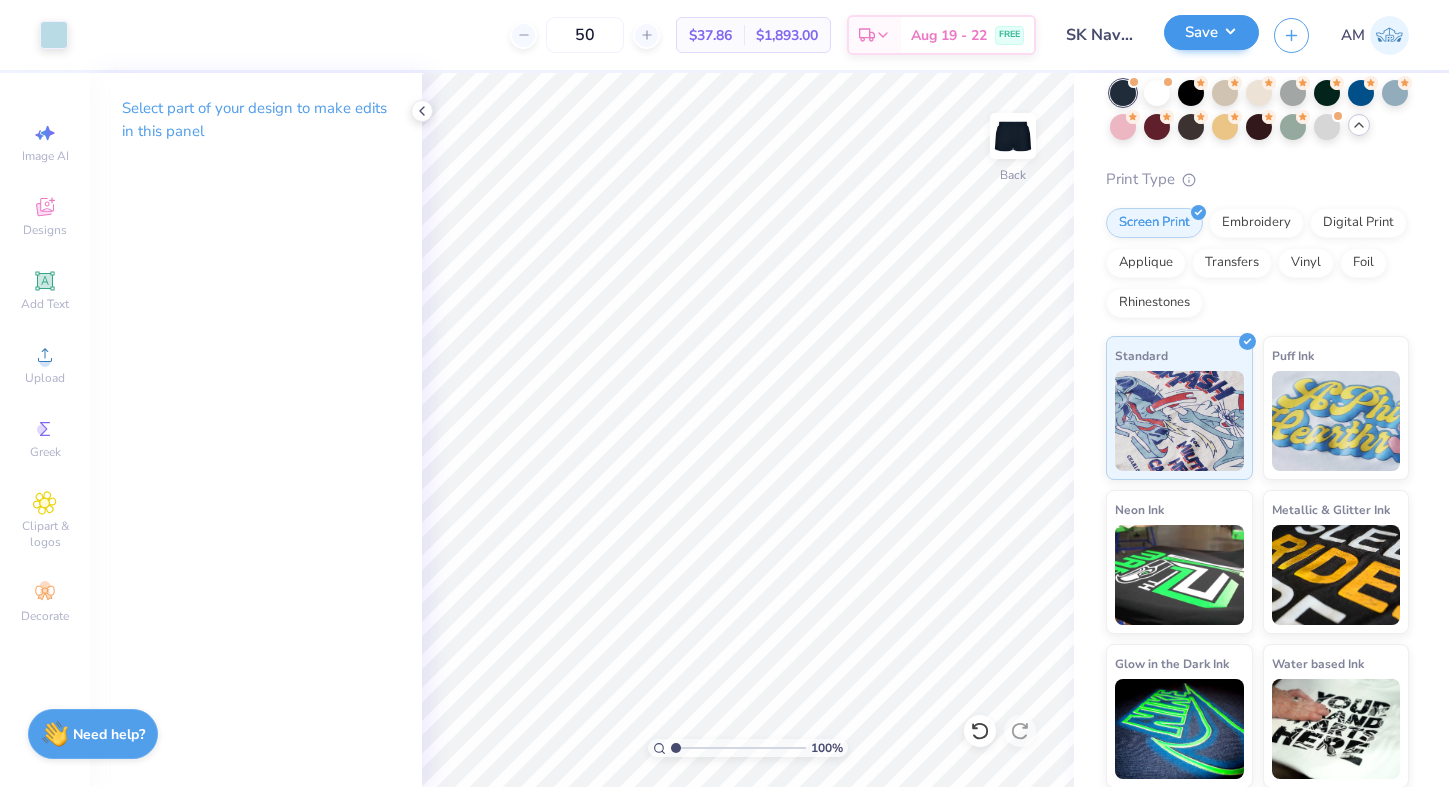 click on "Save" at bounding box center (1211, 32) 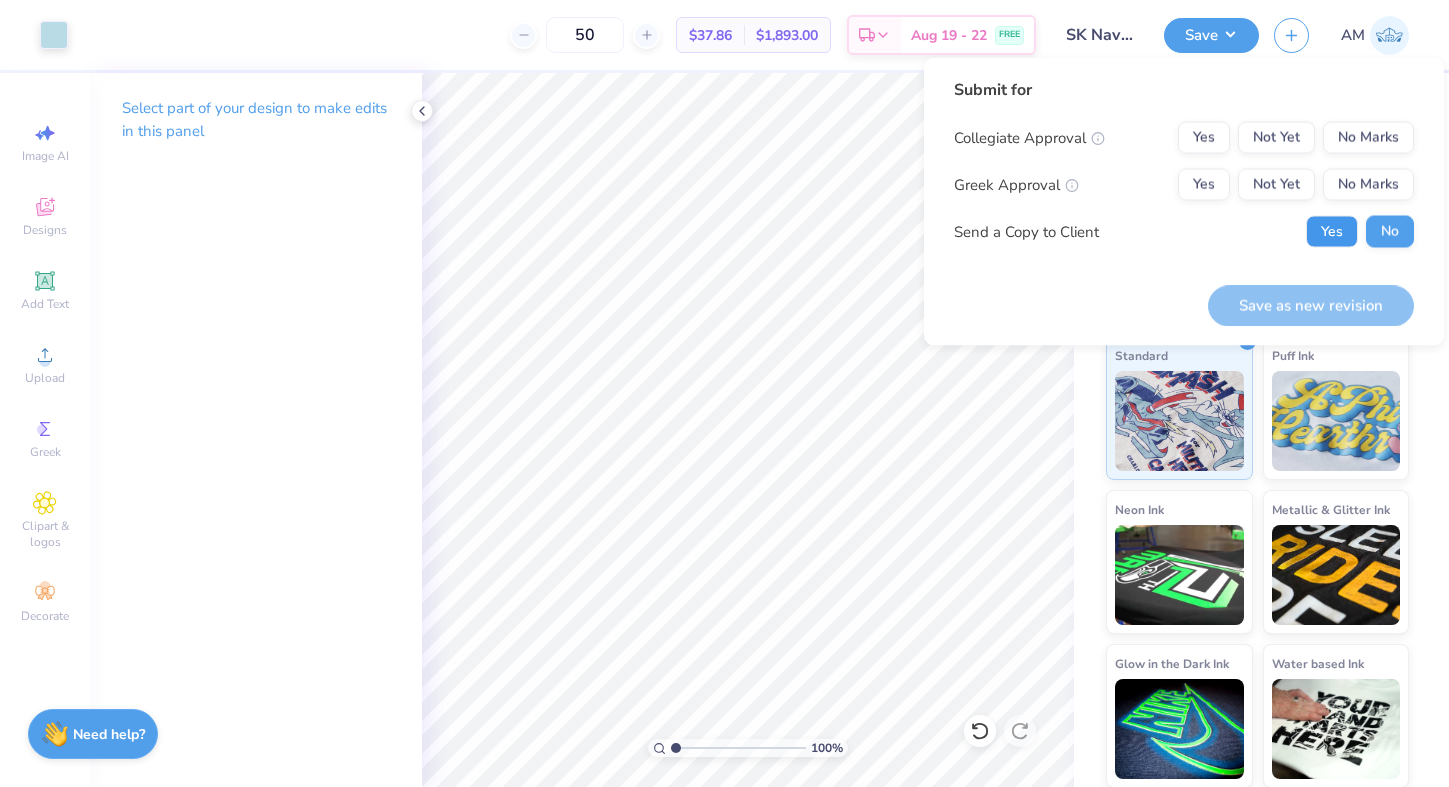 click on "Yes" at bounding box center [1332, 232] 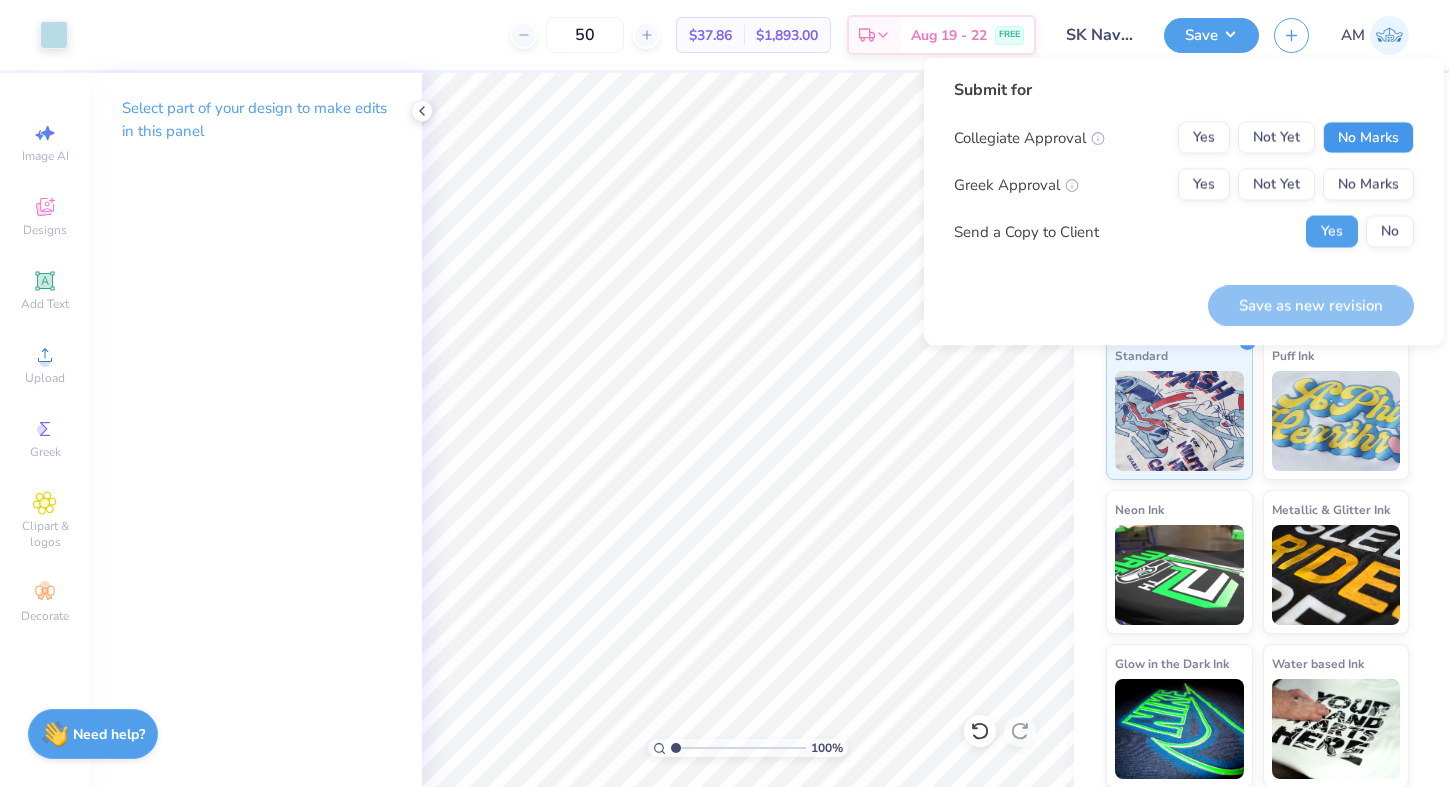 click on "No Marks" at bounding box center (1368, 138) 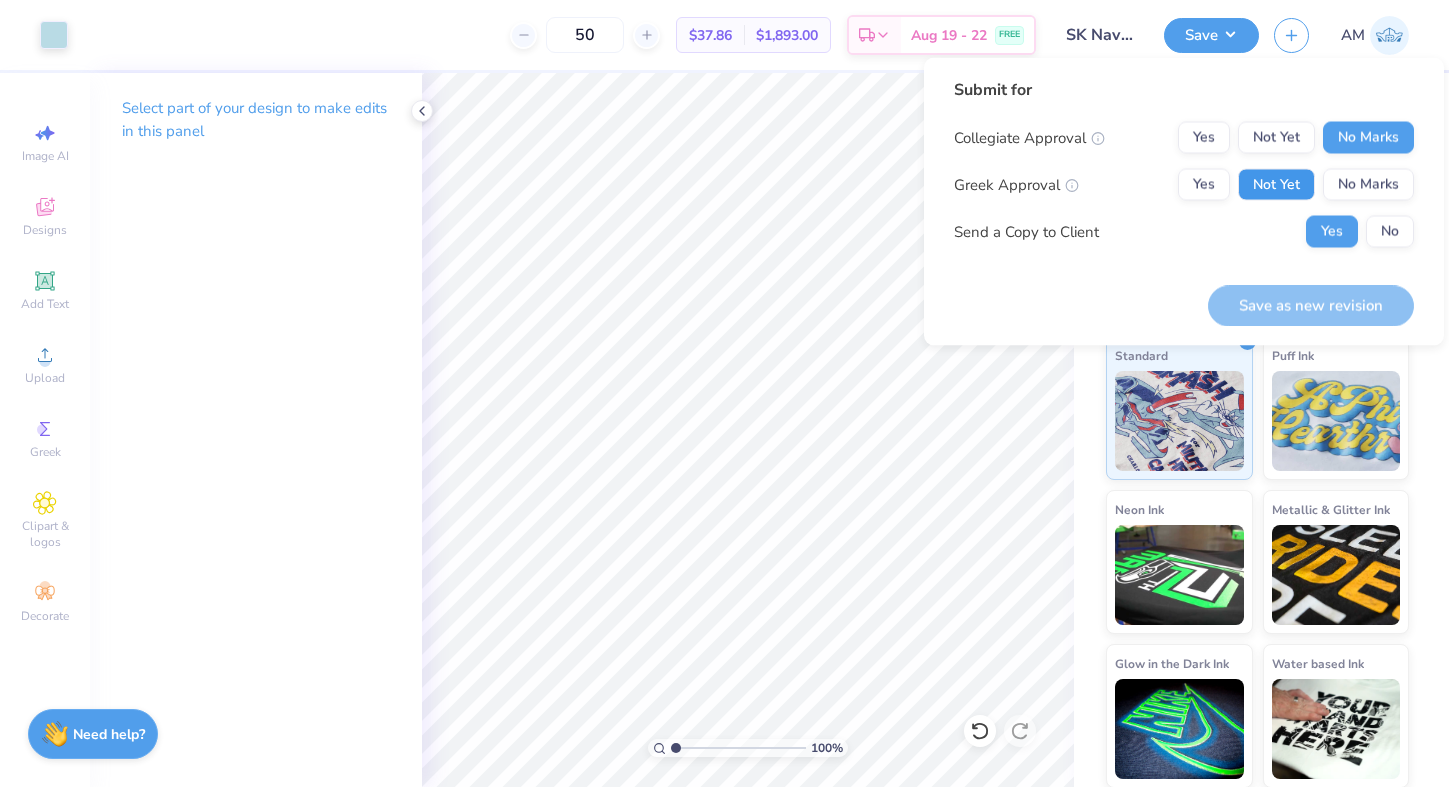 click on "Not Yet" at bounding box center [1276, 185] 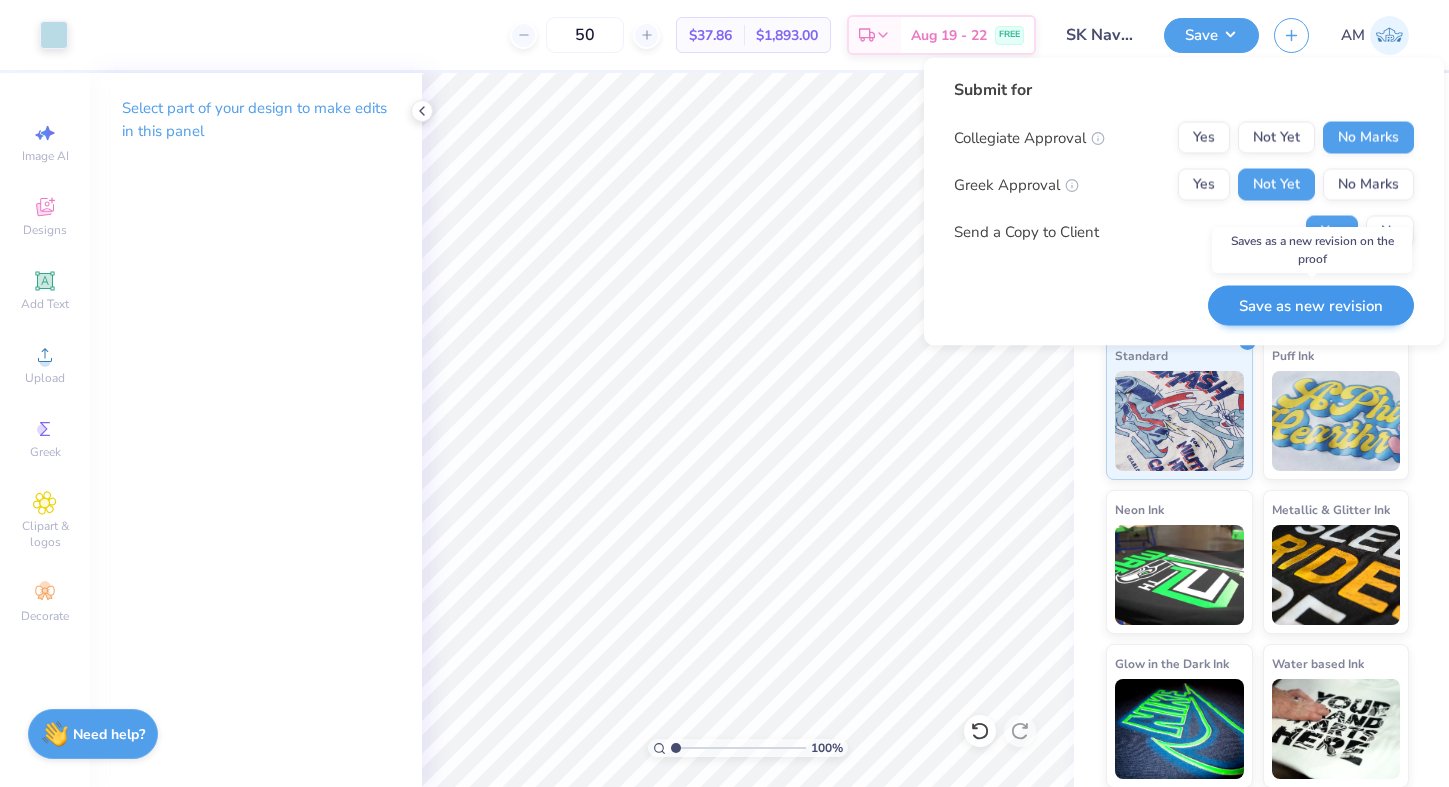 click on "Save as new revision" at bounding box center [1311, 305] 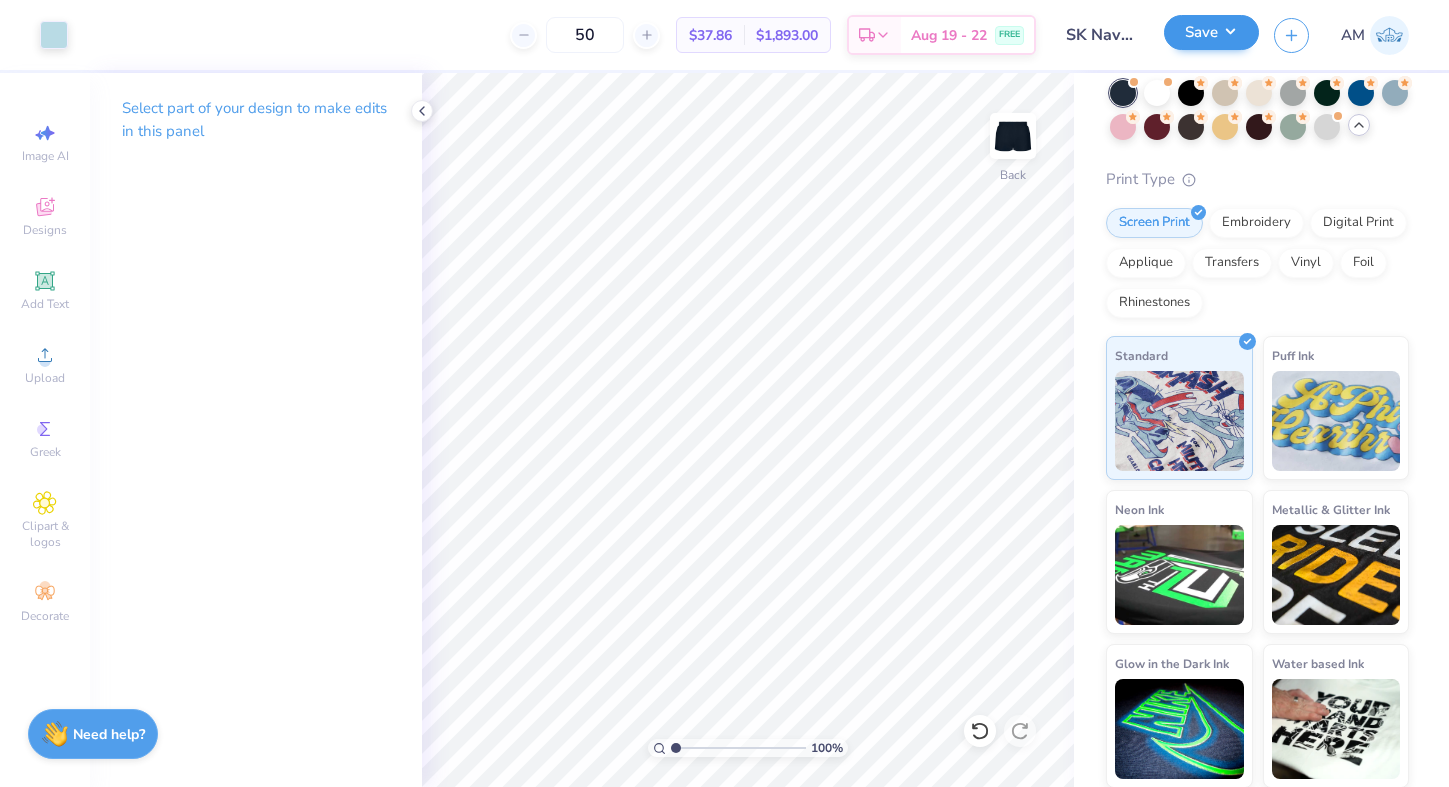 click on "Save" at bounding box center (1211, 32) 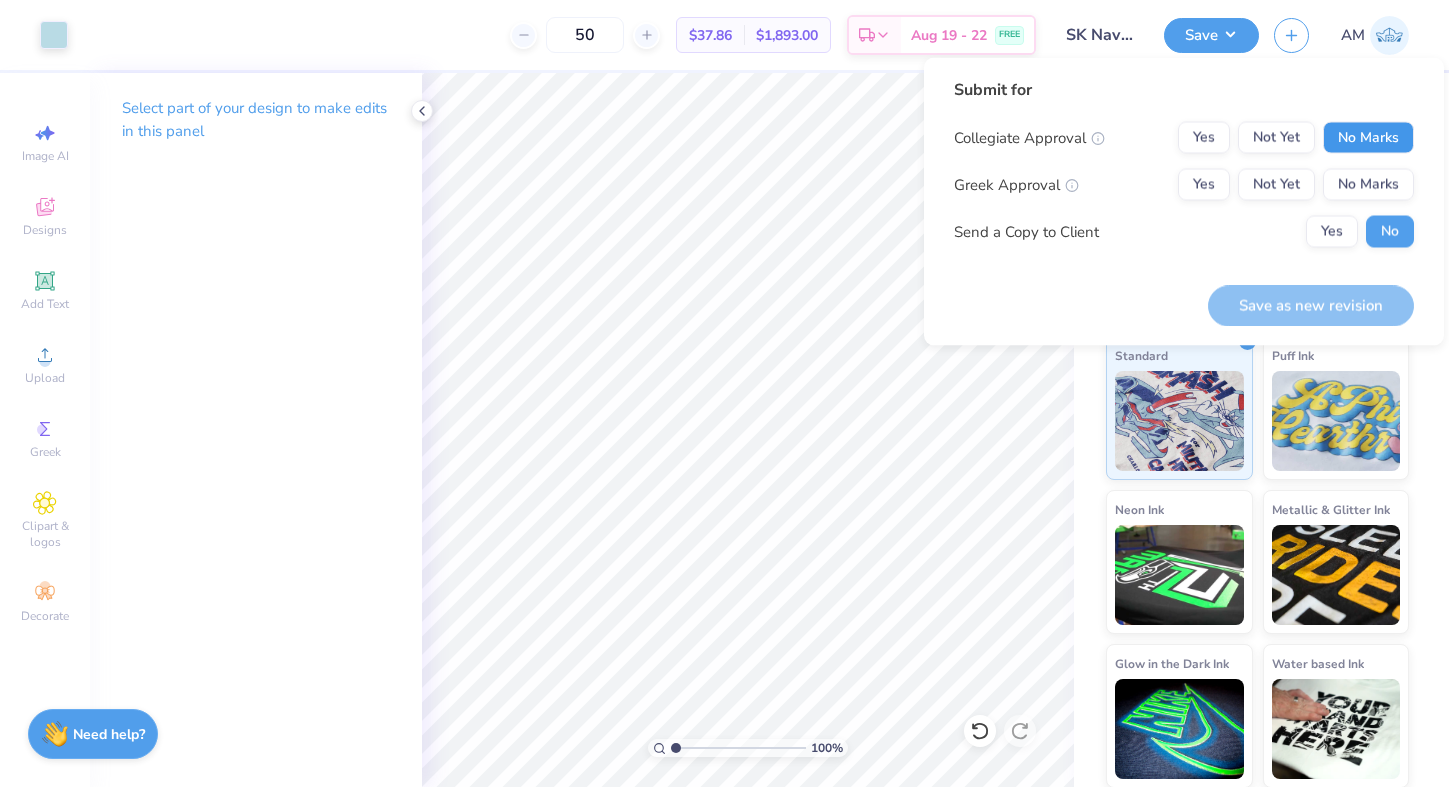 click on "No Marks" at bounding box center [1368, 138] 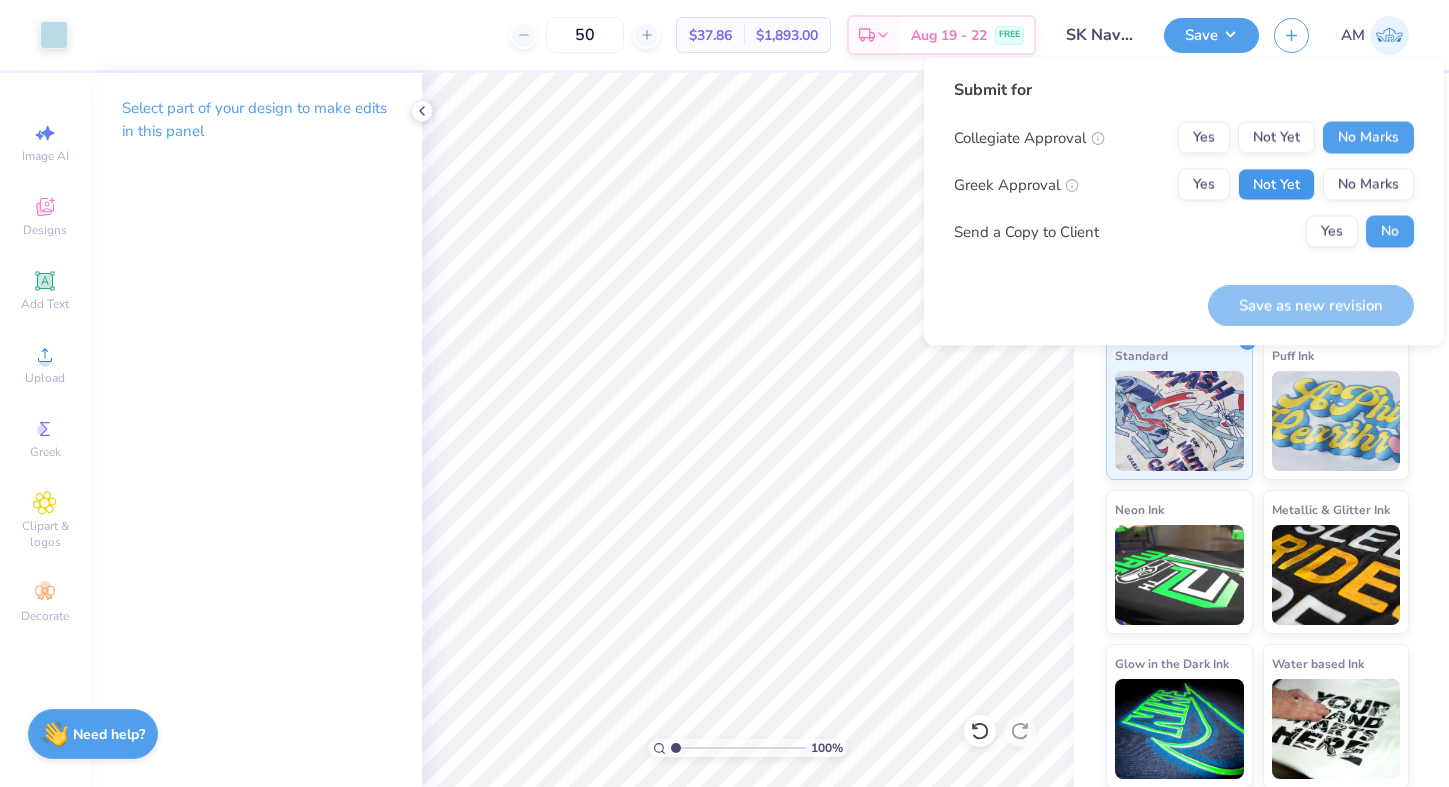 click on "Not Yet" at bounding box center (1276, 185) 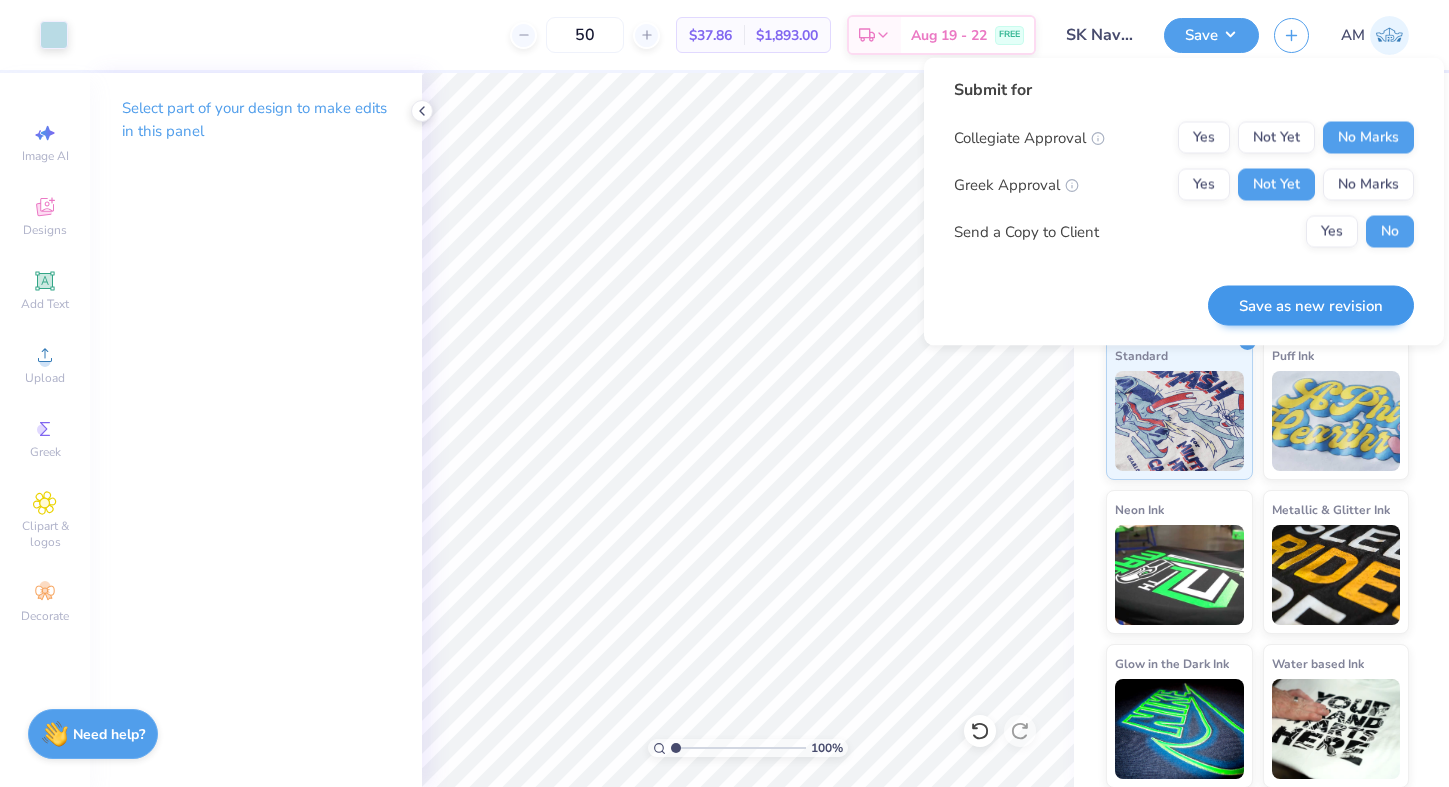 click on "Save as new revision" at bounding box center [1311, 305] 